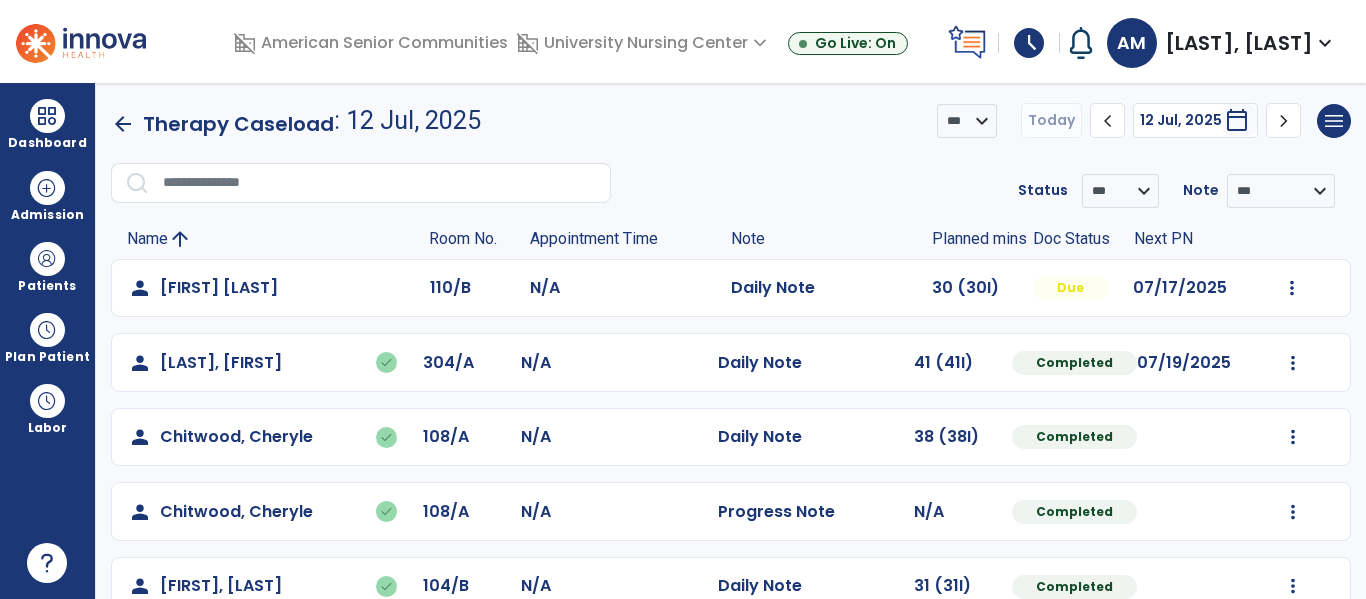 scroll, scrollTop: 0, scrollLeft: 0, axis: both 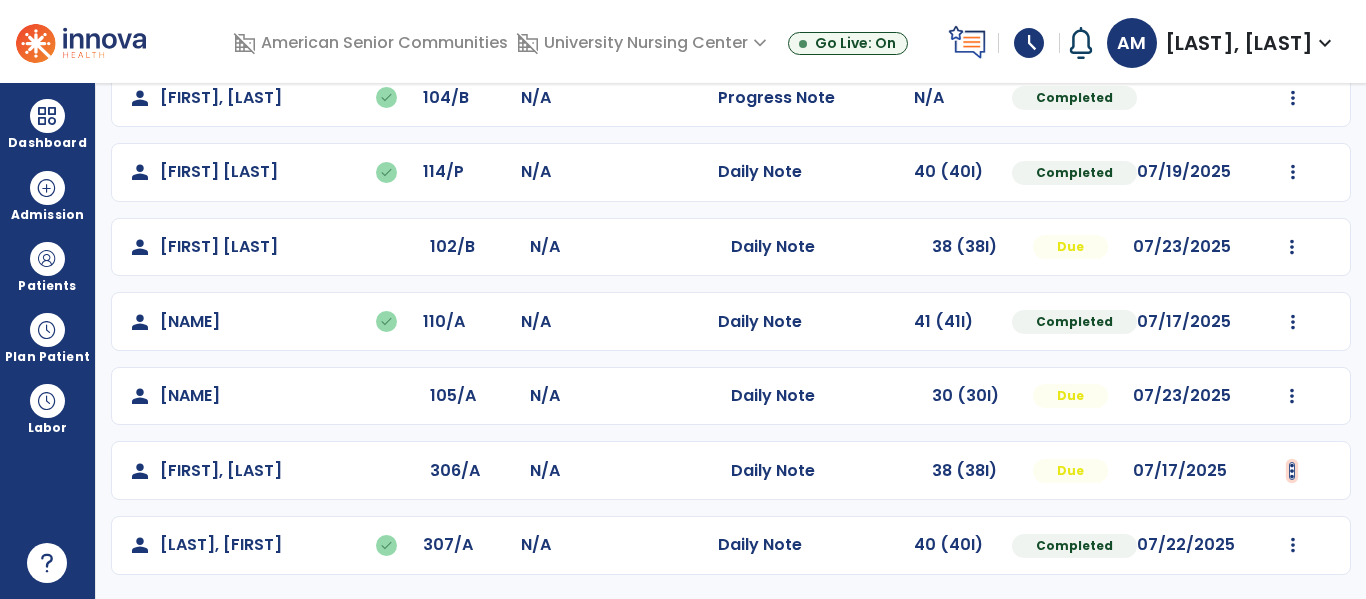 click at bounding box center [1292, -275] 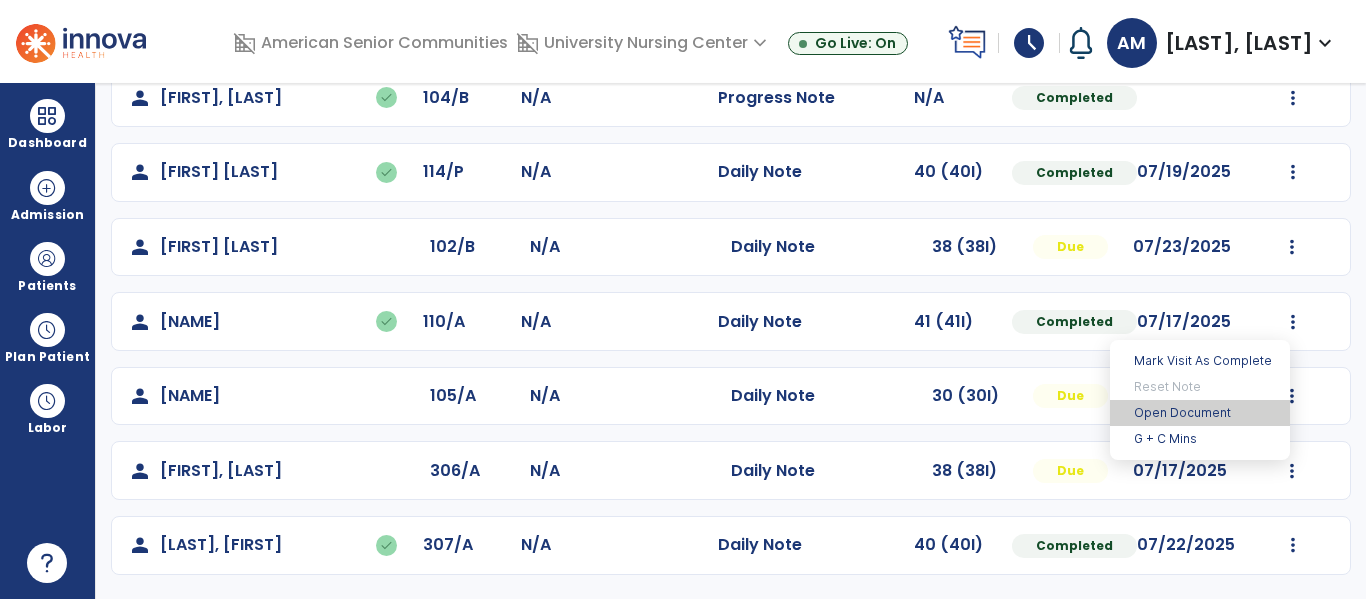 click on "Open Document" at bounding box center [1200, 413] 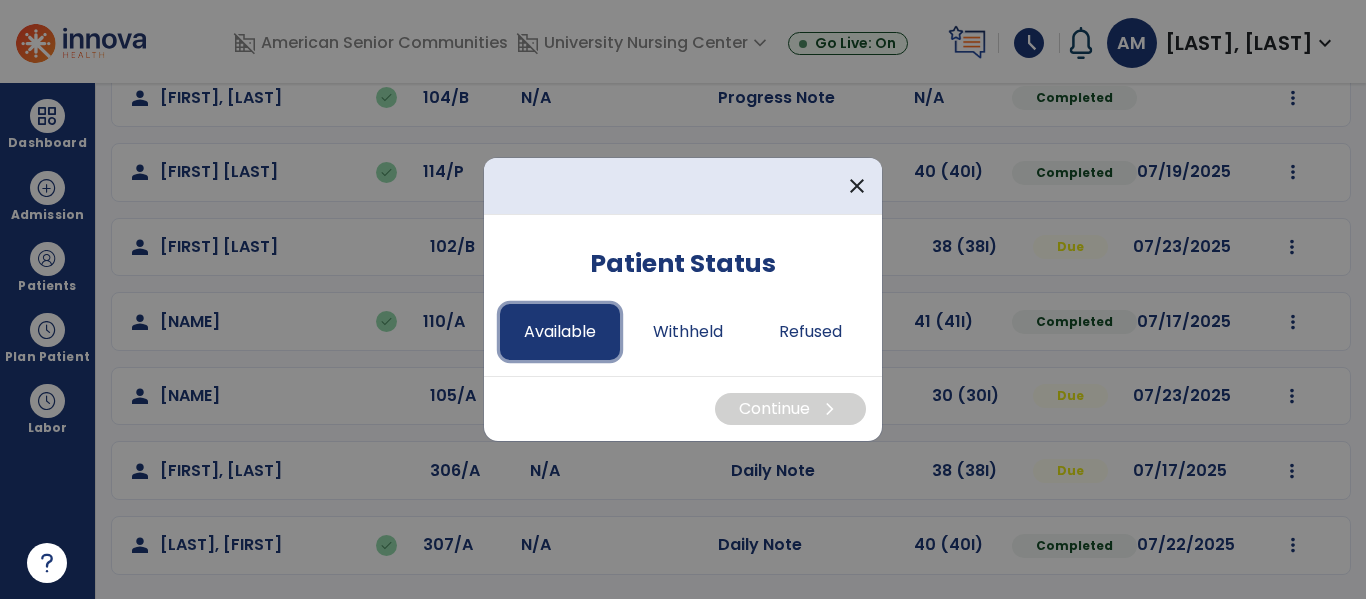 click on "Available" at bounding box center [560, 332] 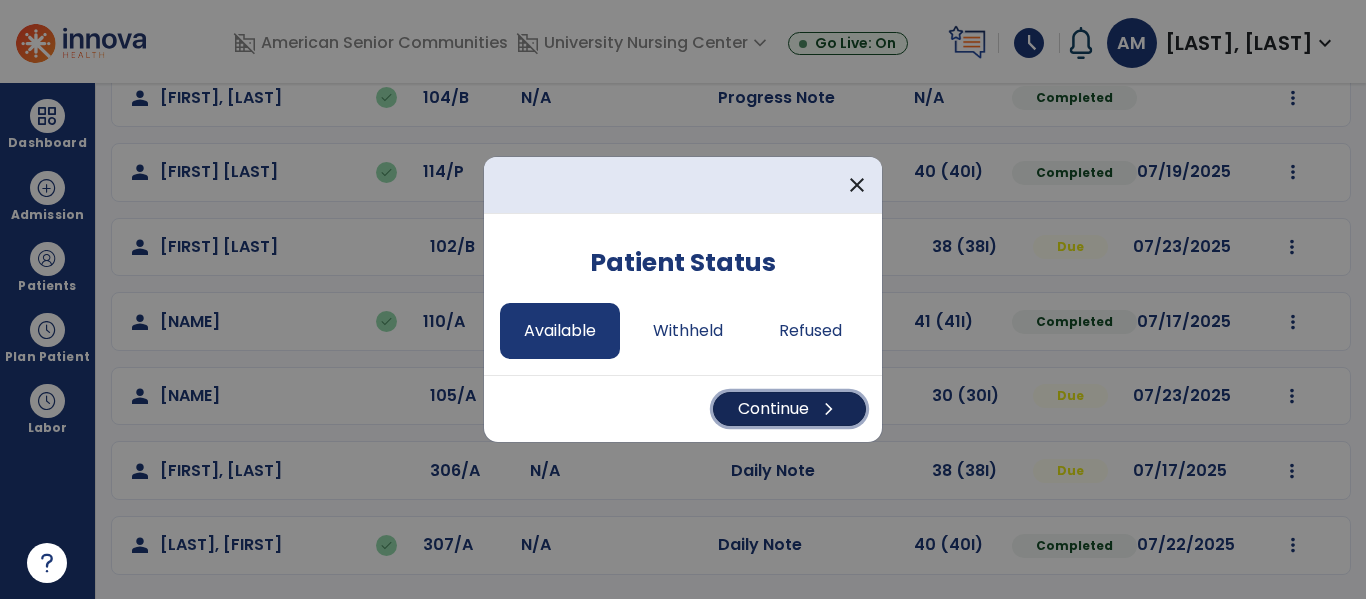 click on "Continue   chevron_right" at bounding box center (789, 409) 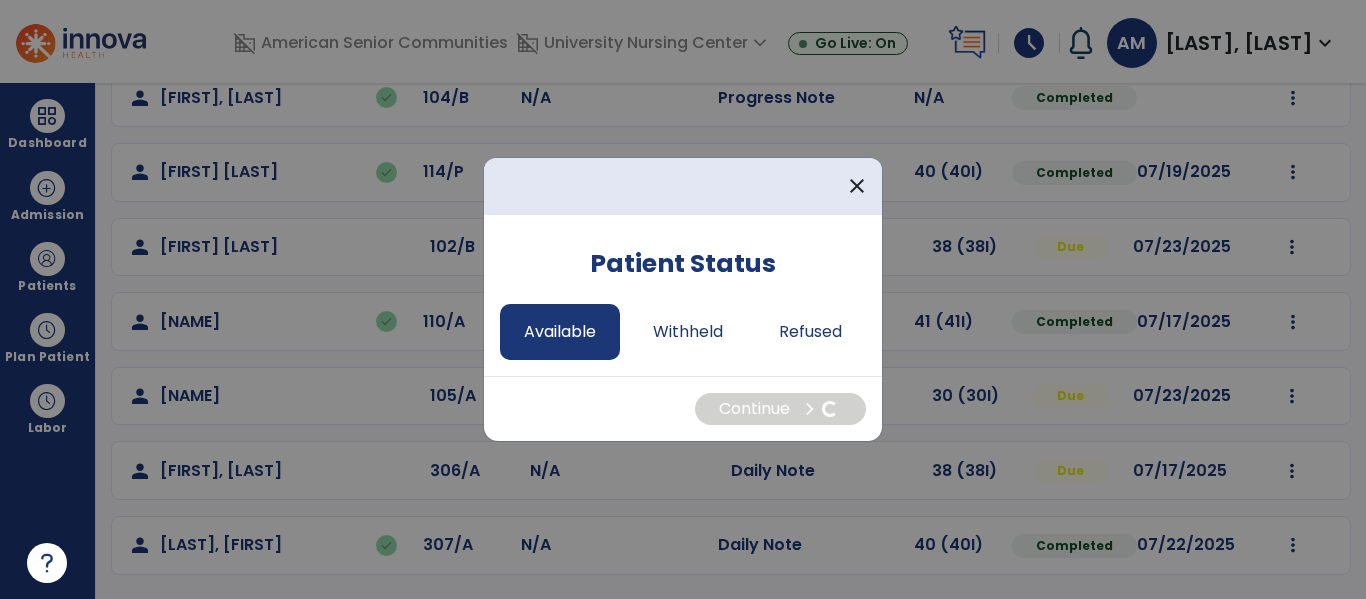 select on "*" 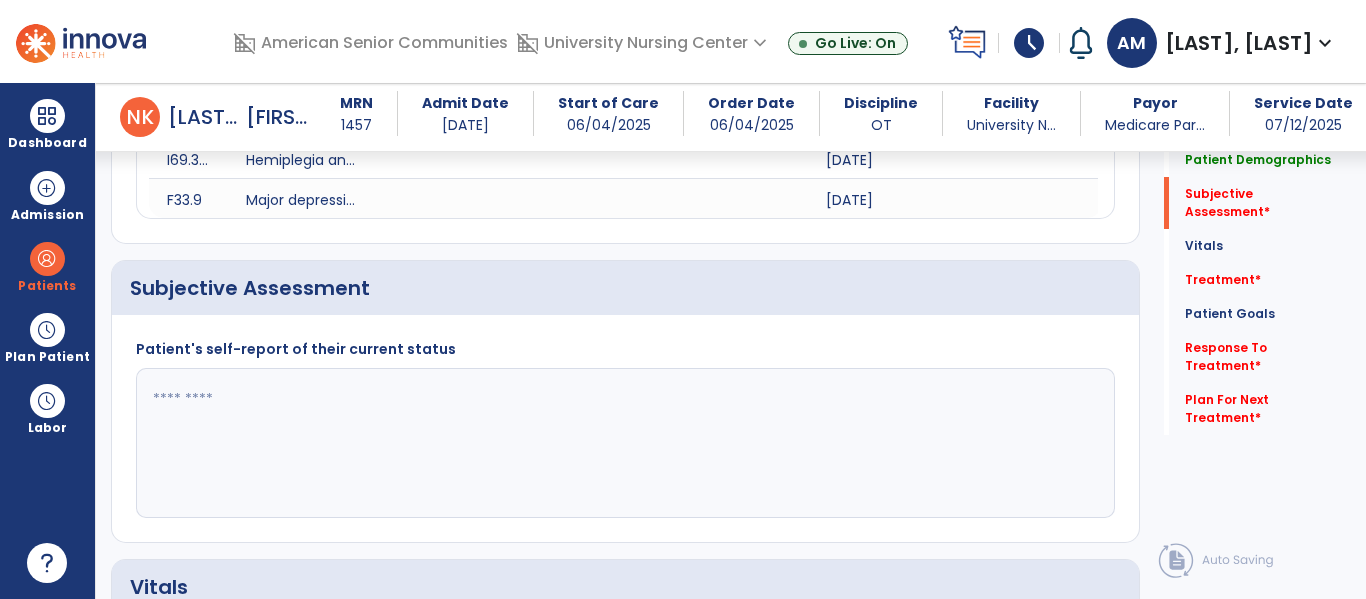 scroll, scrollTop: 417, scrollLeft: 0, axis: vertical 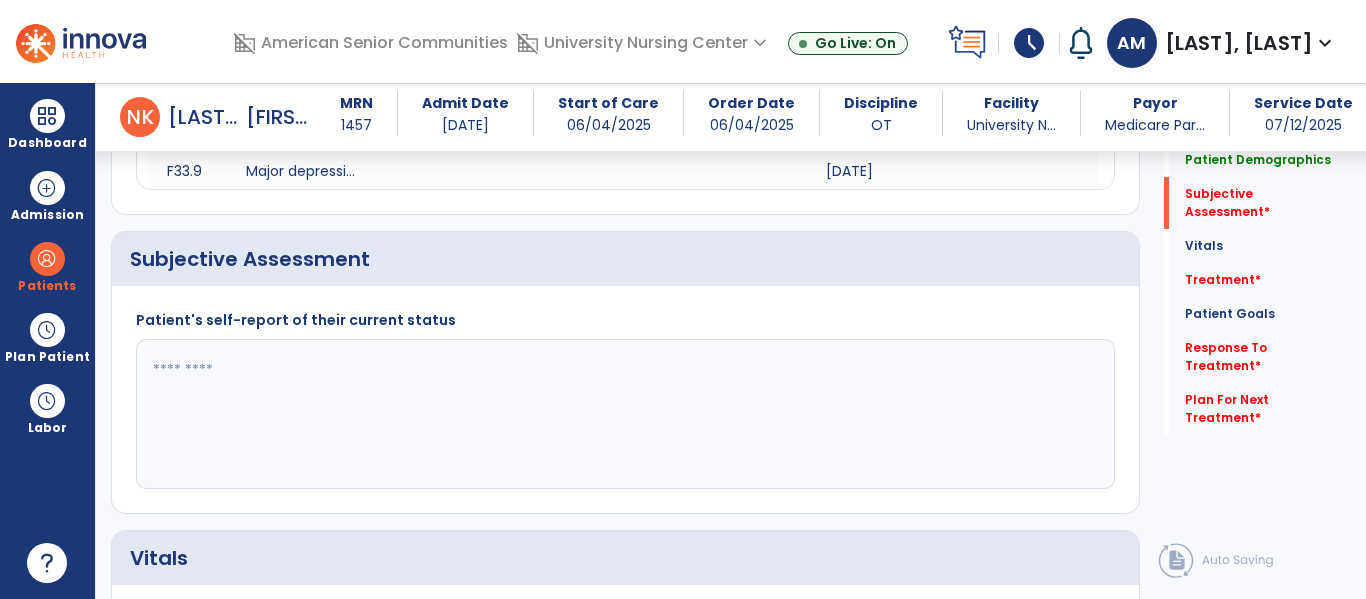 click 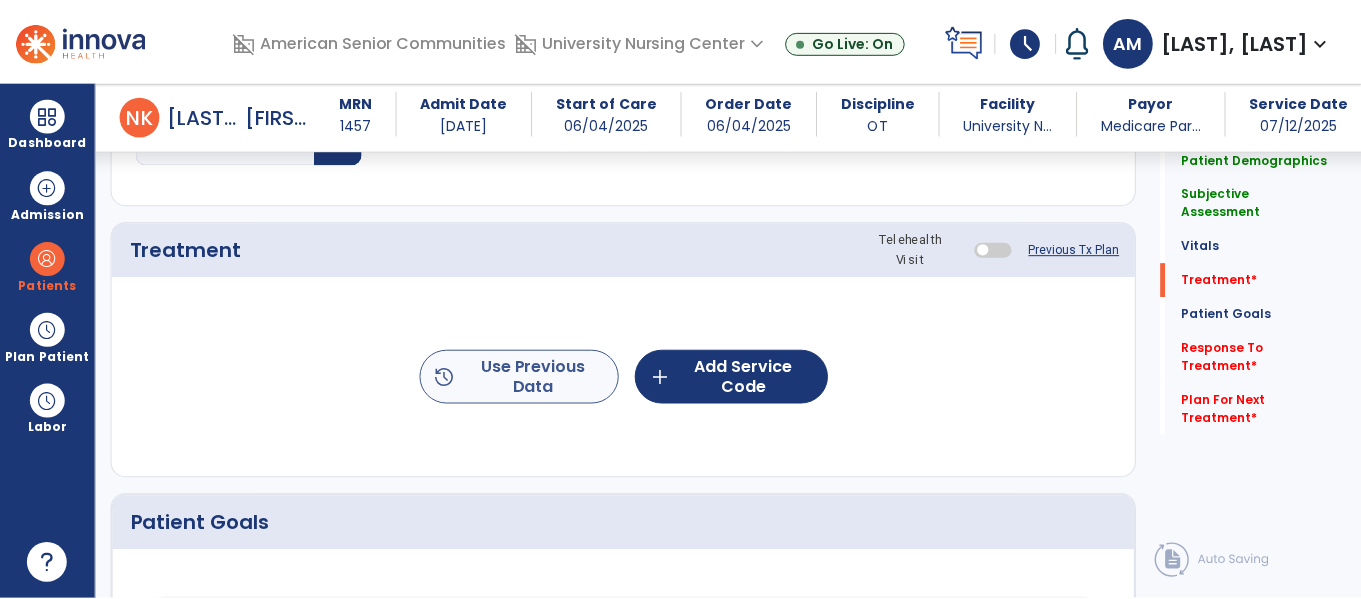 scroll, scrollTop: 1148, scrollLeft: 0, axis: vertical 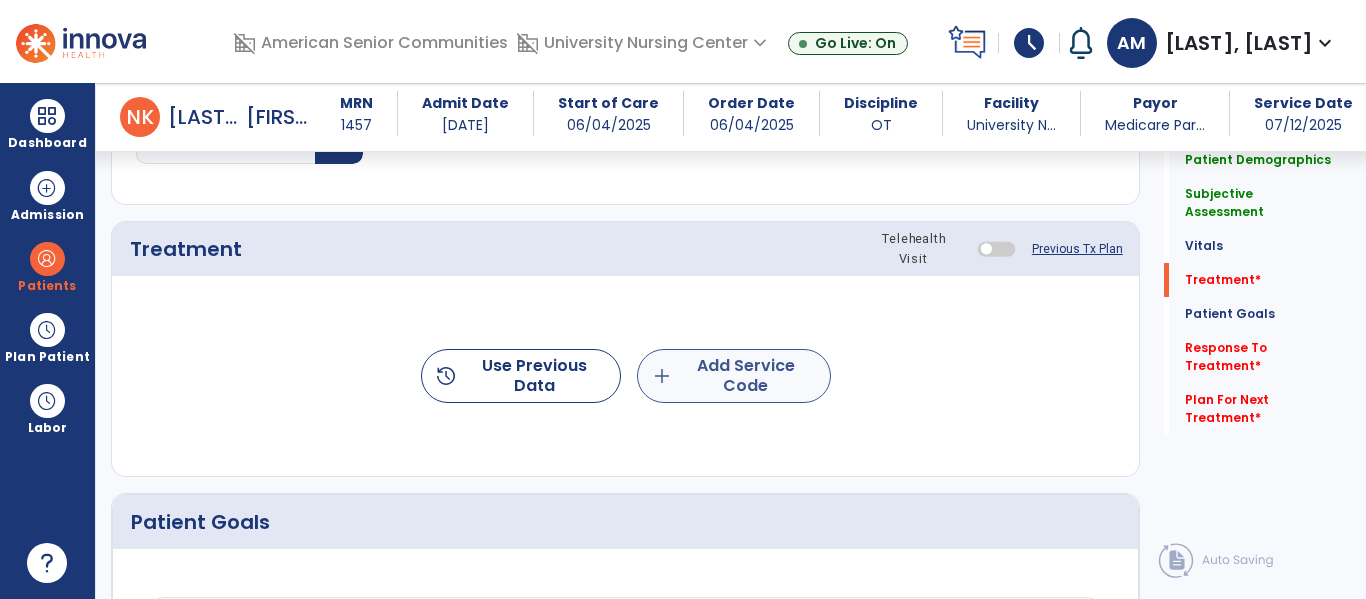 type on "**********" 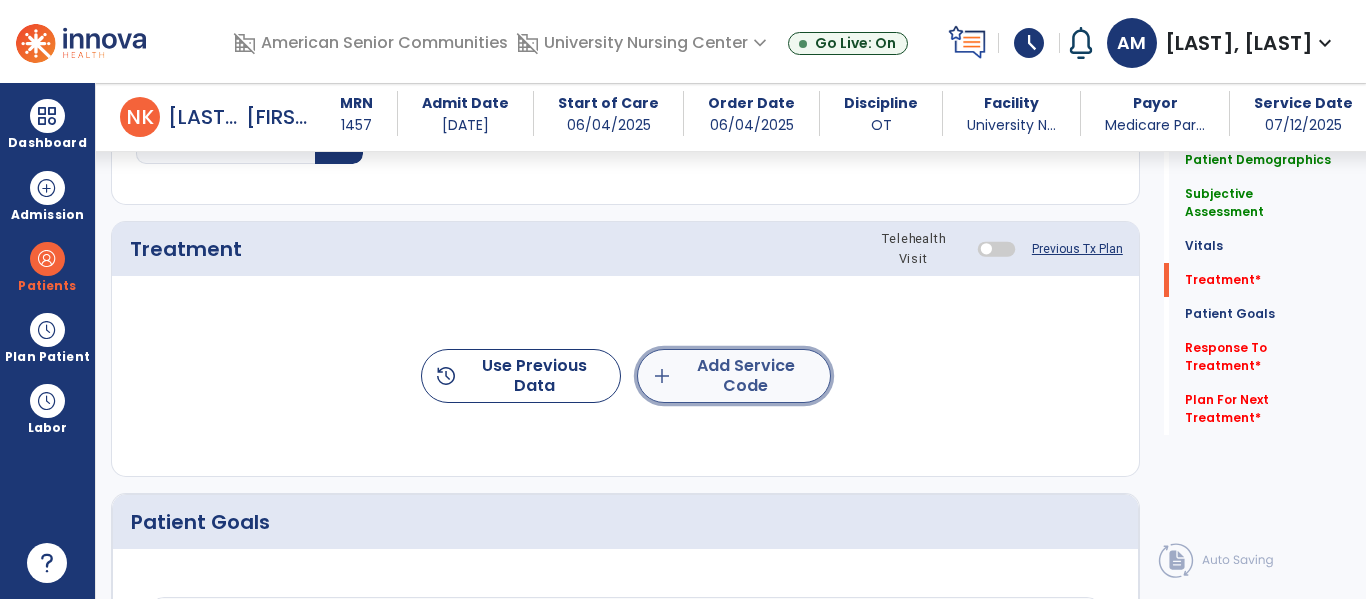 click on "add" 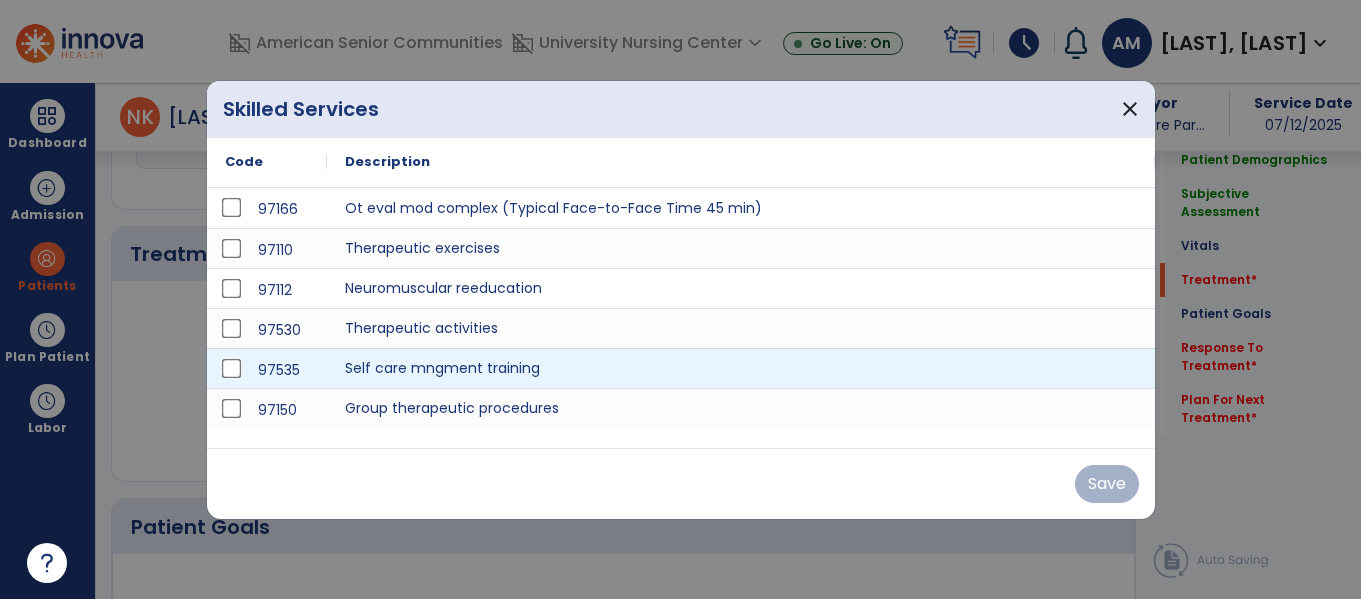scroll, scrollTop: 1148, scrollLeft: 0, axis: vertical 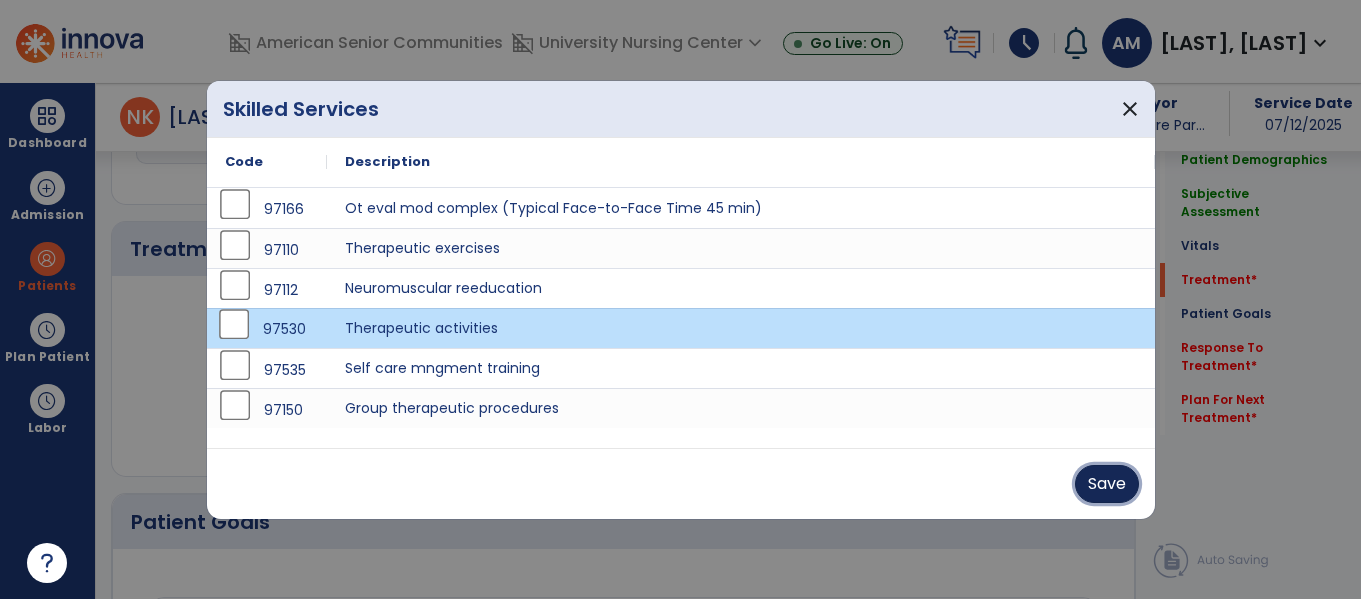 click on "Save" at bounding box center [1107, 484] 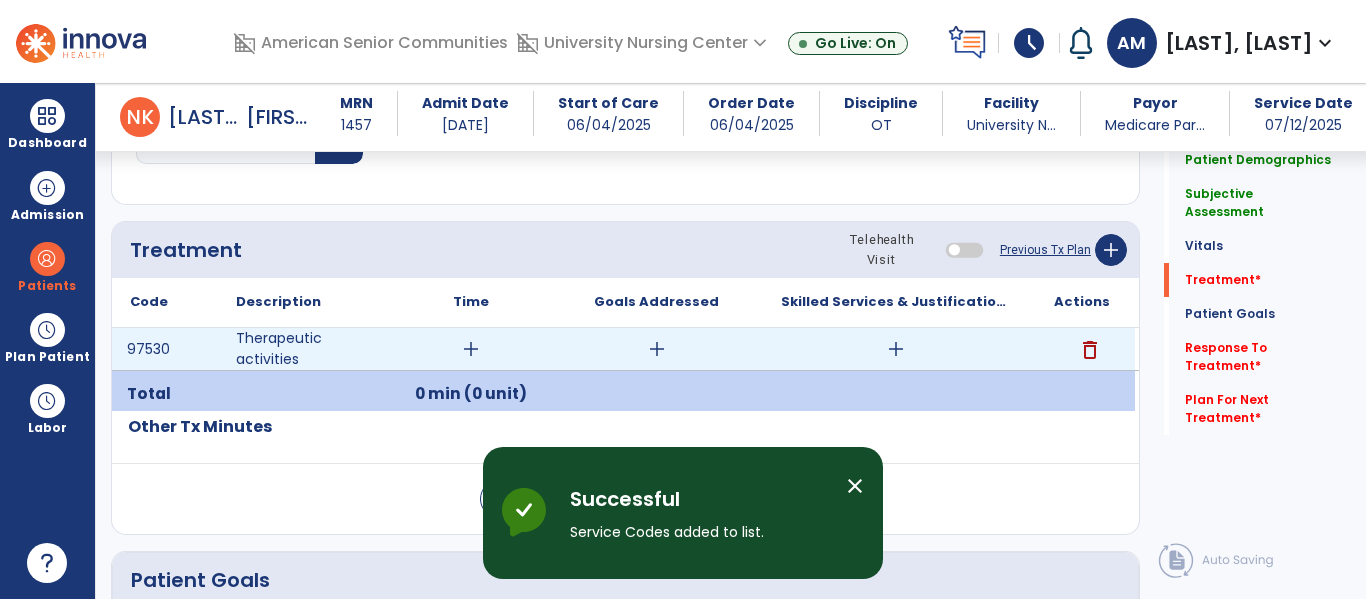click on "add" at bounding box center [471, 349] 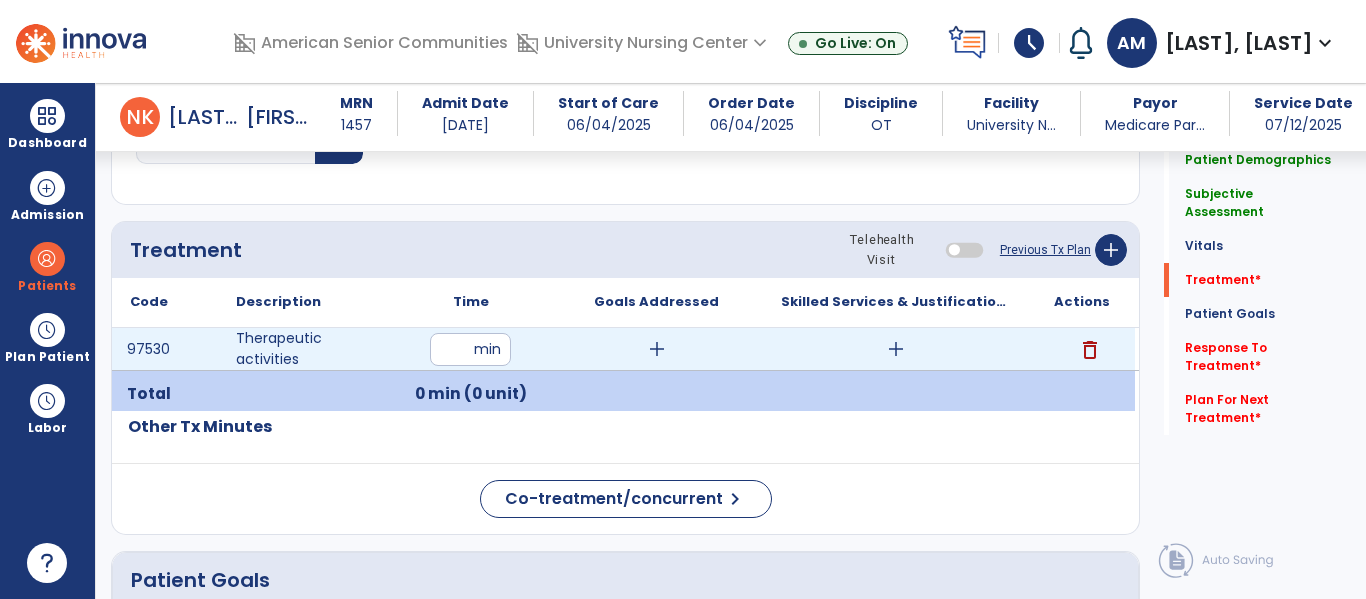 type on "**" 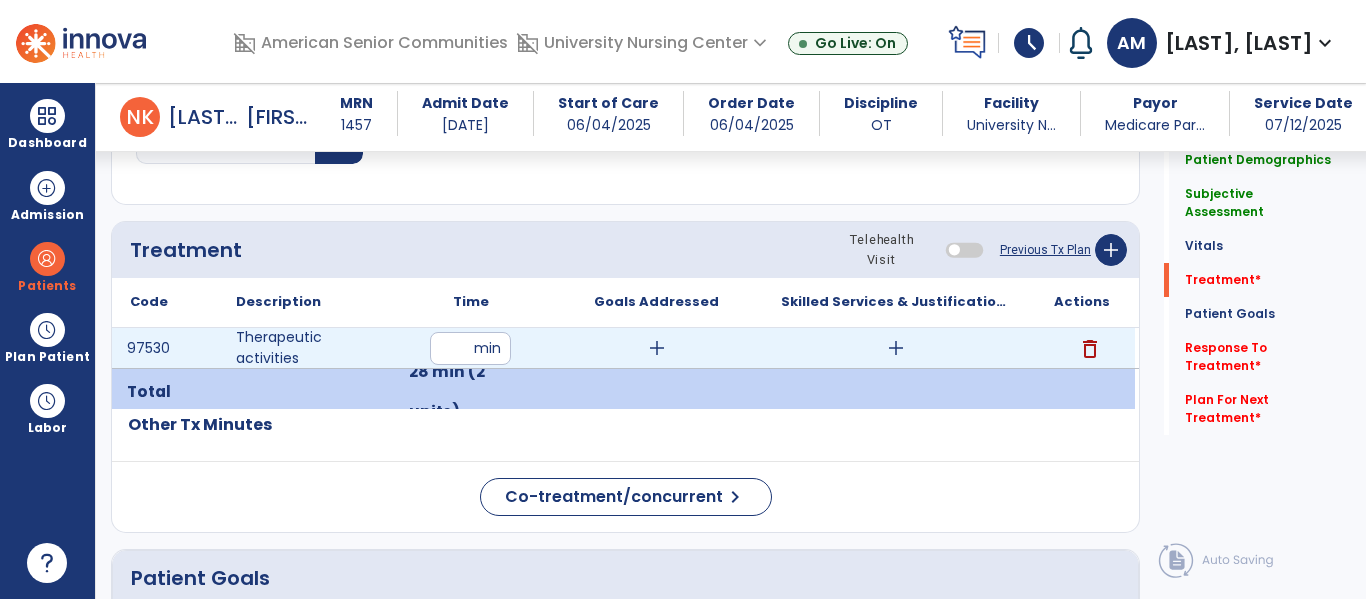 click on "add" at bounding box center [657, 348] 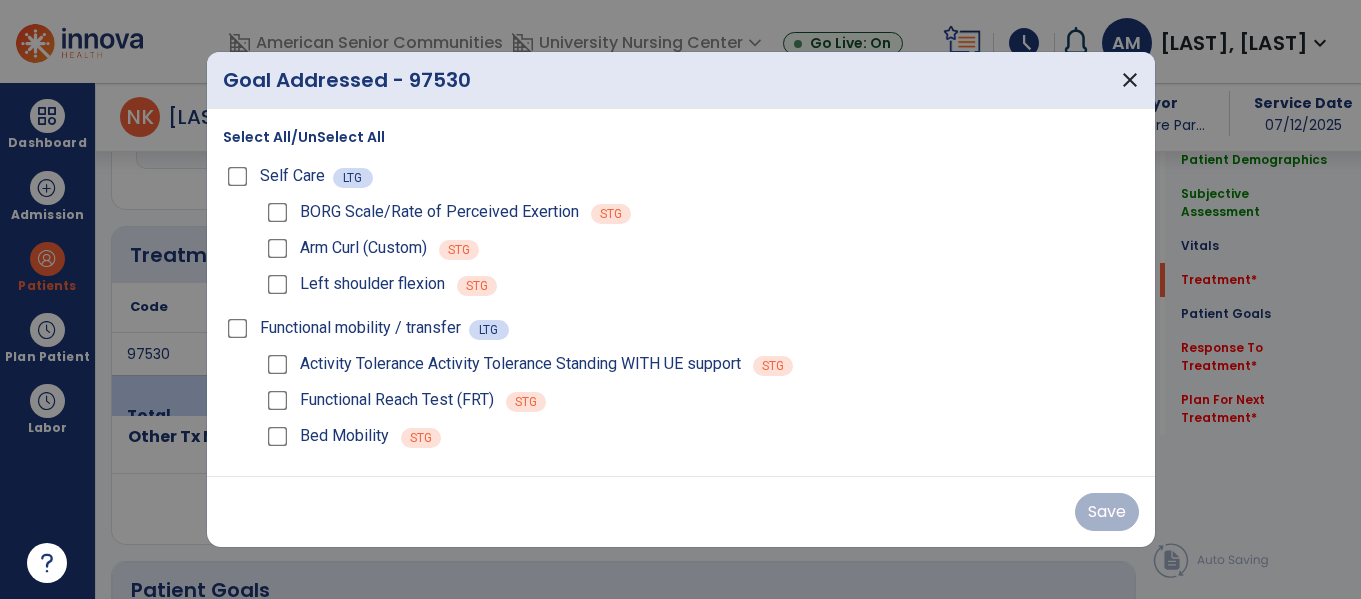 scroll, scrollTop: 1148, scrollLeft: 0, axis: vertical 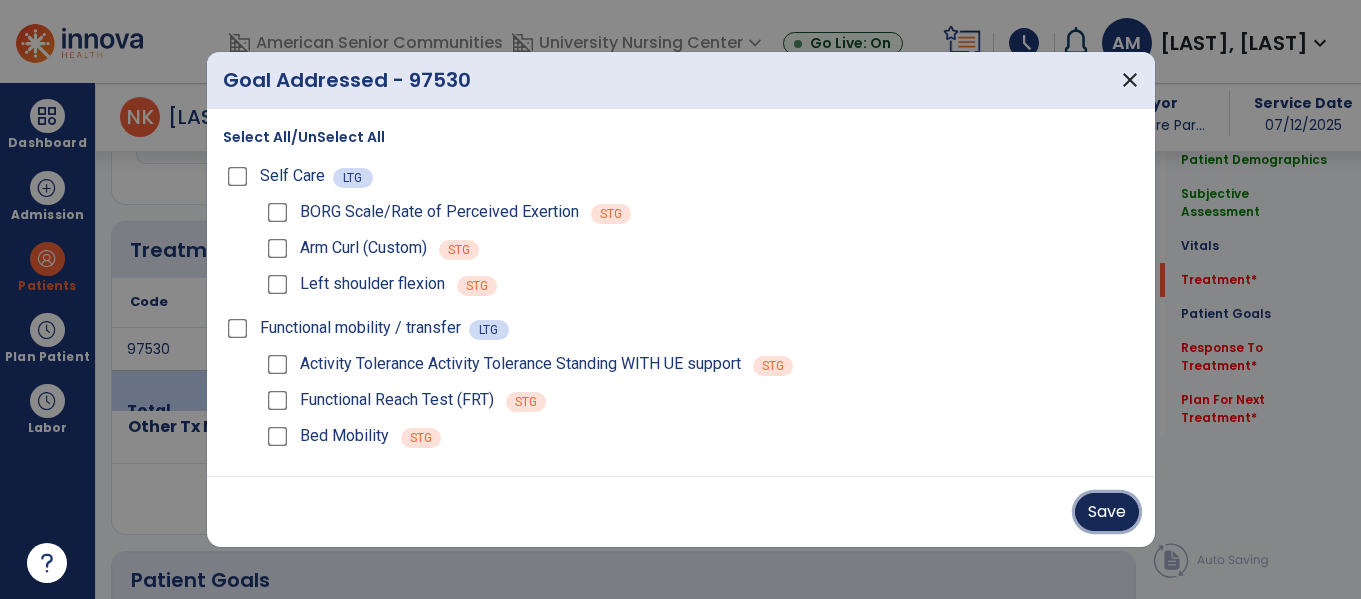 click on "Save" at bounding box center (1107, 512) 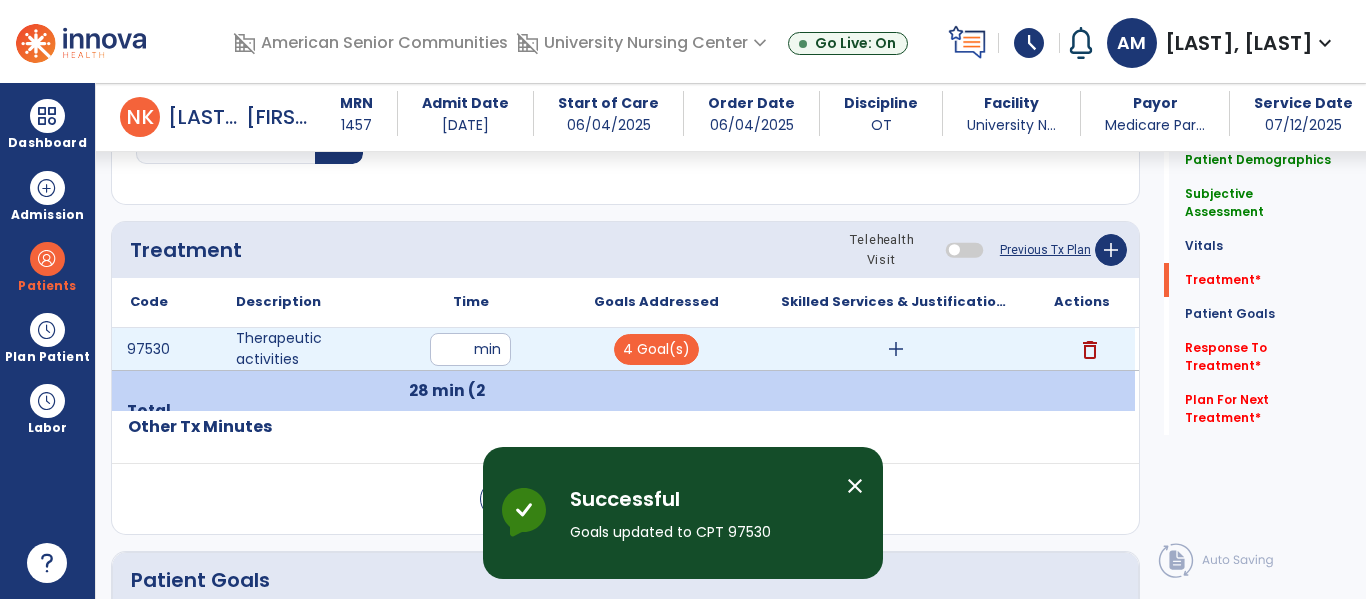 click on "add" at bounding box center (896, 349) 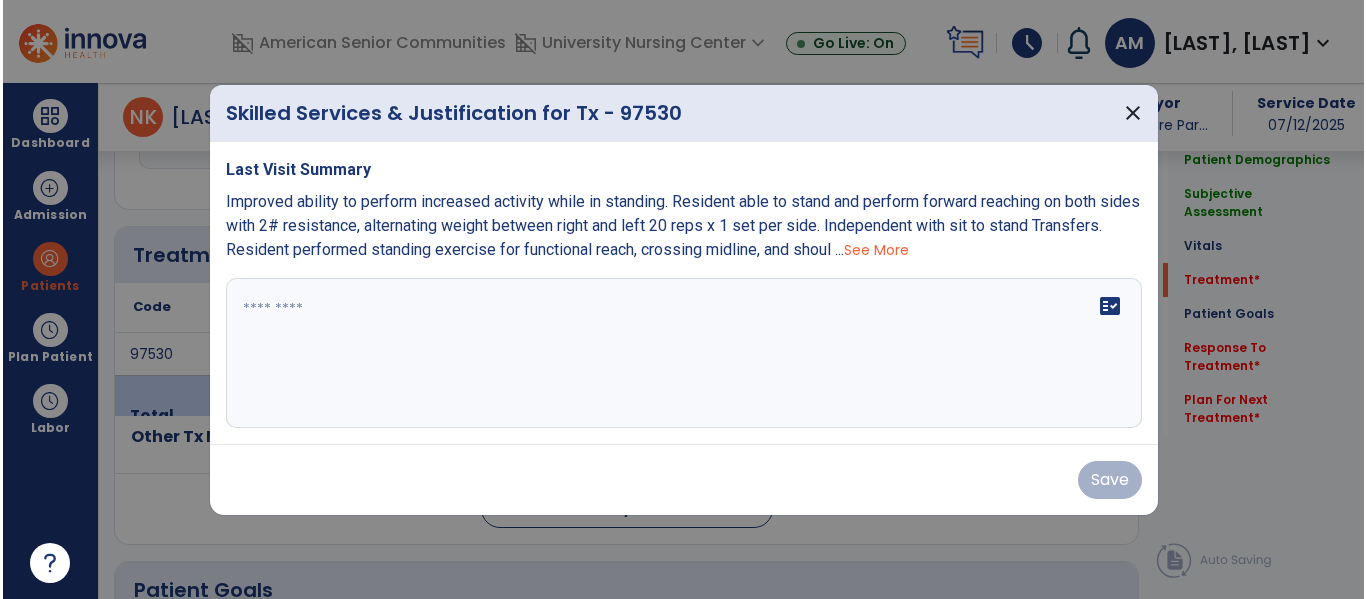 scroll, scrollTop: 1148, scrollLeft: 0, axis: vertical 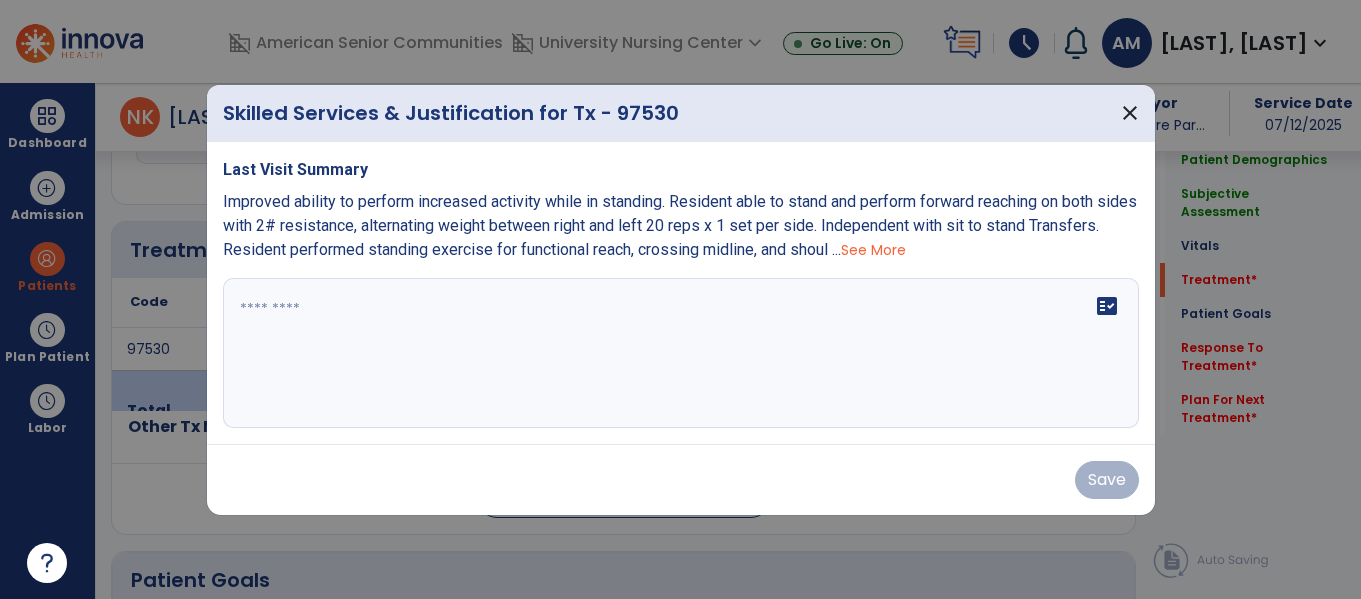click at bounding box center (681, 353) 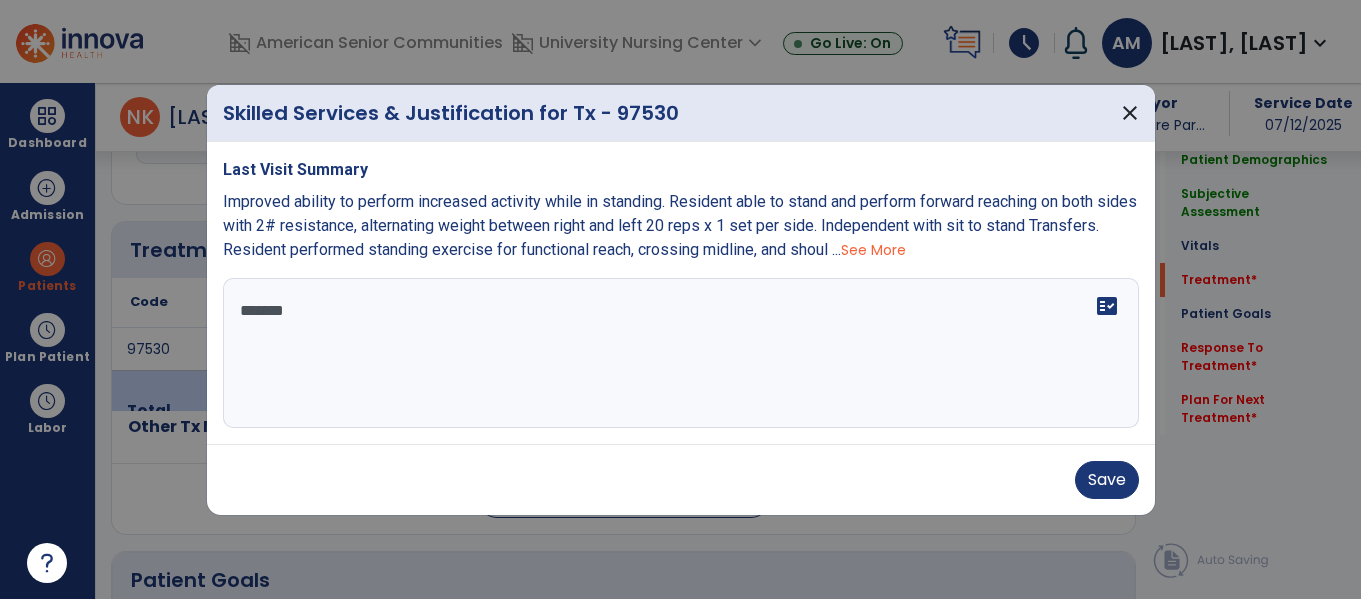 type on "********" 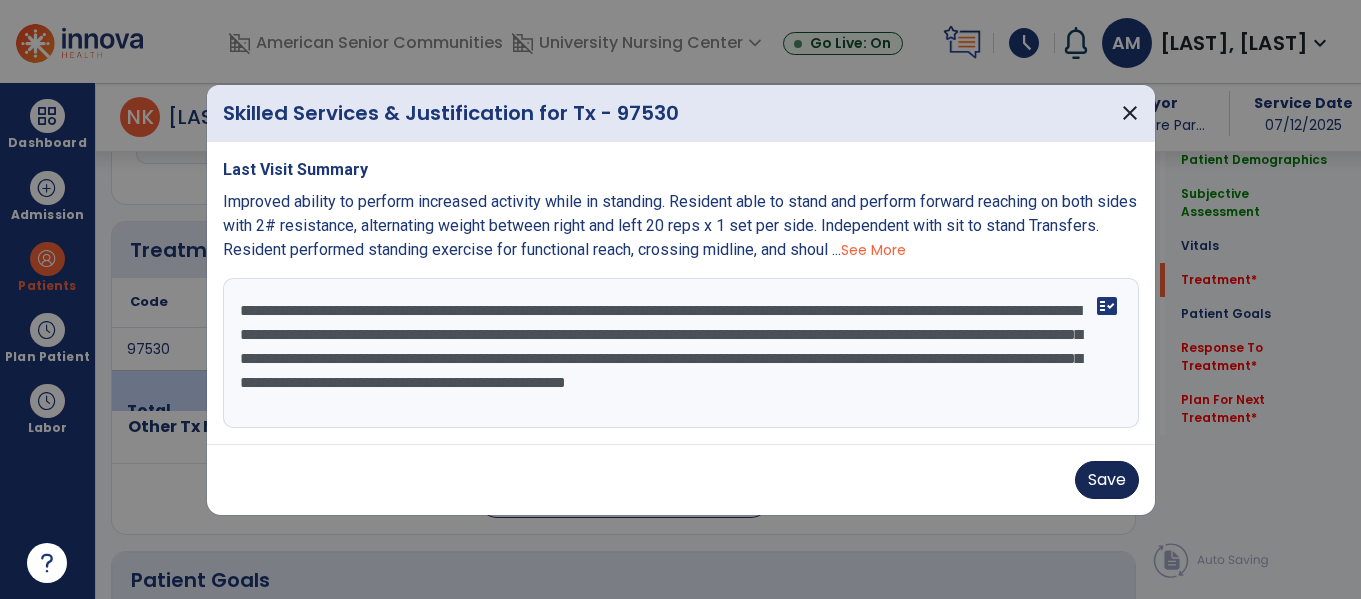 type on "**********" 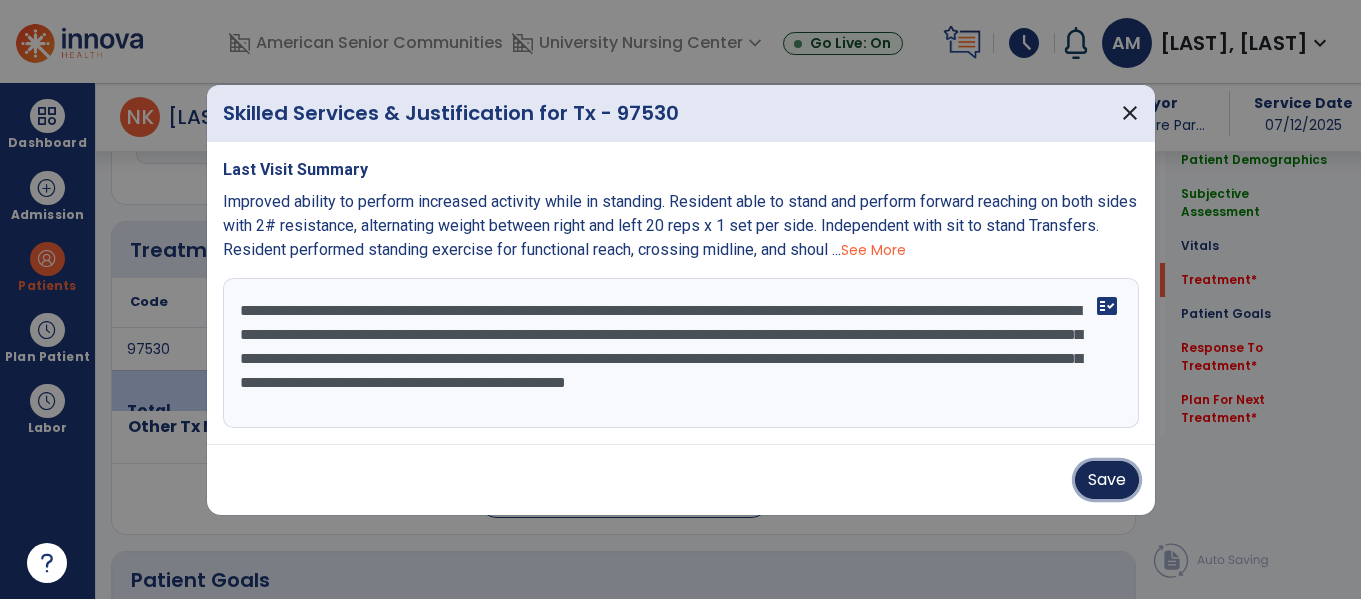 click on "Save" at bounding box center (1107, 480) 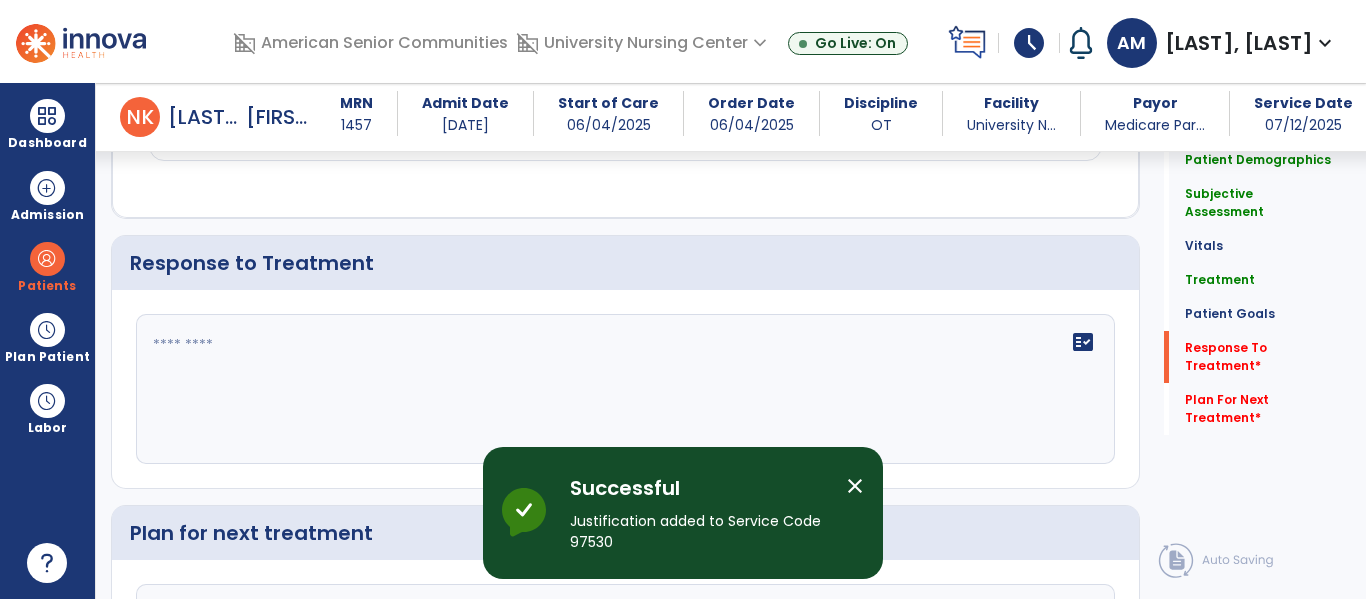scroll, scrollTop: 2862, scrollLeft: 0, axis: vertical 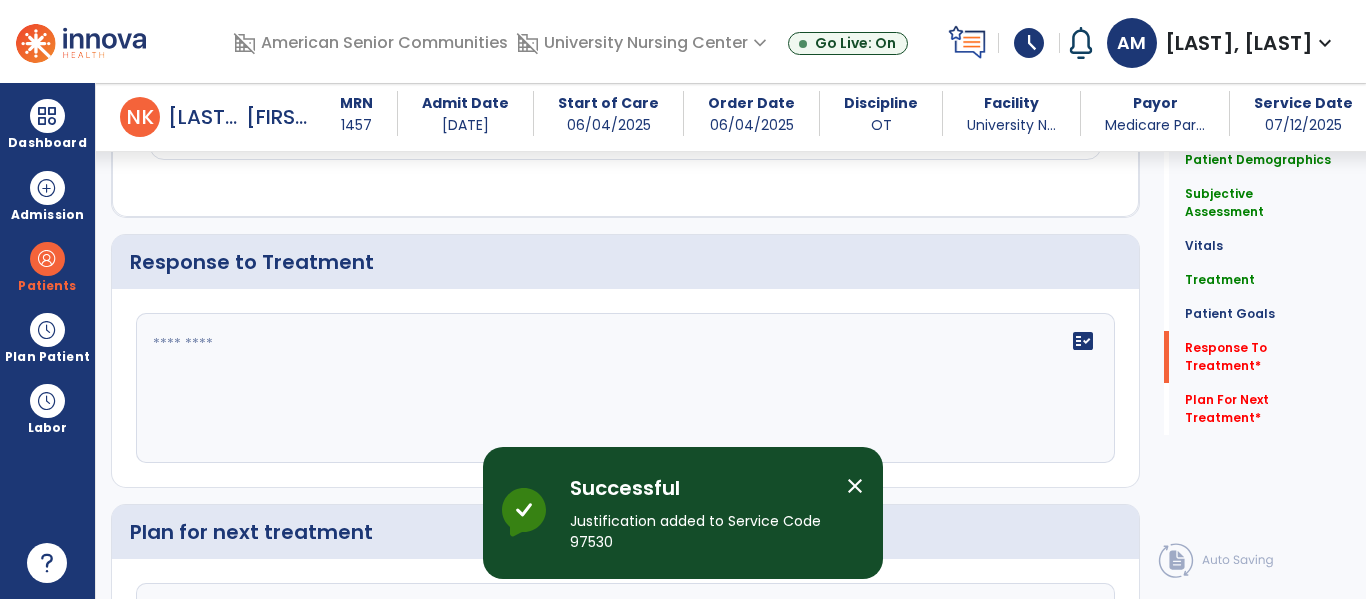 click 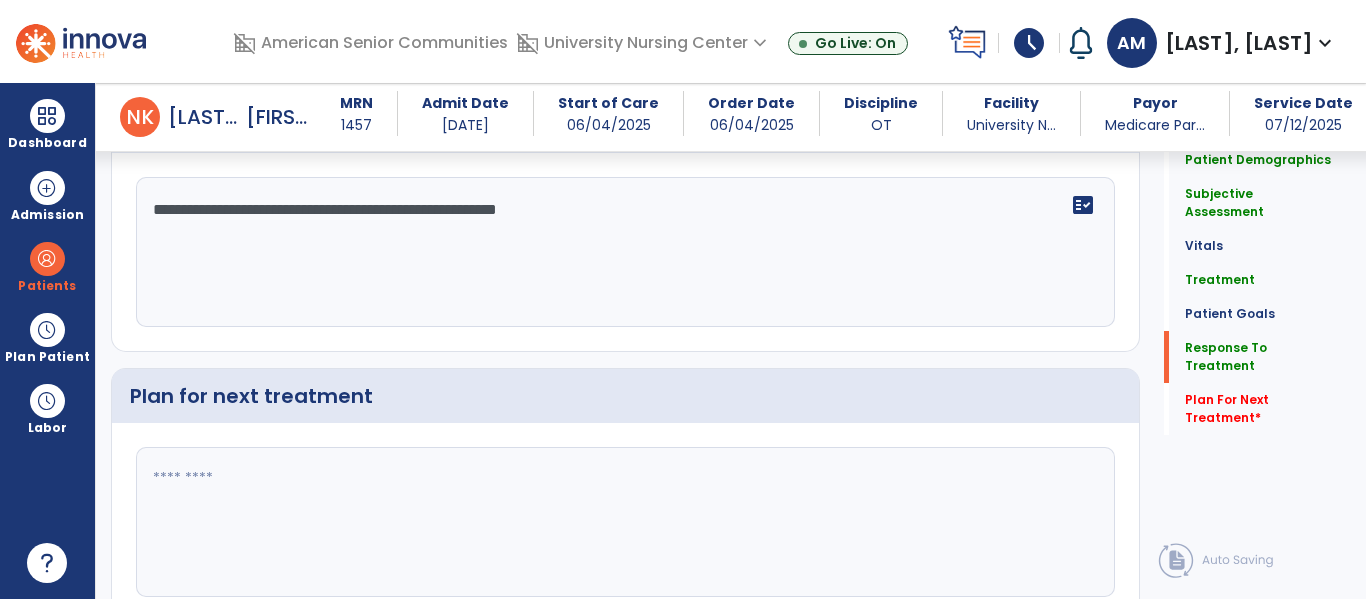 scroll, scrollTop: 3034, scrollLeft: 0, axis: vertical 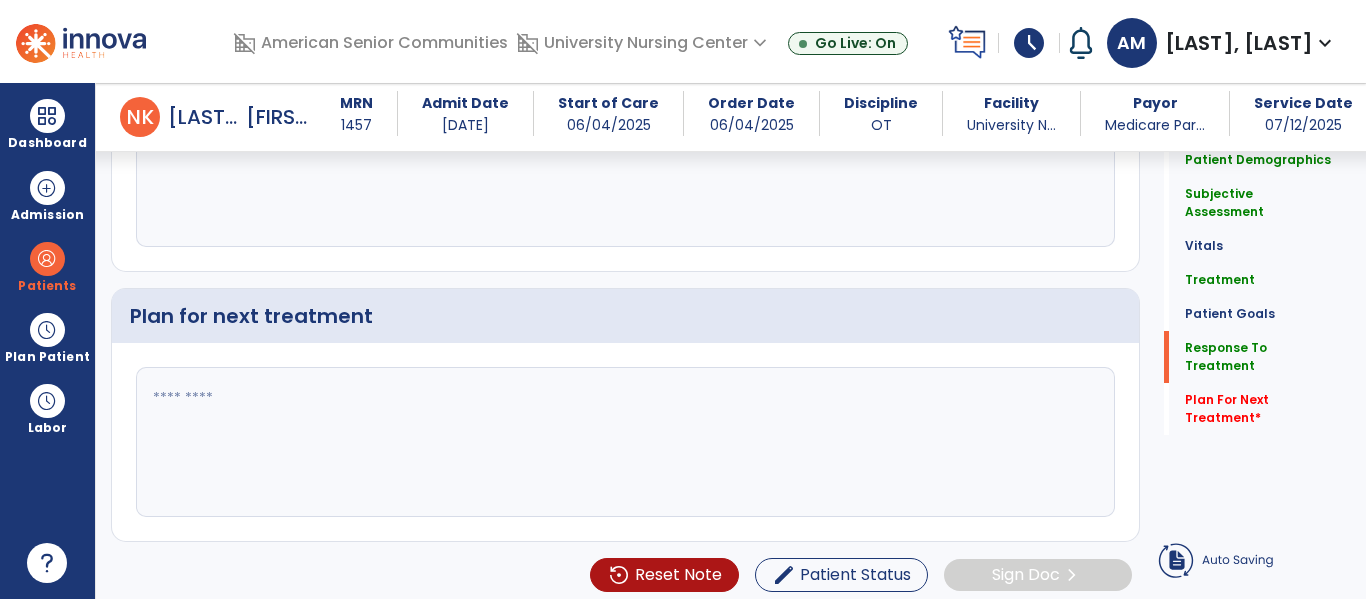 type on "**********" 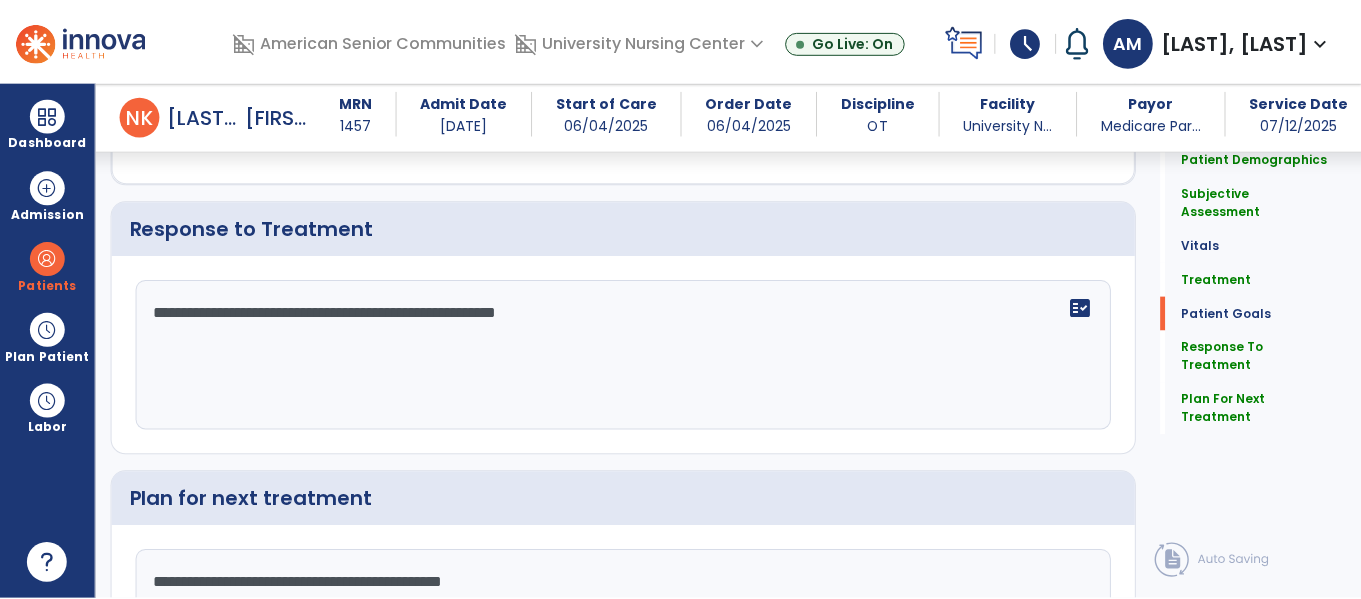 scroll, scrollTop: 3087, scrollLeft: 0, axis: vertical 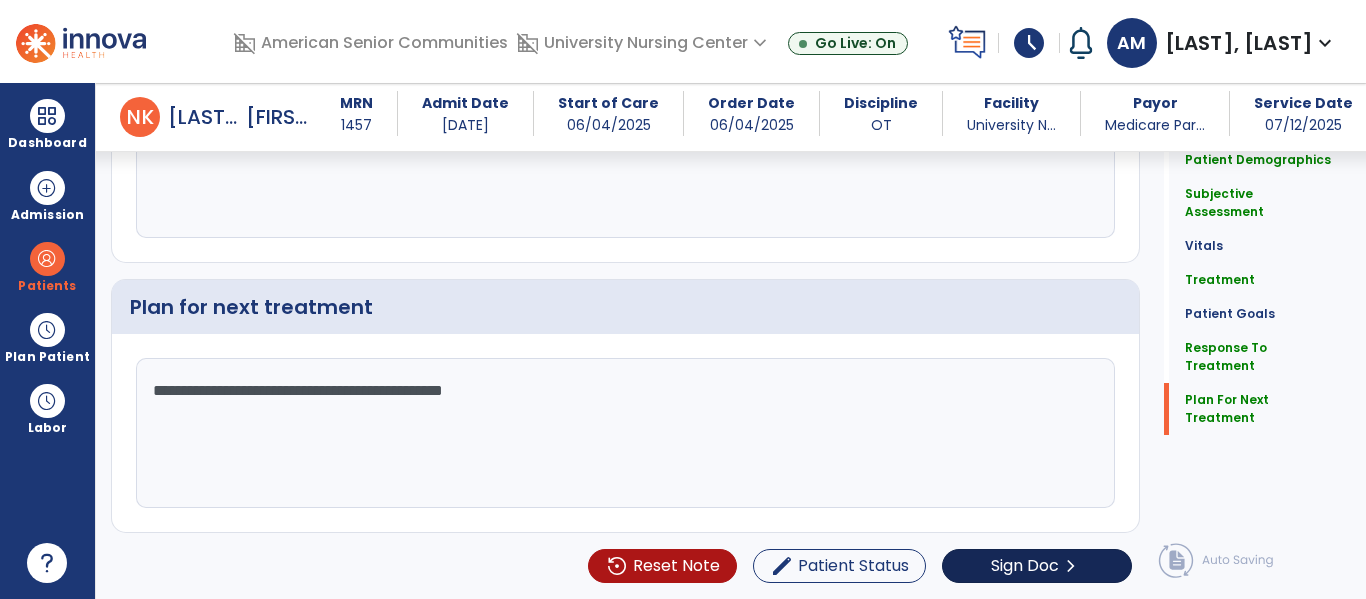 type on "**********" 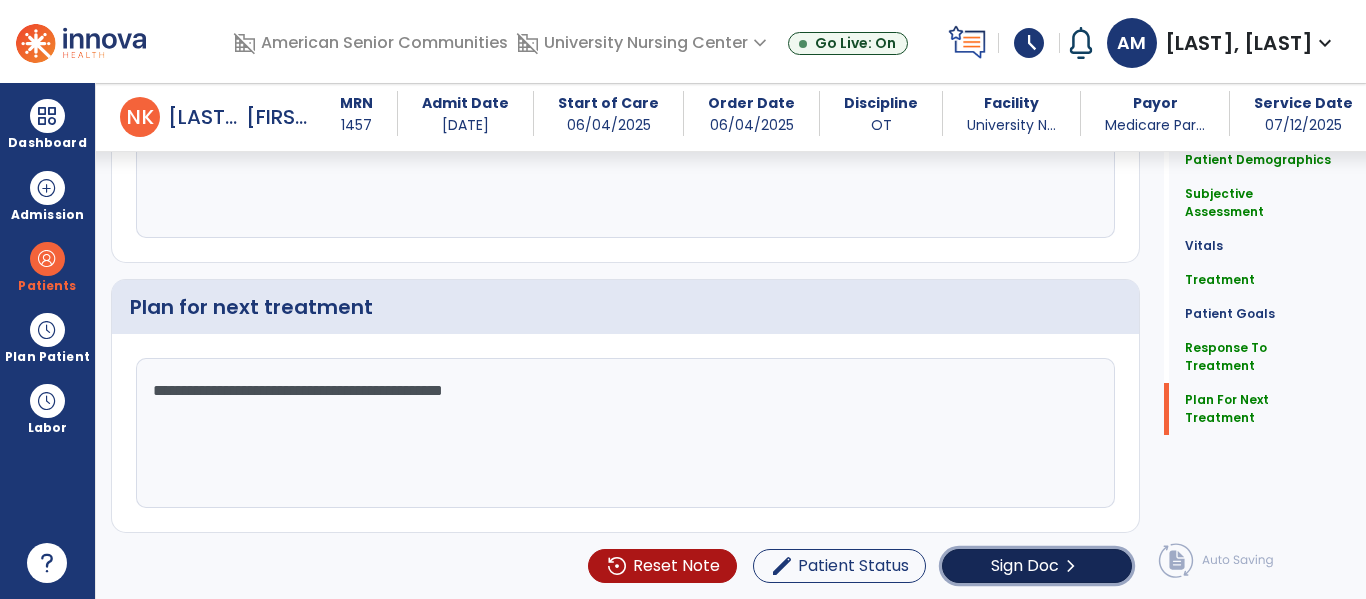 click on "Sign Doc" 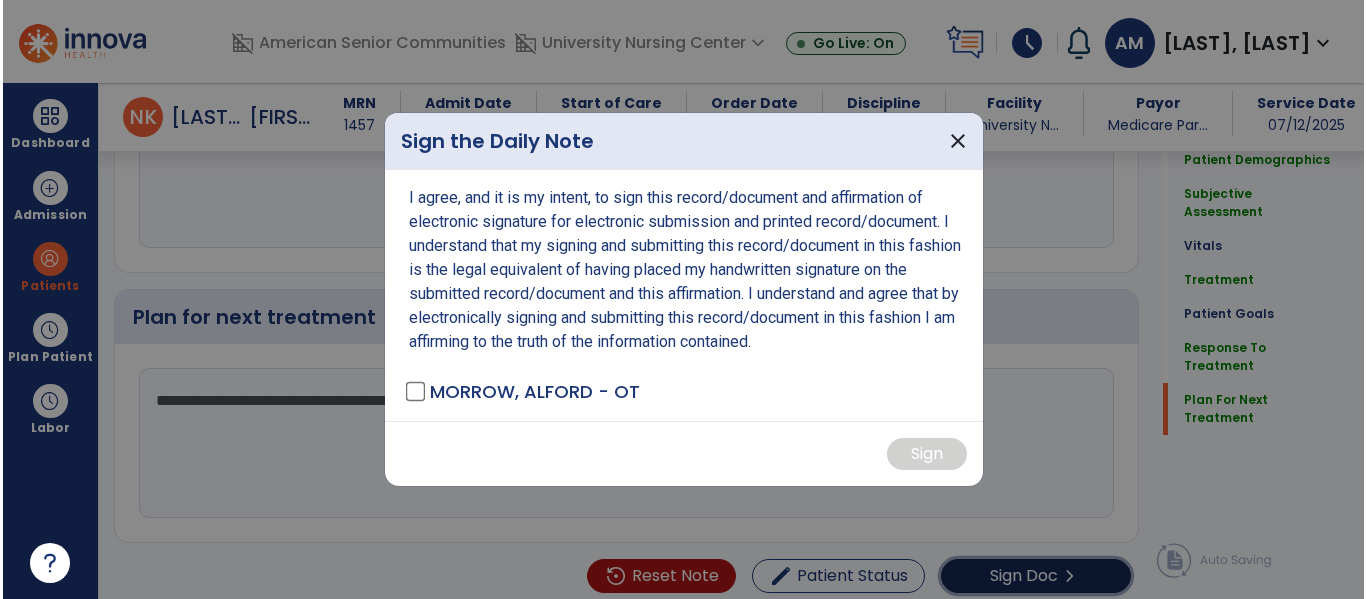 scroll, scrollTop: 3087, scrollLeft: 0, axis: vertical 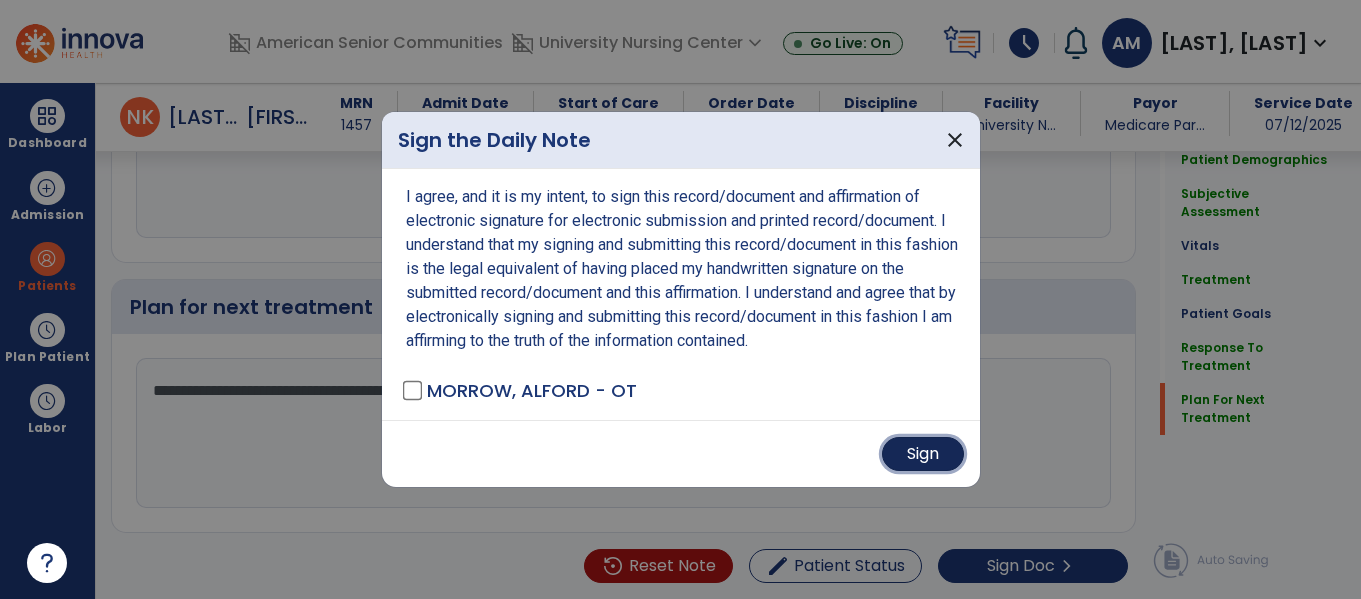 click on "Sign" at bounding box center (923, 454) 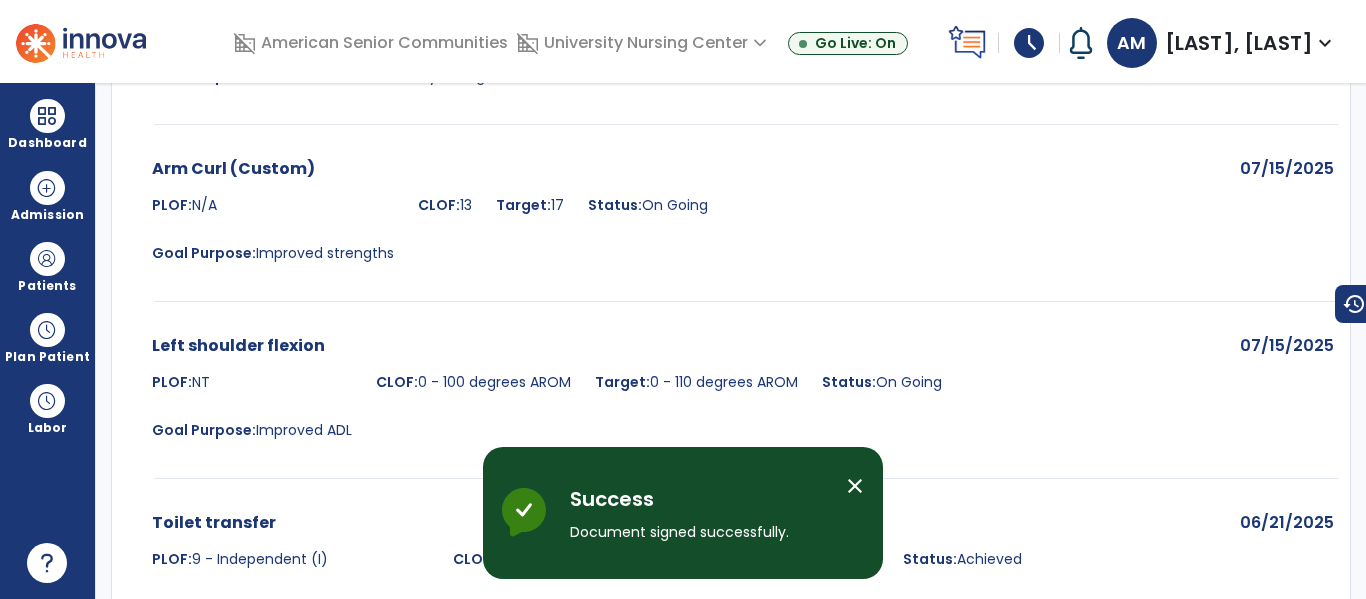 scroll, scrollTop: 0, scrollLeft: 0, axis: both 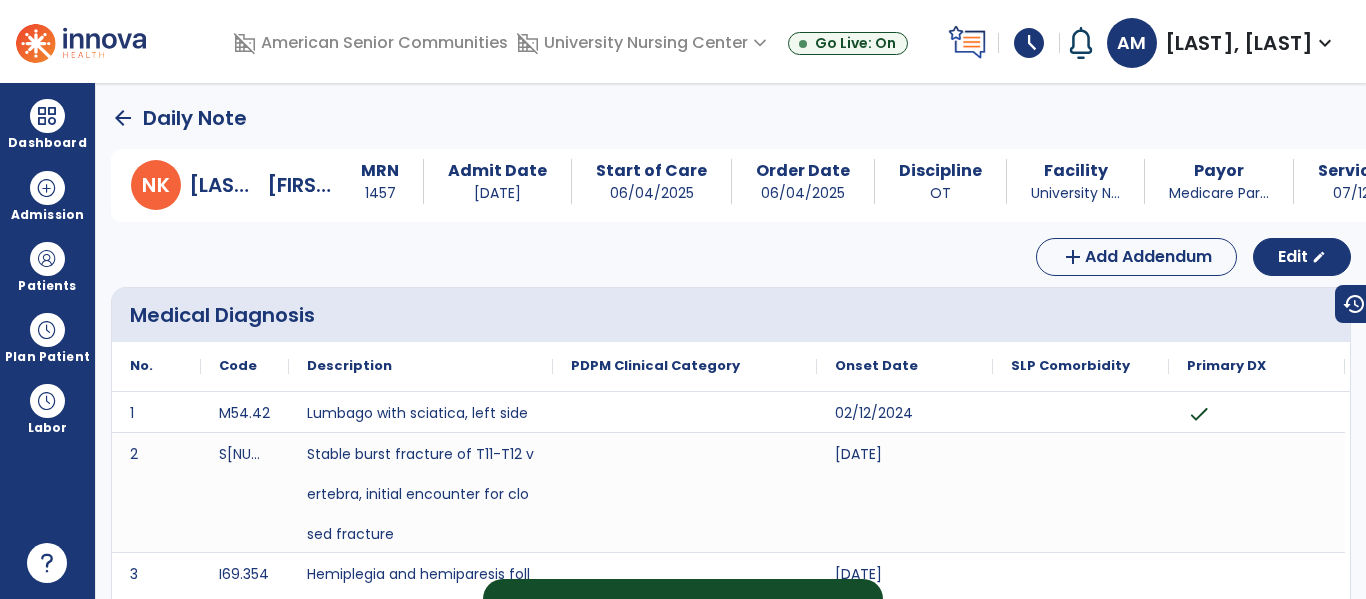 click on "arrow_back" 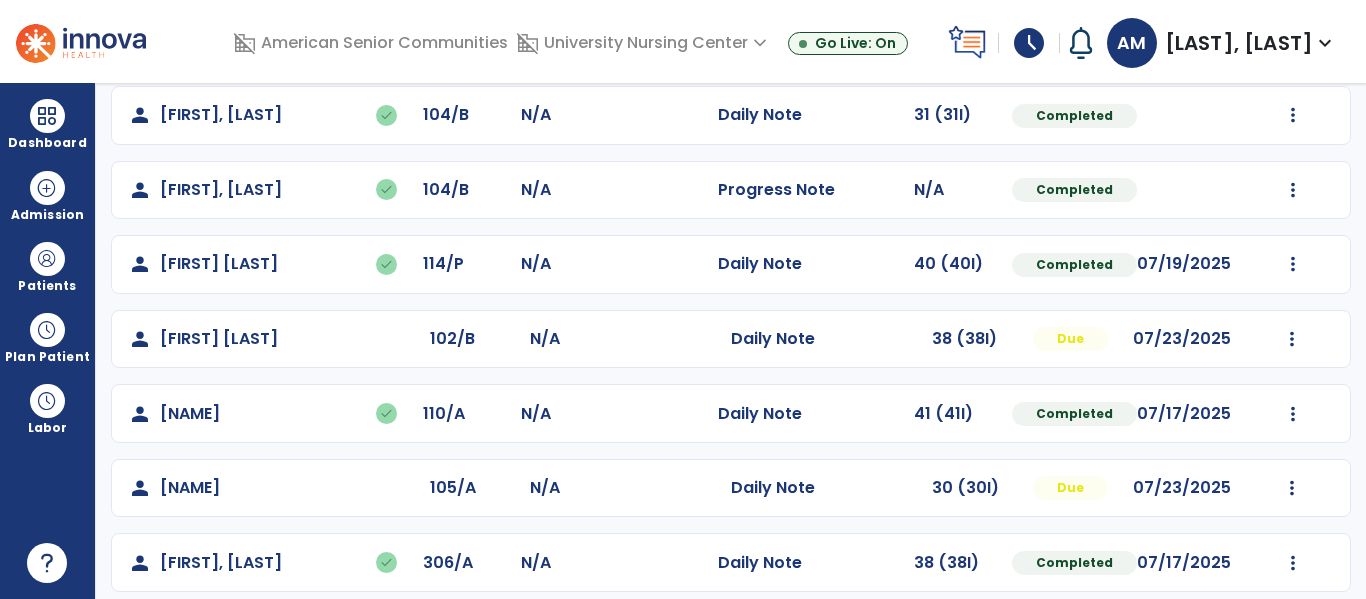 scroll, scrollTop: 563, scrollLeft: 0, axis: vertical 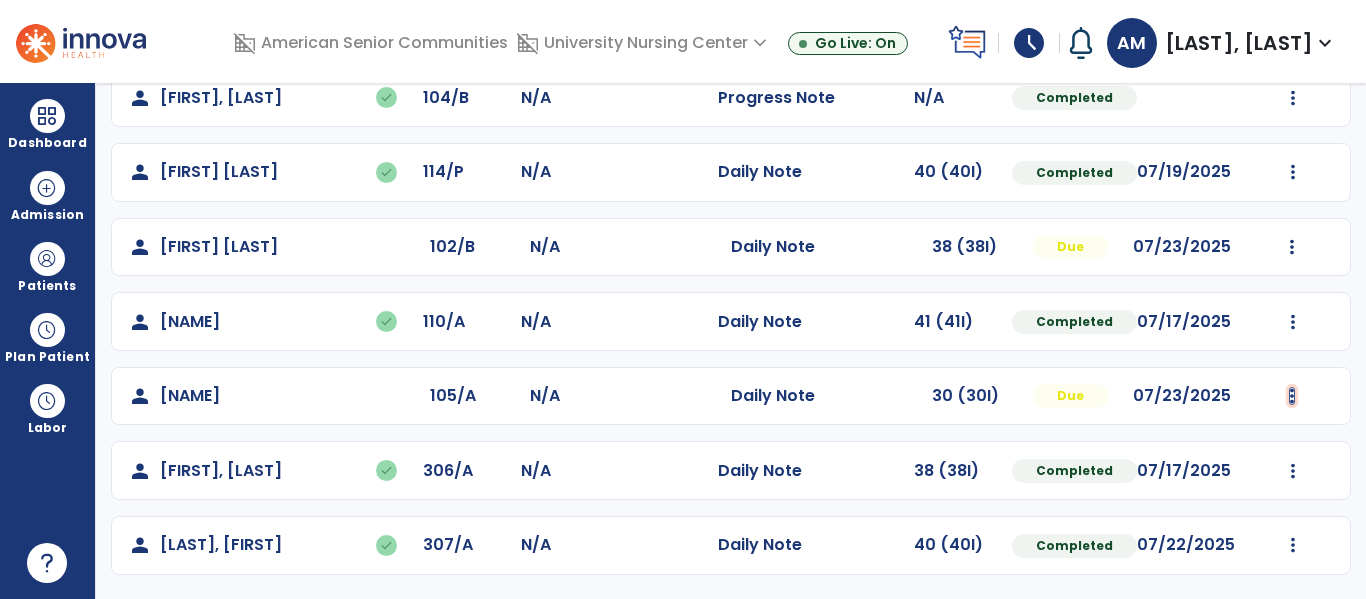 click at bounding box center [1292, -275] 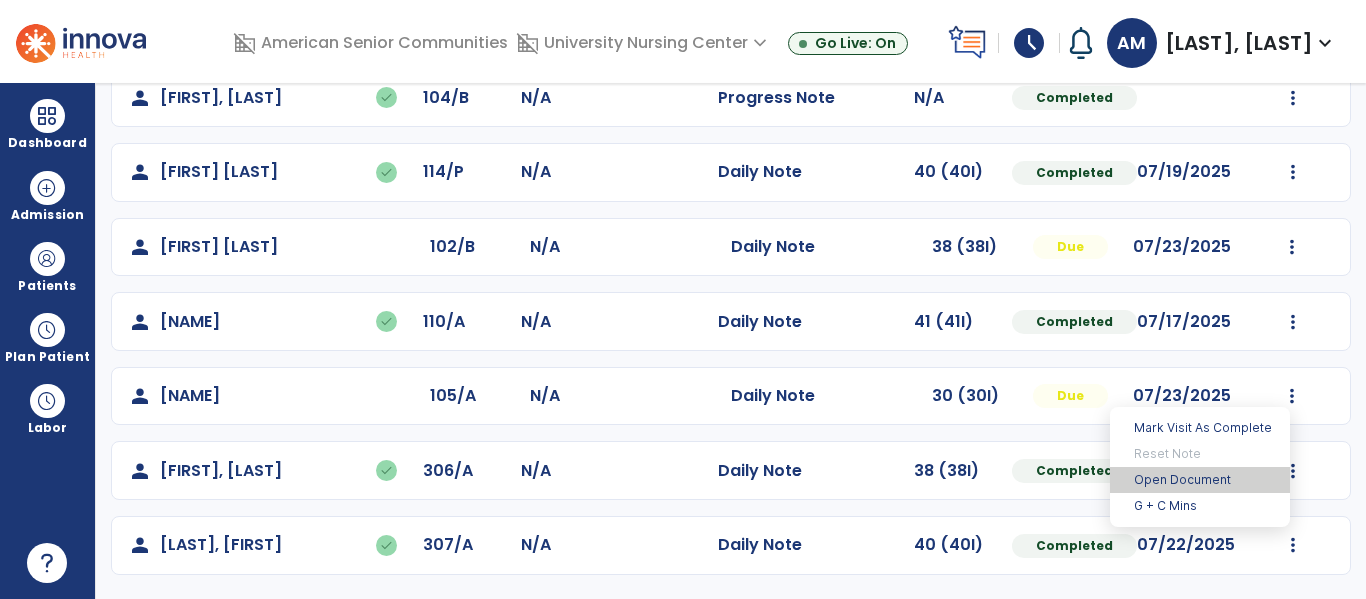 click on "Open Document" at bounding box center [1200, 480] 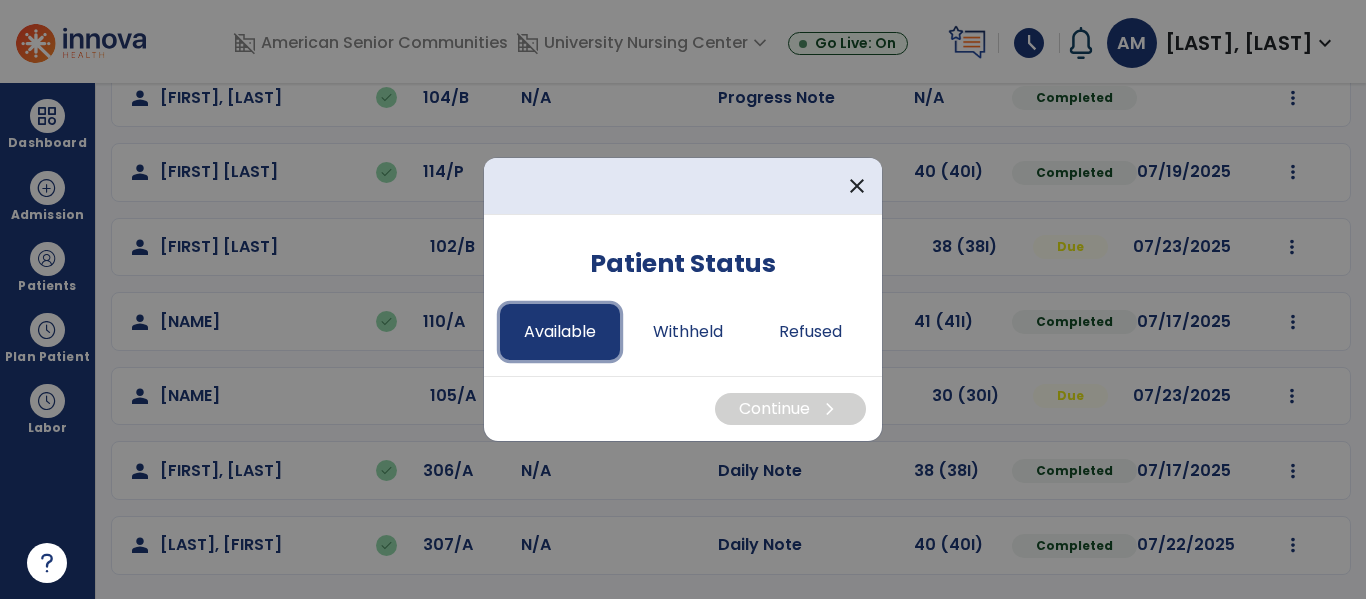 click on "Available" at bounding box center [560, 332] 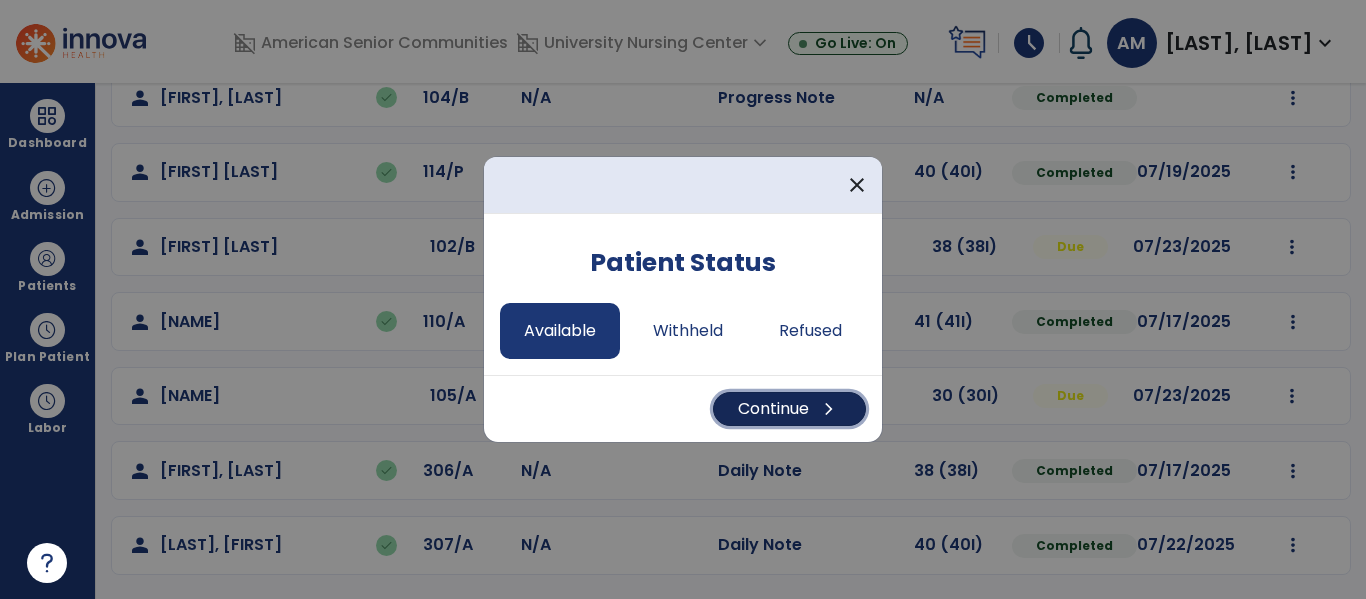 click on "Continue   chevron_right" at bounding box center [789, 409] 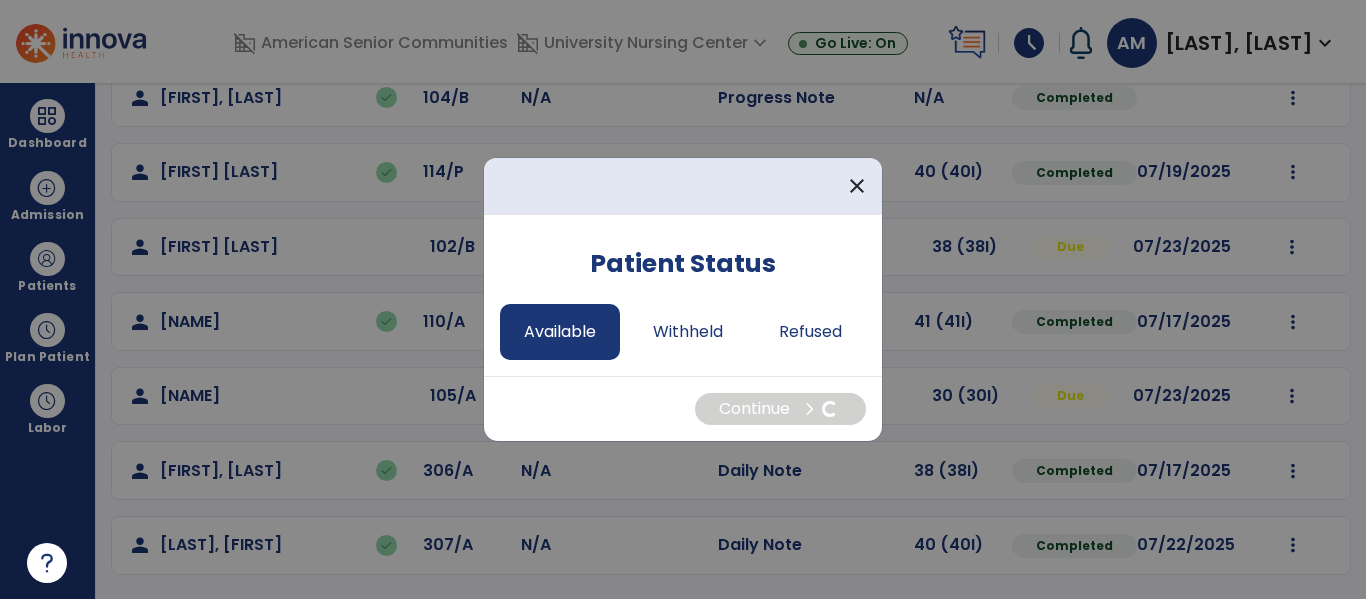 select on "*" 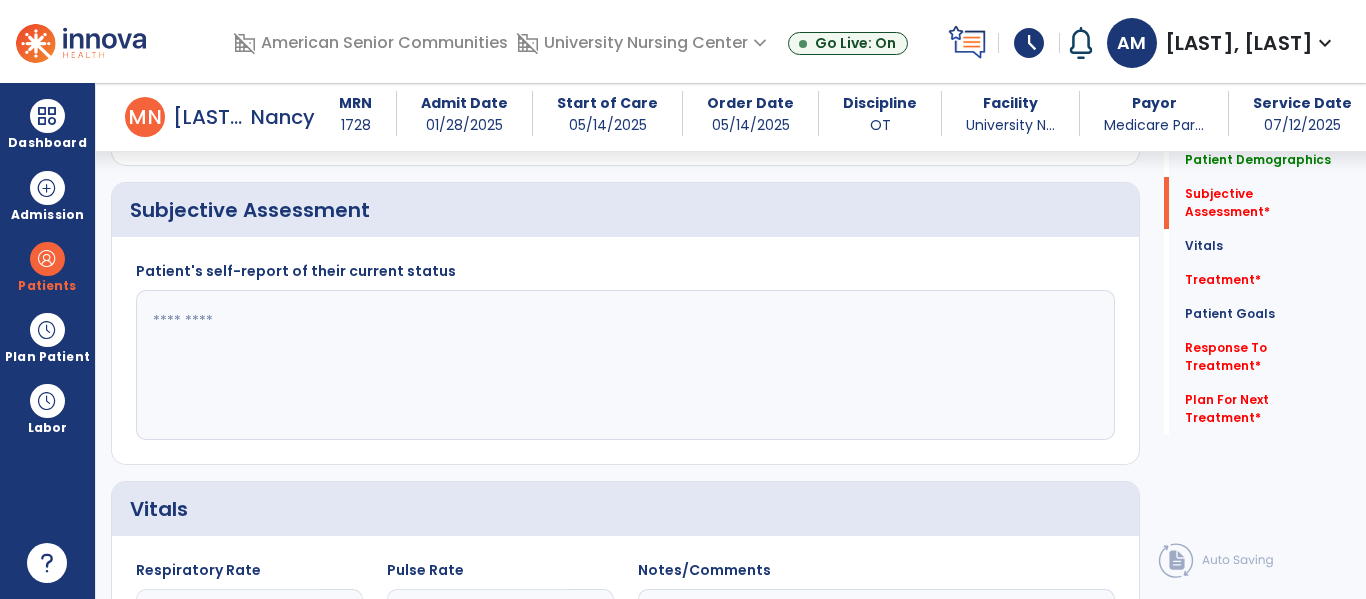scroll, scrollTop: 434, scrollLeft: 0, axis: vertical 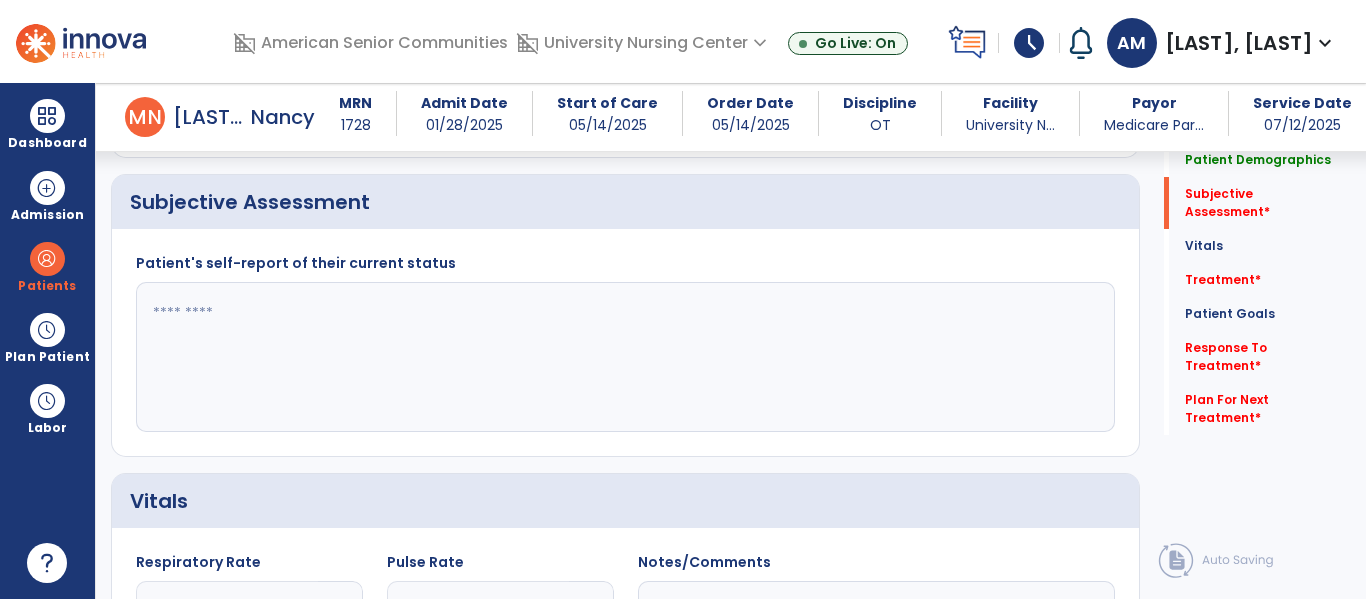 click 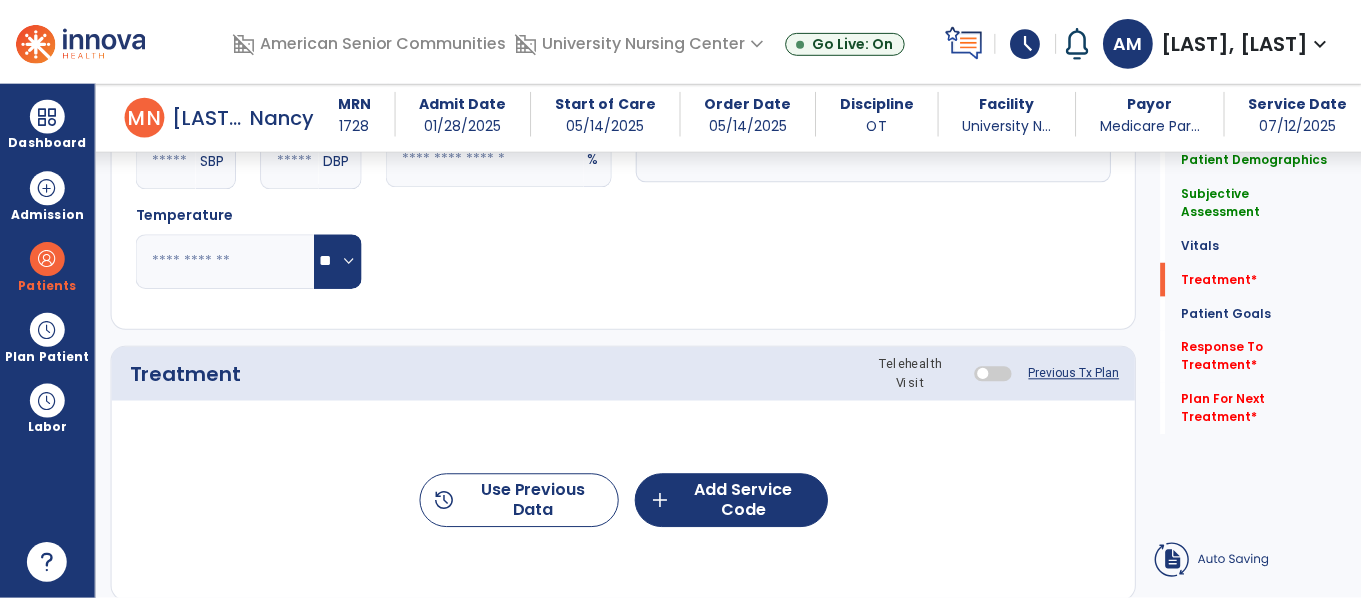 scroll, scrollTop: 1151, scrollLeft: 0, axis: vertical 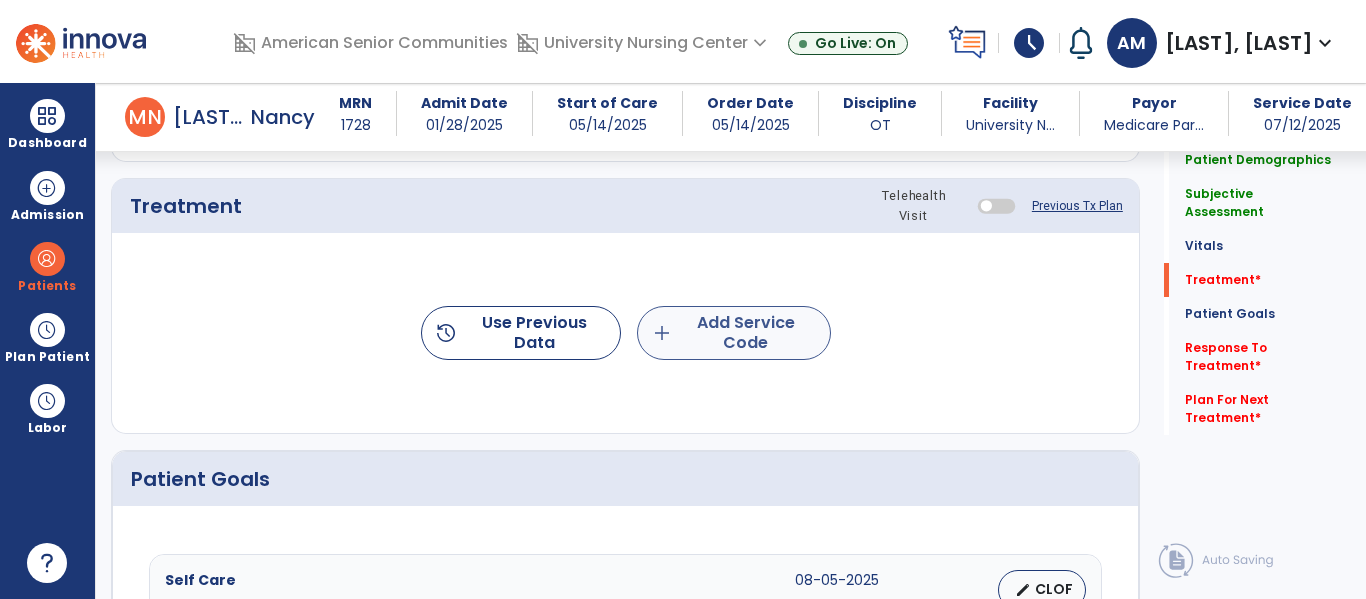 type on "**********" 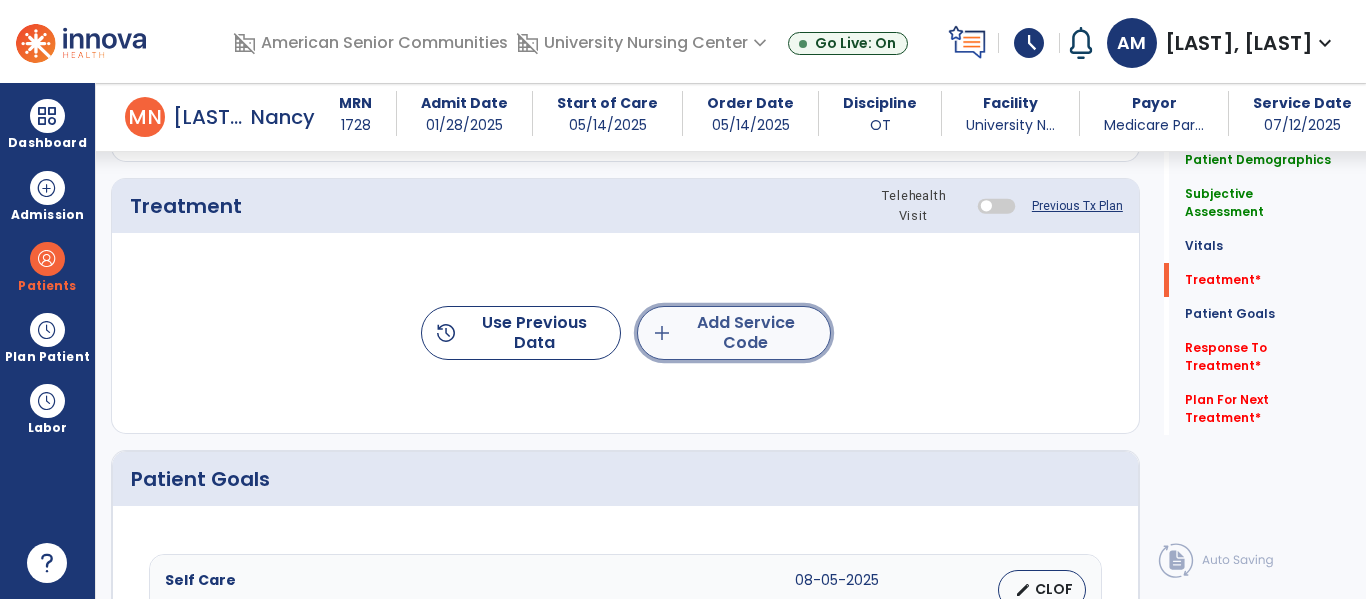 click on "add  Add Service Code" 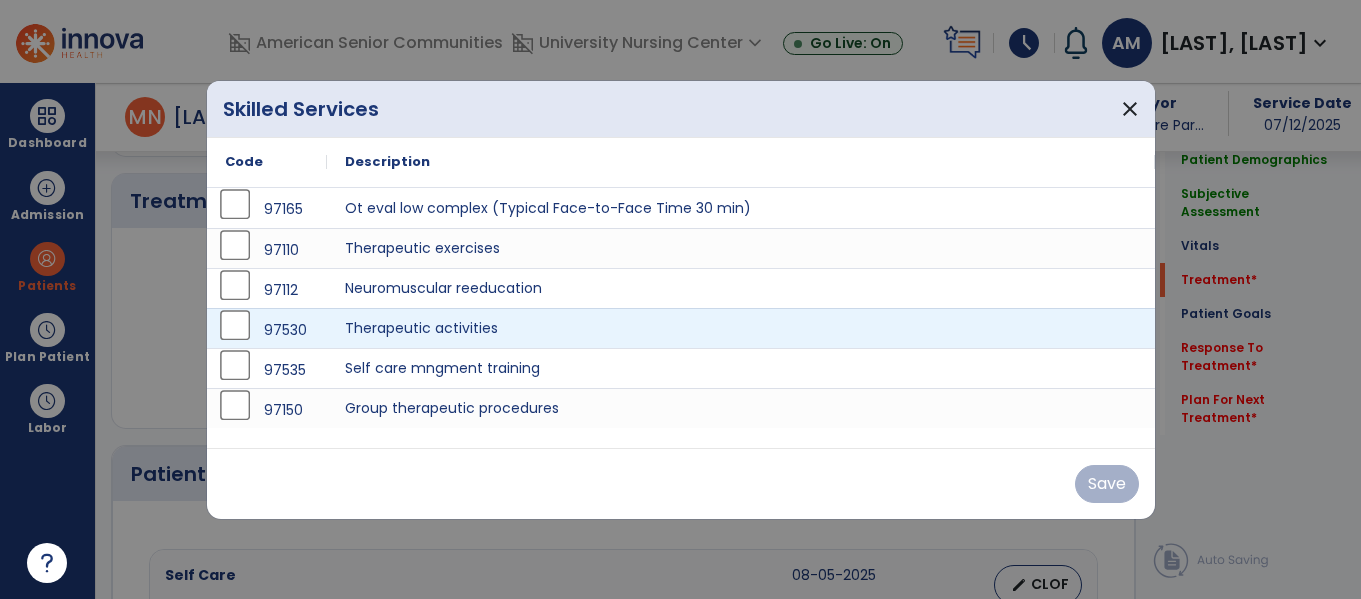scroll, scrollTop: 1151, scrollLeft: 0, axis: vertical 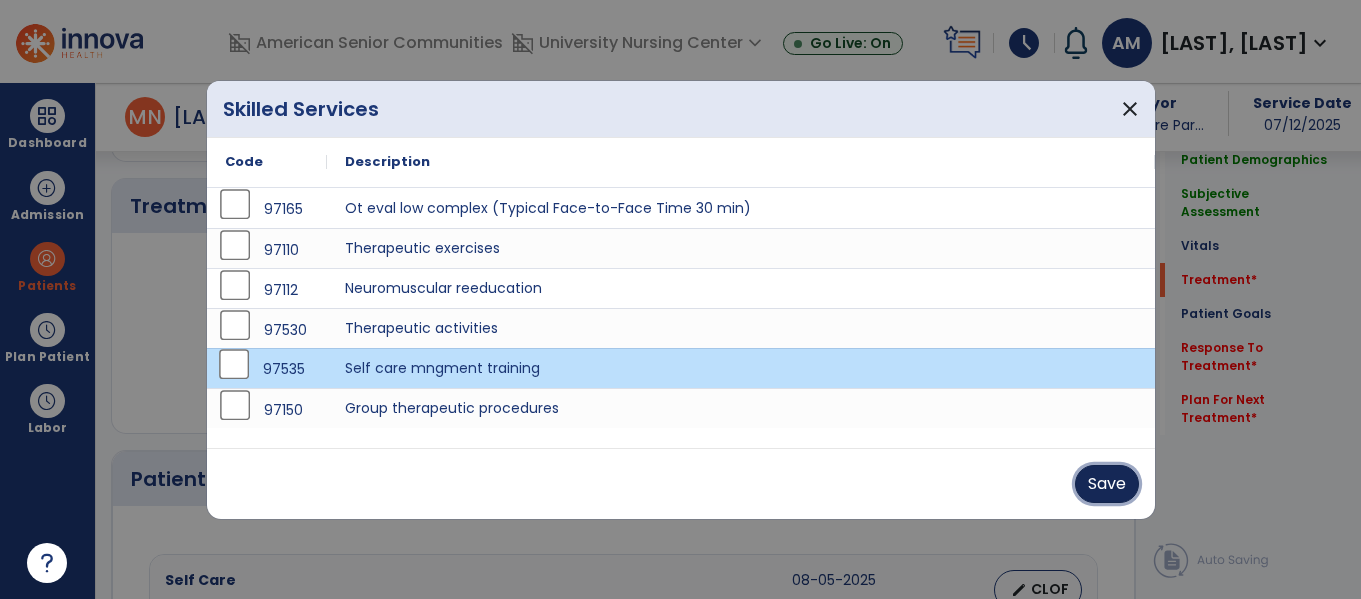 click on "Save" at bounding box center [1107, 484] 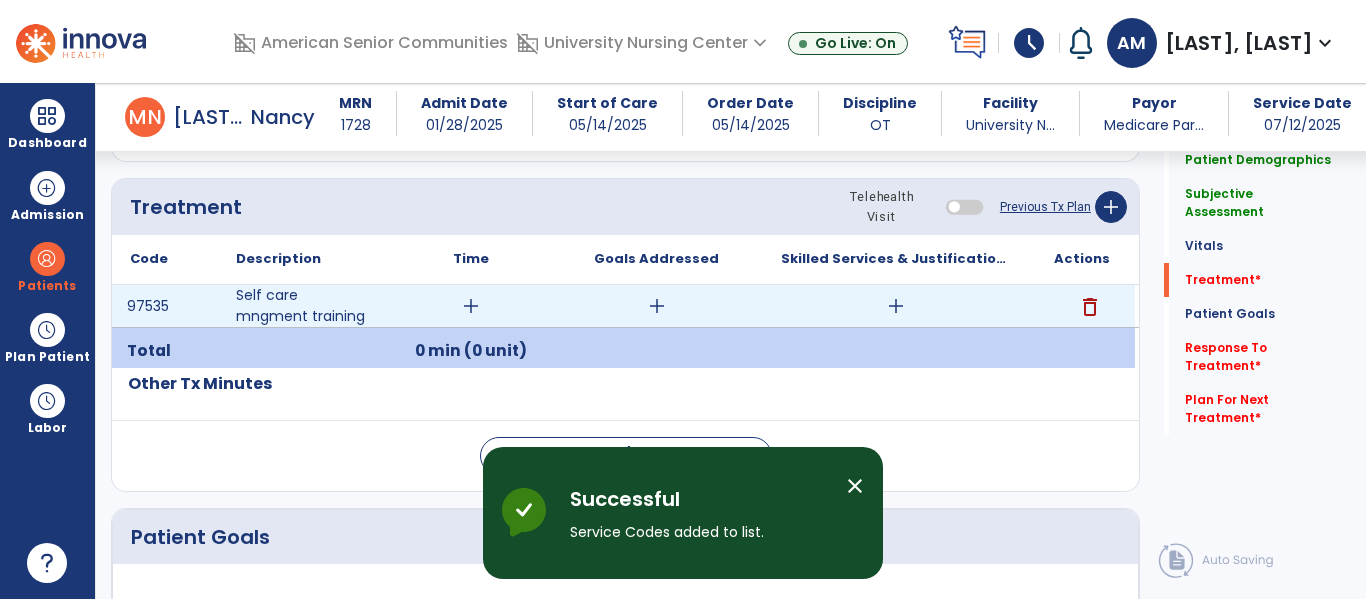 click on "add" at bounding box center (471, 306) 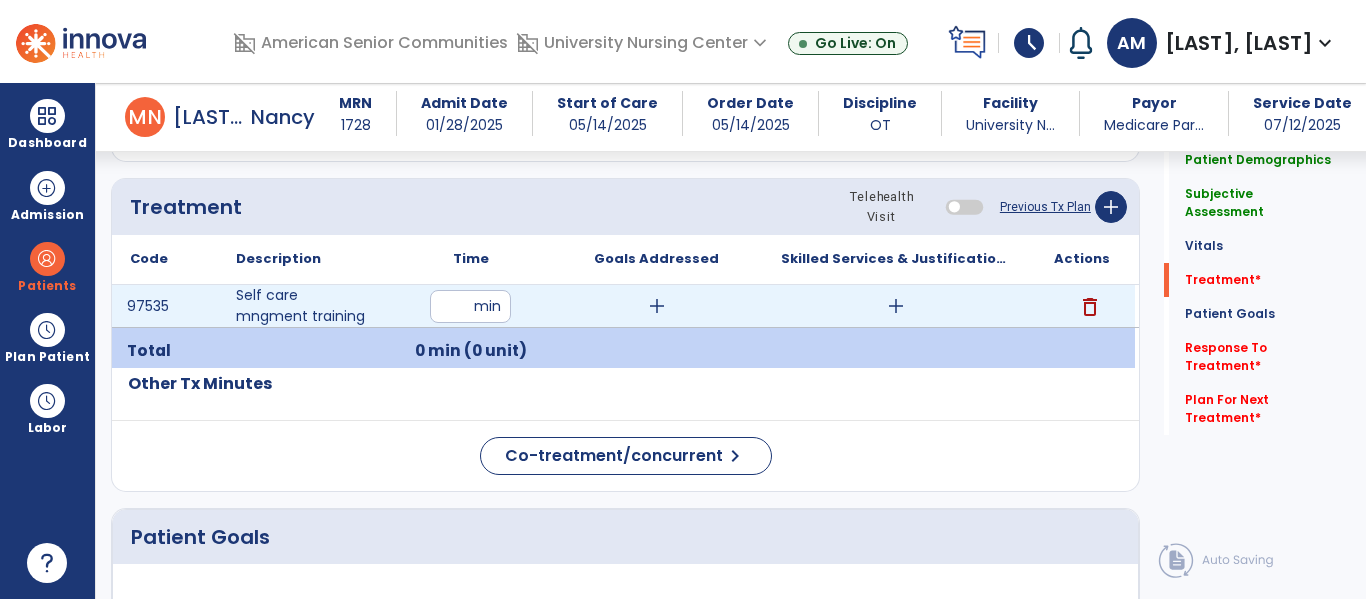 type on "**" 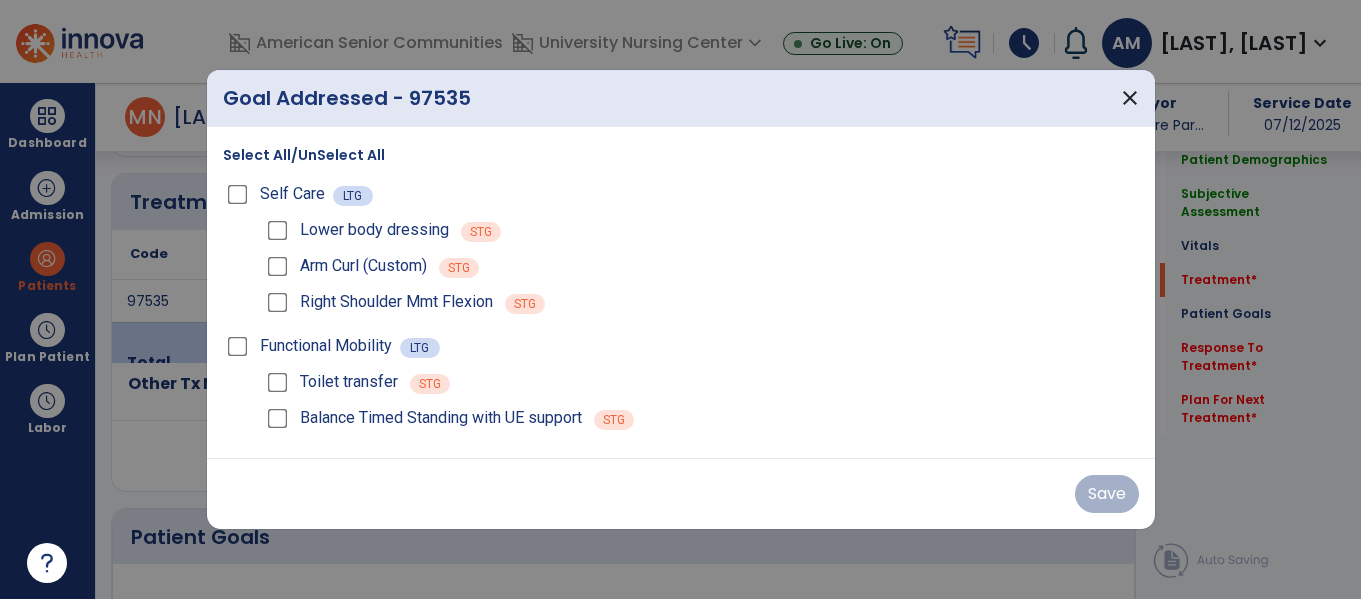 scroll, scrollTop: 1151, scrollLeft: 0, axis: vertical 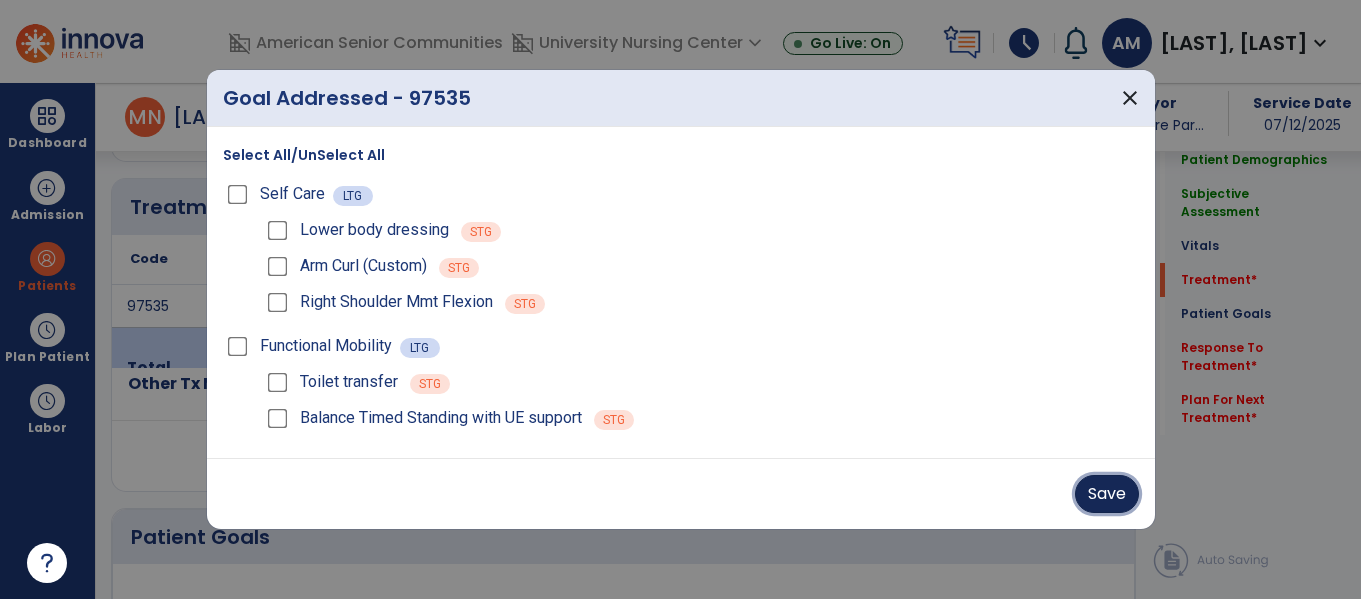 click on "Save" at bounding box center [1107, 494] 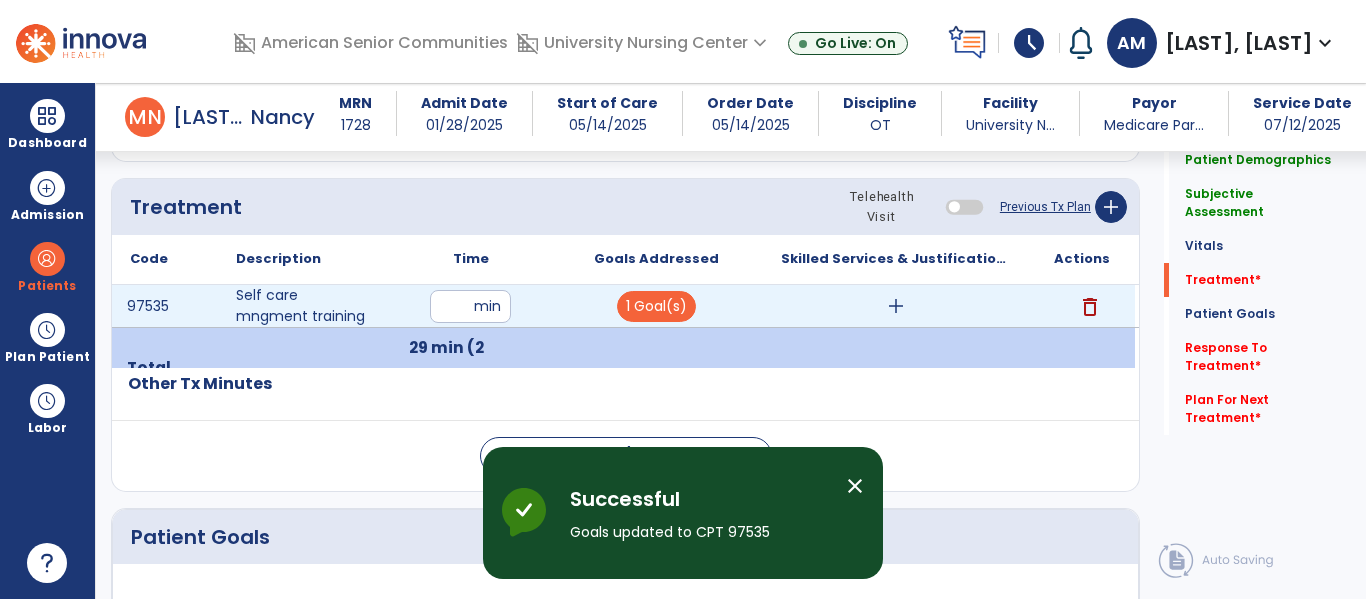 click on "add" at bounding box center [896, 306] 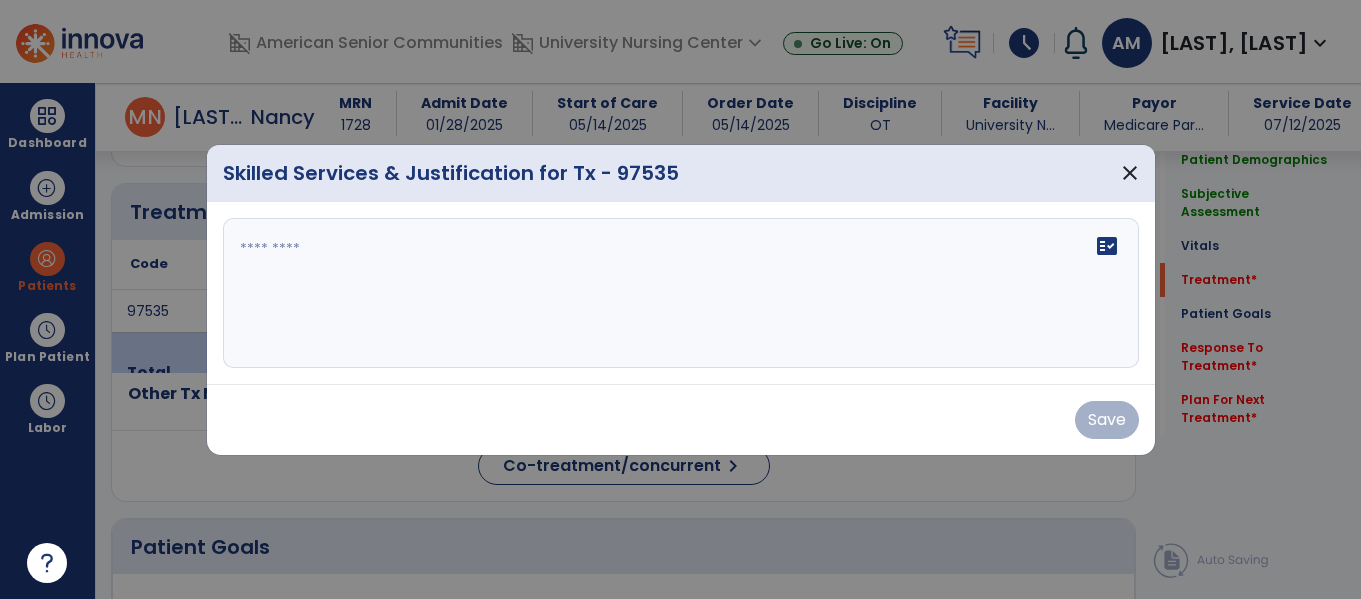 scroll, scrollTop: 1151, scrollLeft: 0, axis: vertical 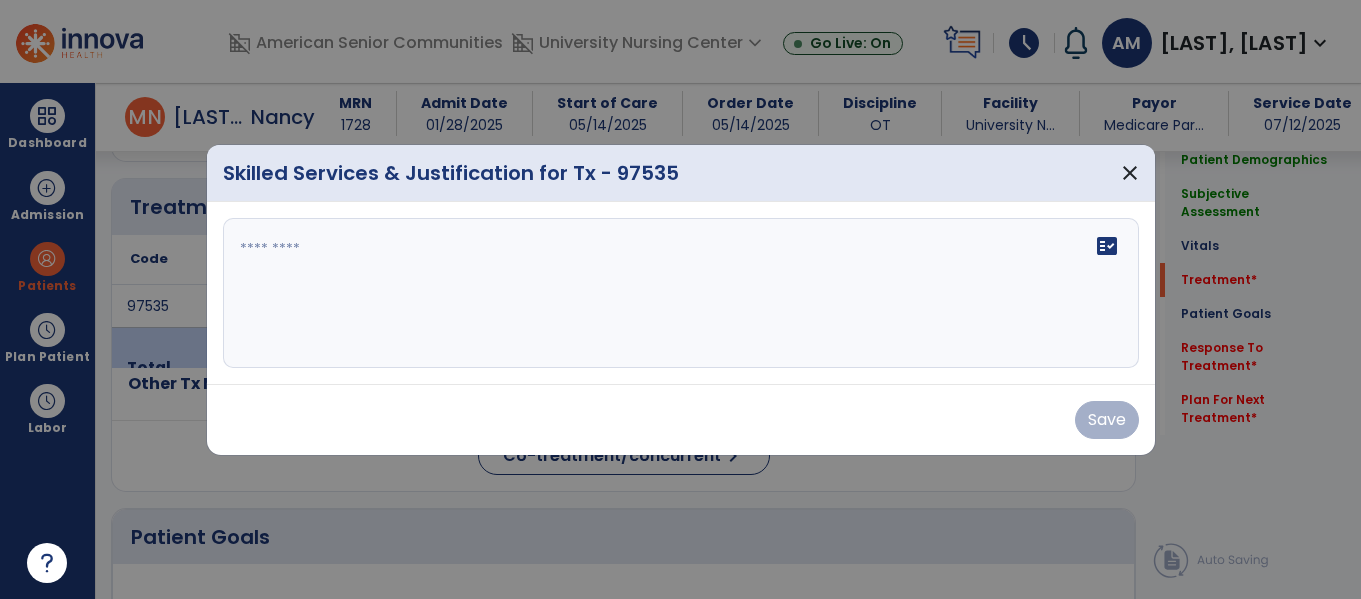 click at bounding box center (681, 293) 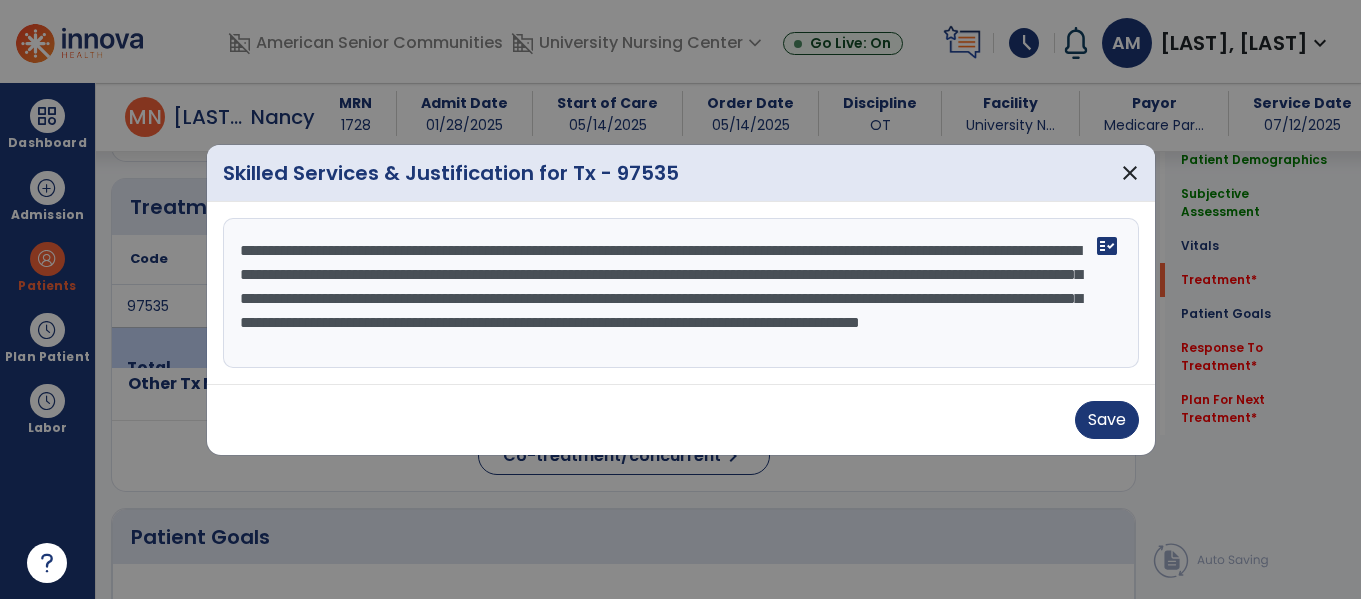 scroll, scrollTop: 16, scrollLeft: 0, axis: vertical 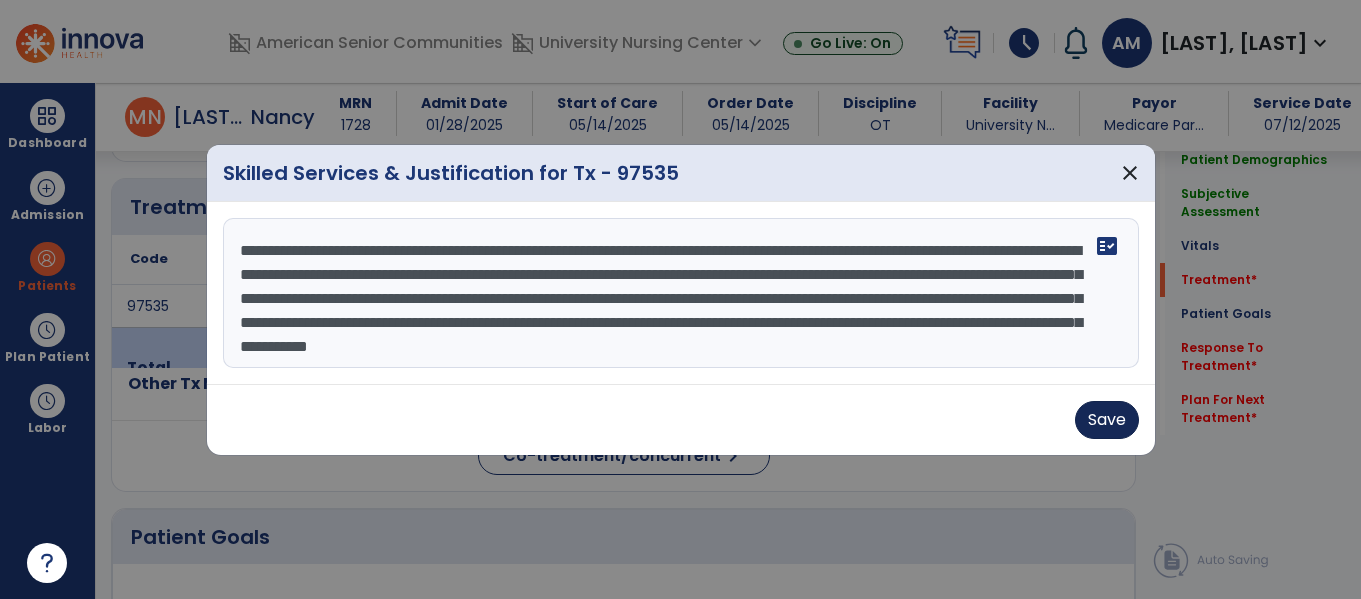 type on "**********" 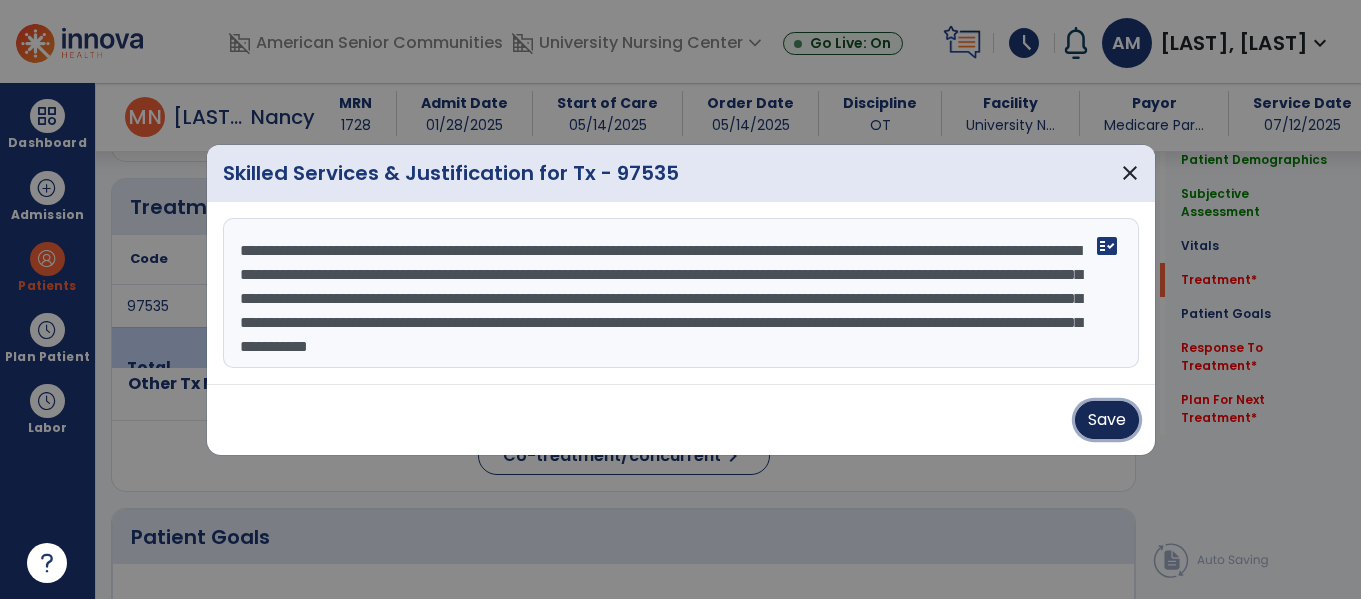 click on "Save" at bounding box center (1107, 420) 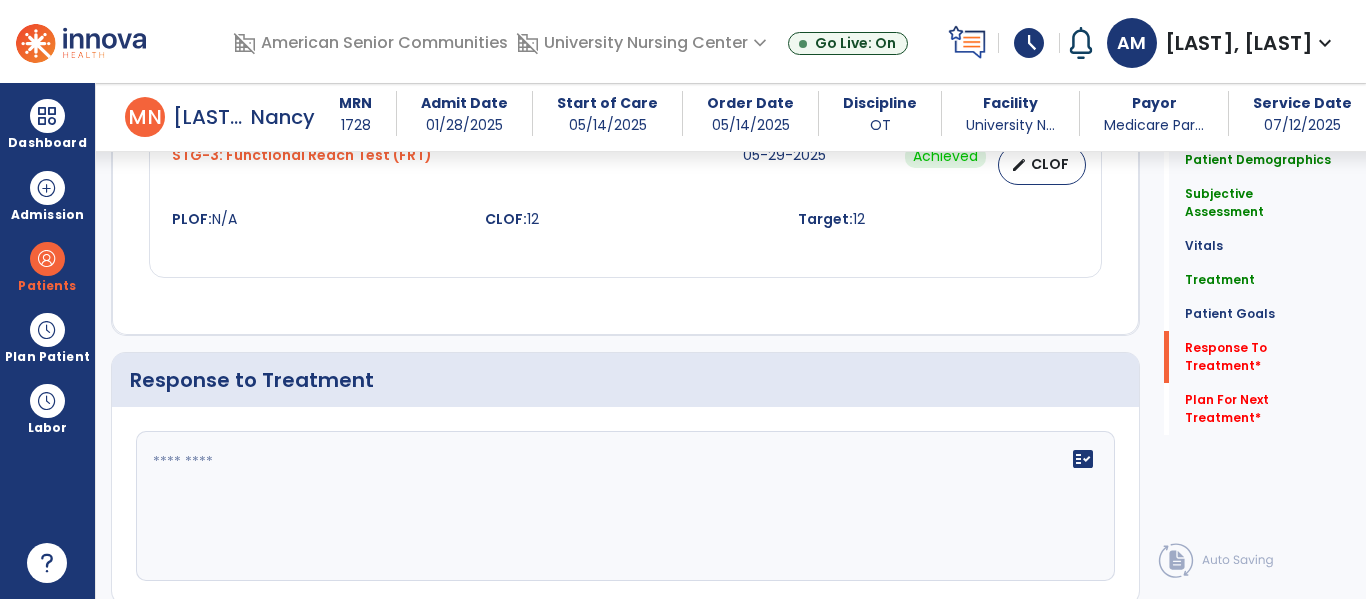 scroll, scrollTop: 2662, scrollLeft: 0, axis: vertical 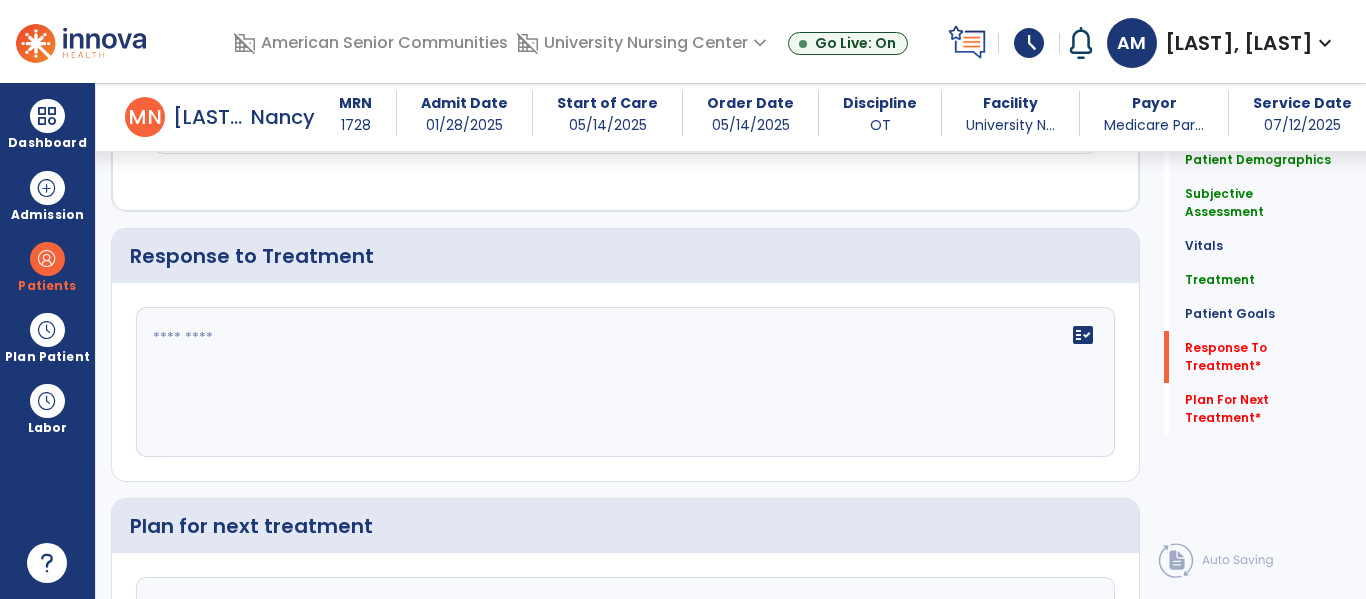 click 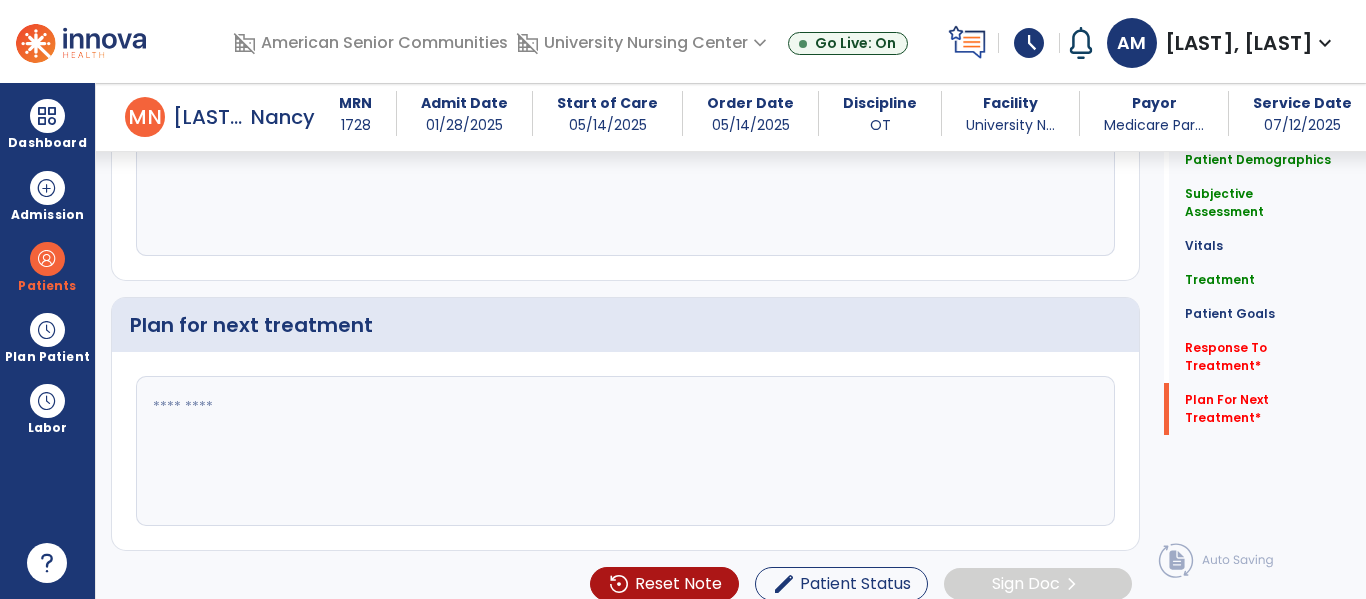 scroll, scrollTop: 2881, scrollLeft: 0, axis: vertical 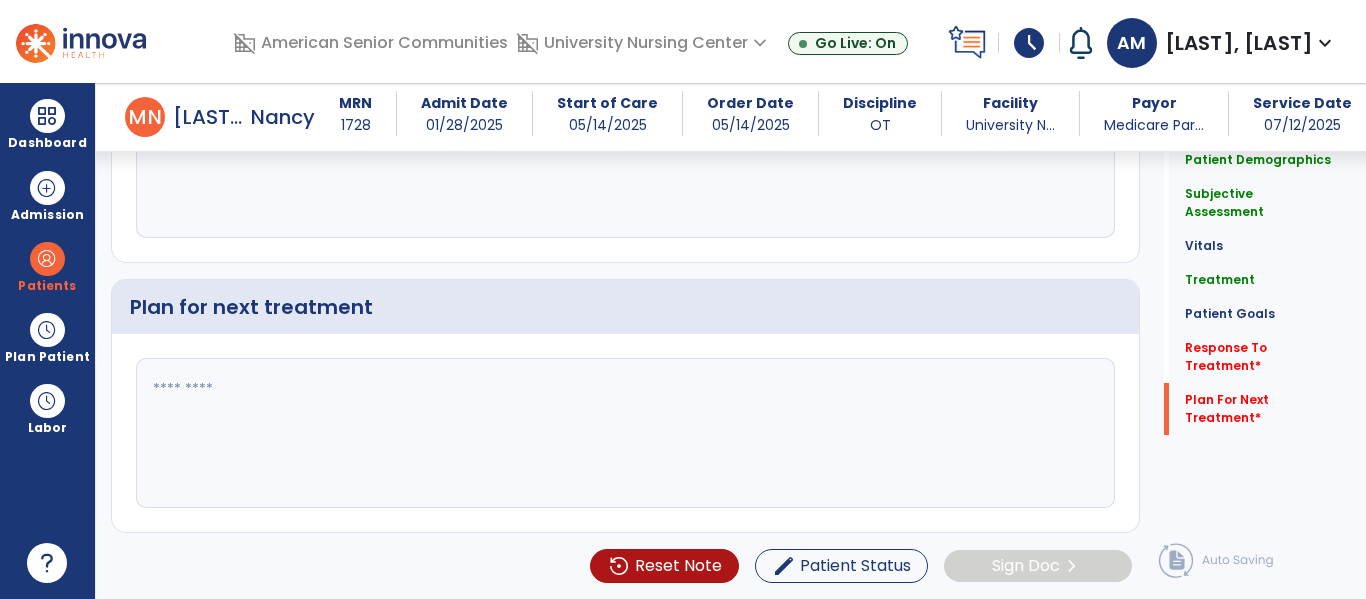 type on "**********" 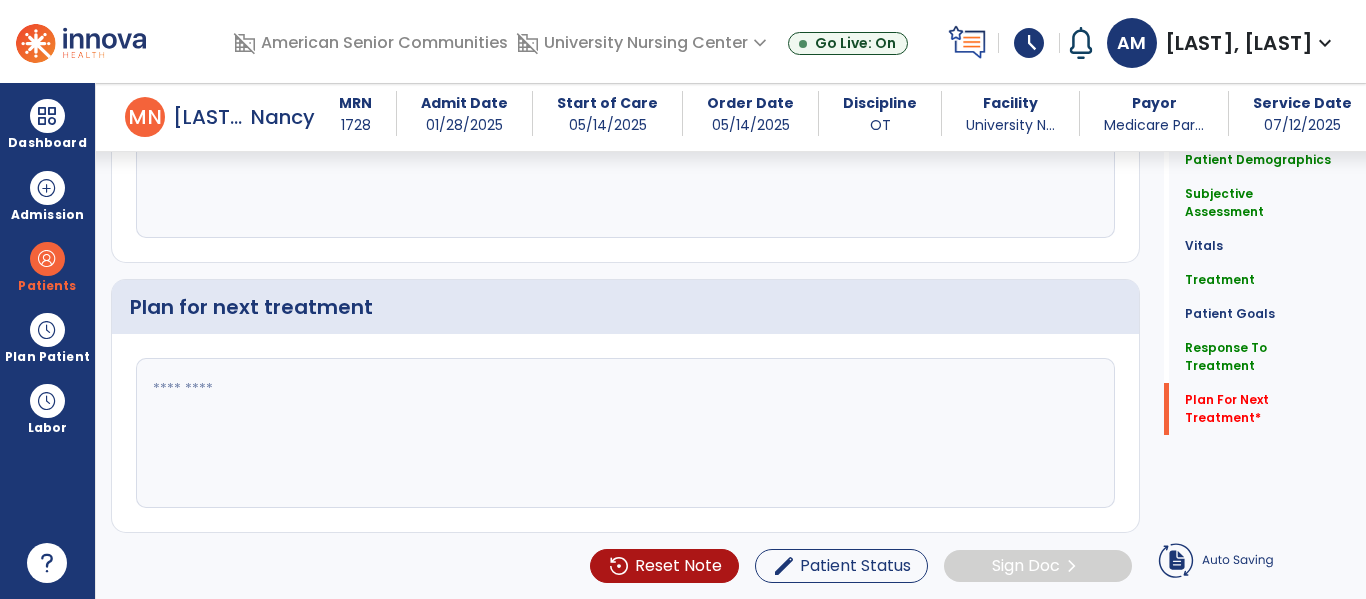 click 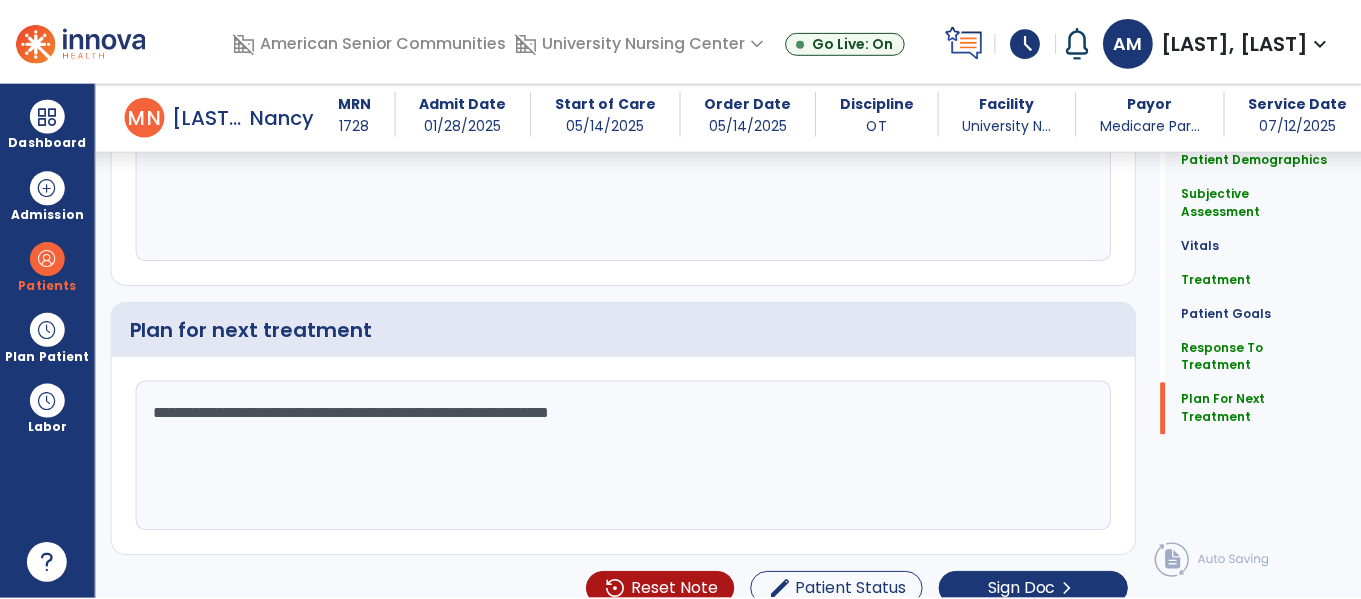scroll, scrollTop: 2881, scrollLeft: 0, axis: vertical 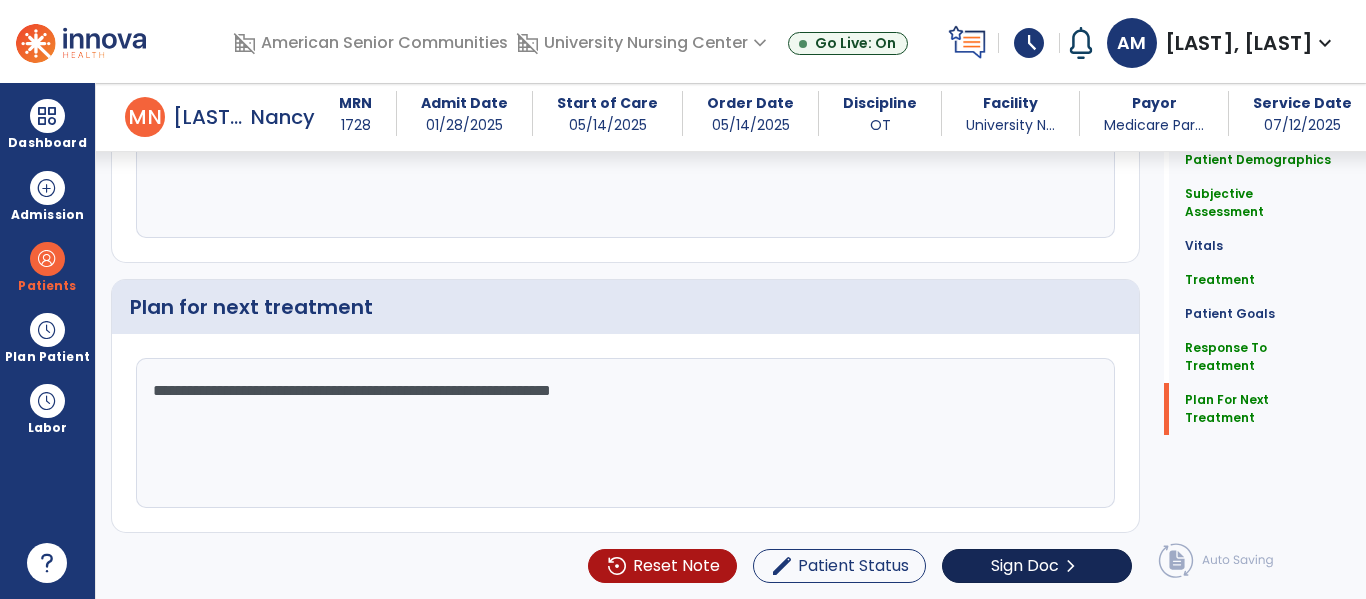 type on "**********" 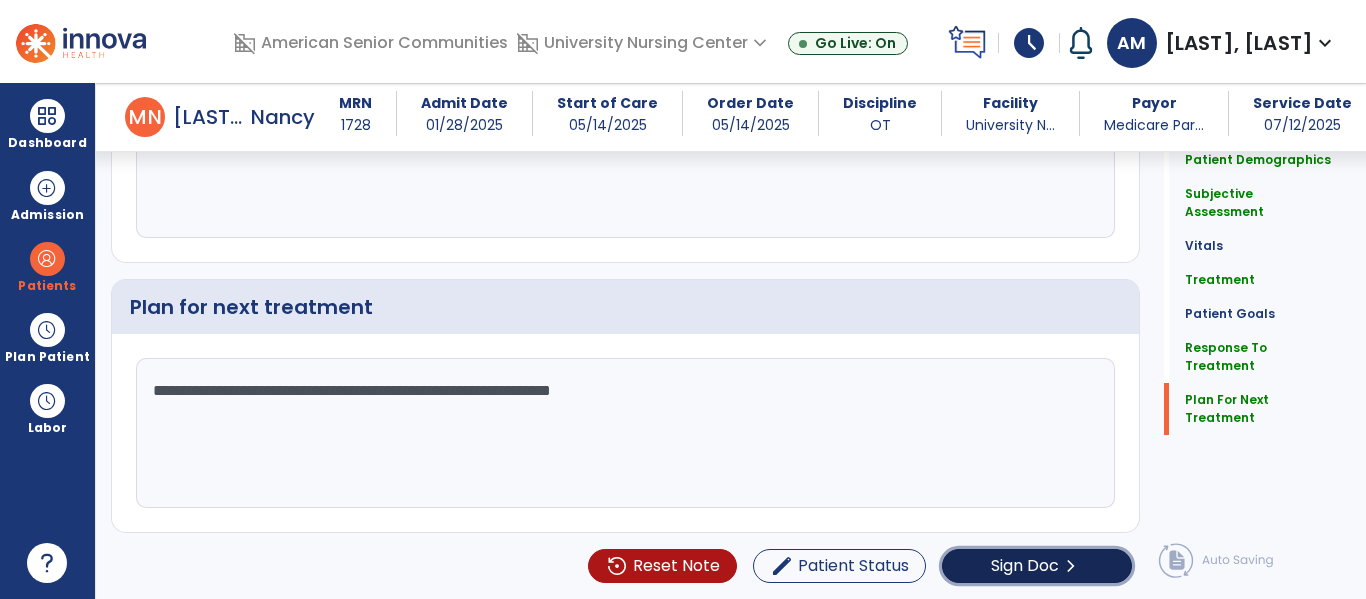 click on "Sign Doc" 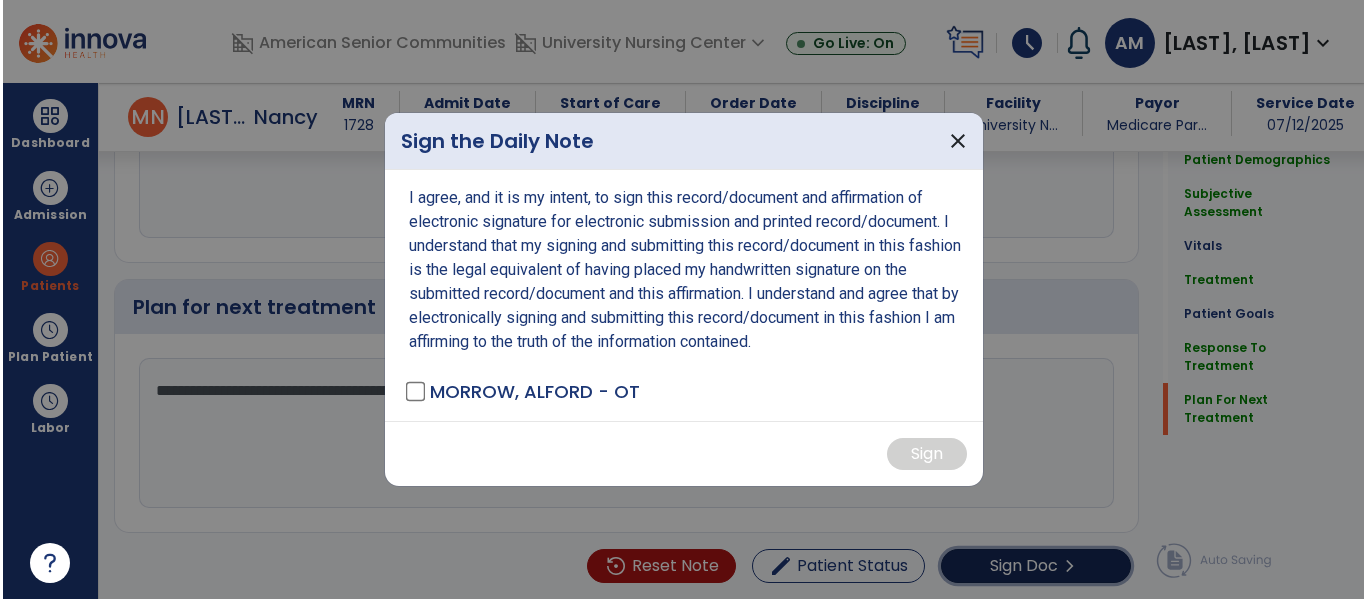 scroll, scrollTop: 2881, scrollLeft: 0, axis: vertical 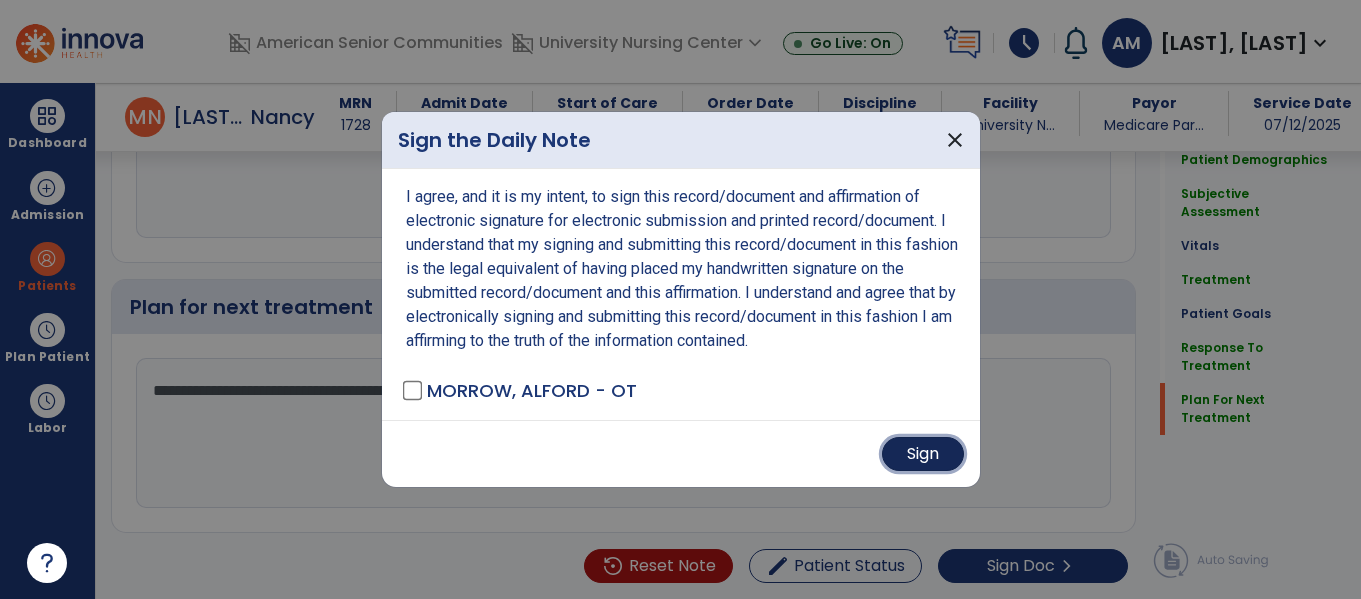 click on "Sign" at bounding box center (923, 454) 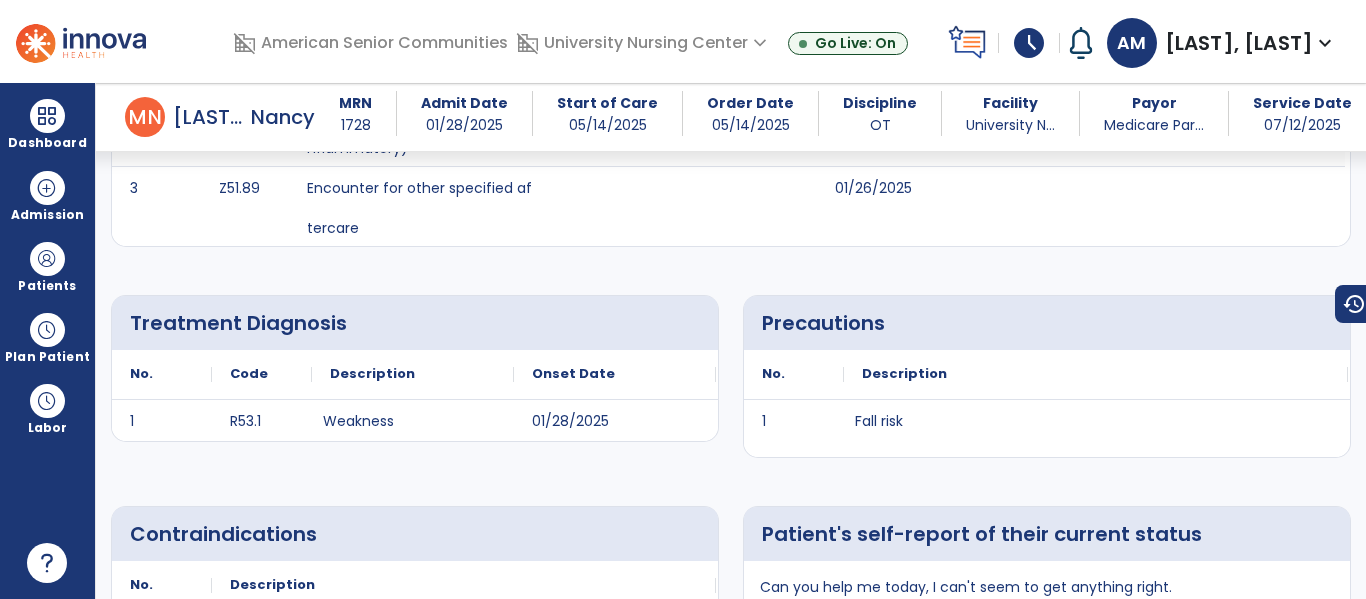 scroll, scrollTop: 0, scrollLeft: 0, axis: both 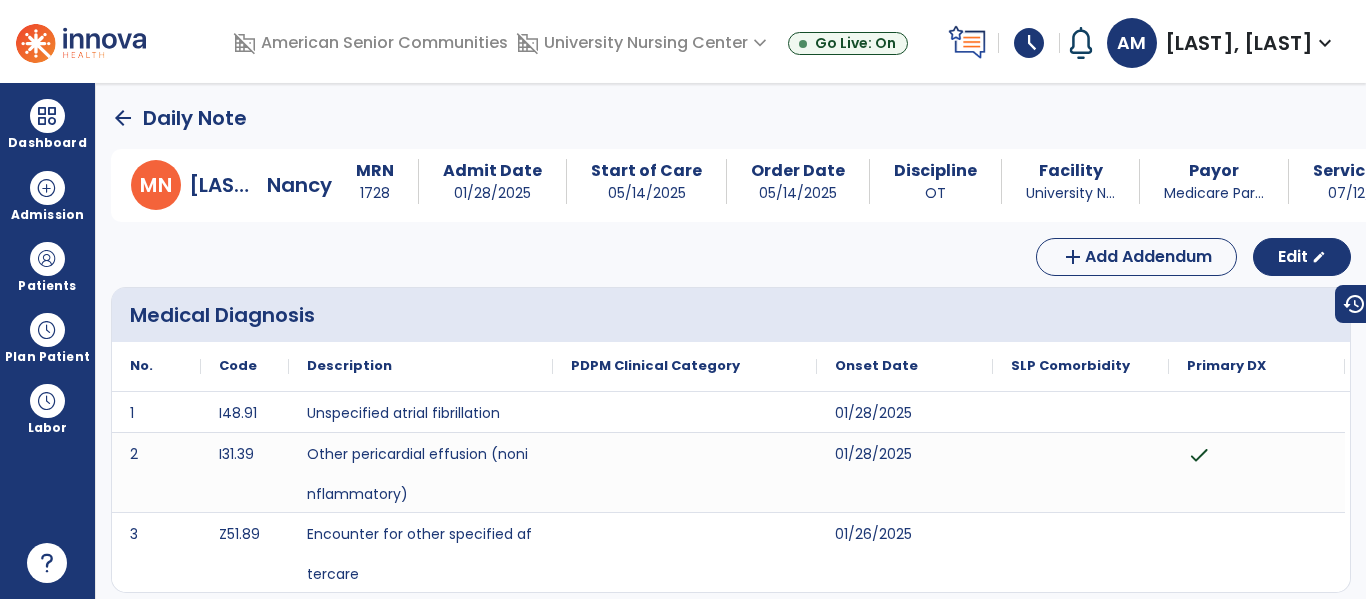 click on "arrow_back" 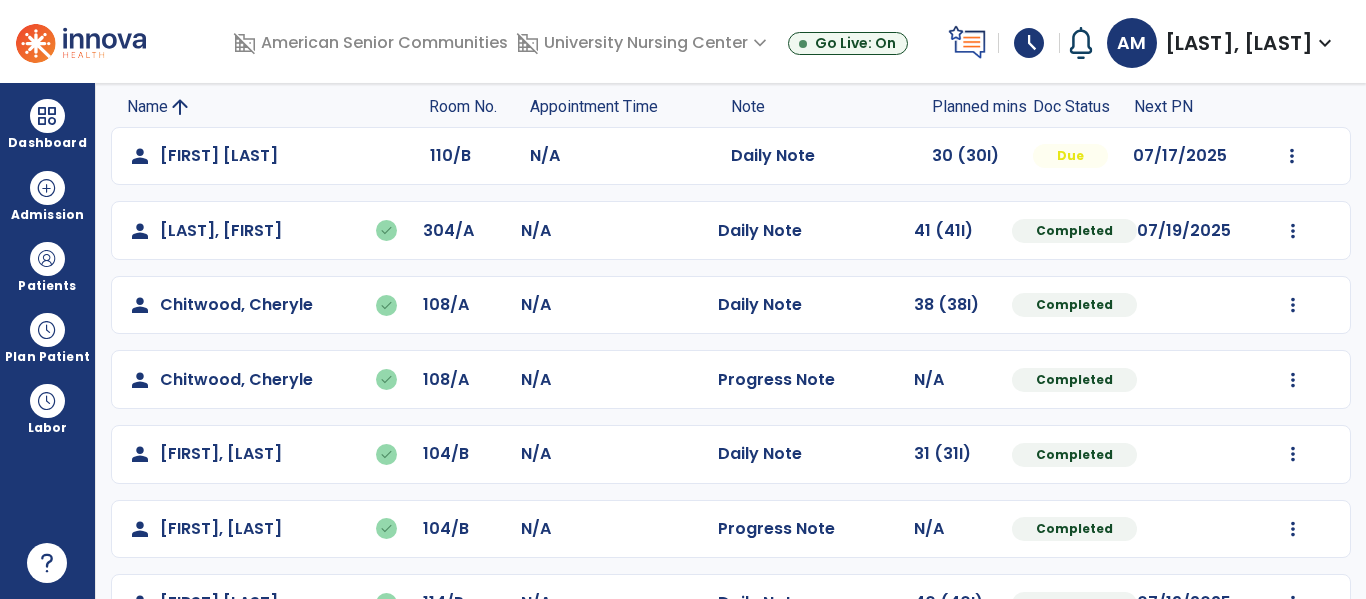 scroll, scrollTop: 0, scrollLeft: 0, axis: both 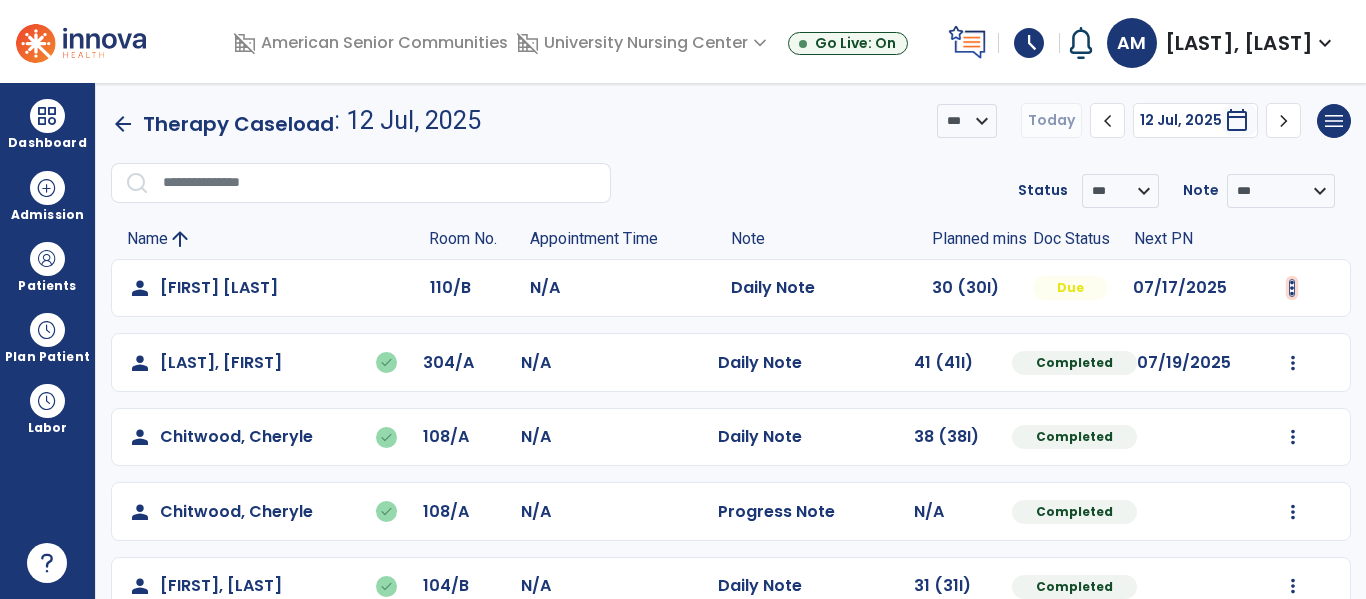 click at bounding box center (1292, 288) 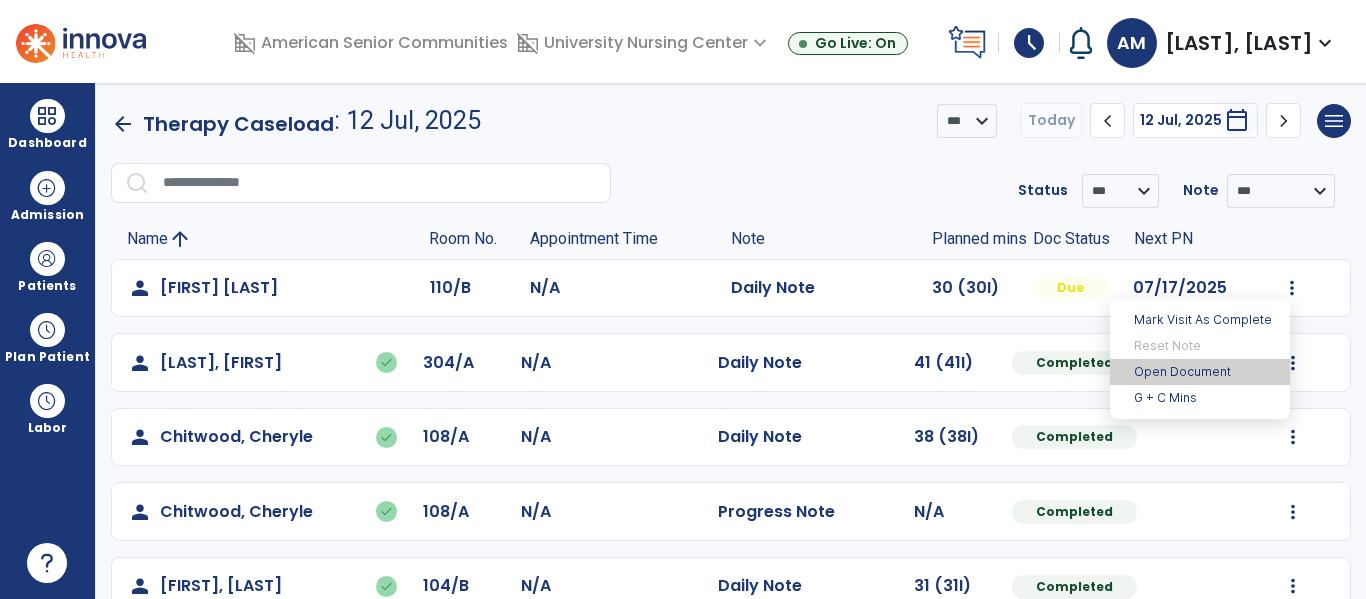click on "Open Document" at bounding box center (1200, 372) 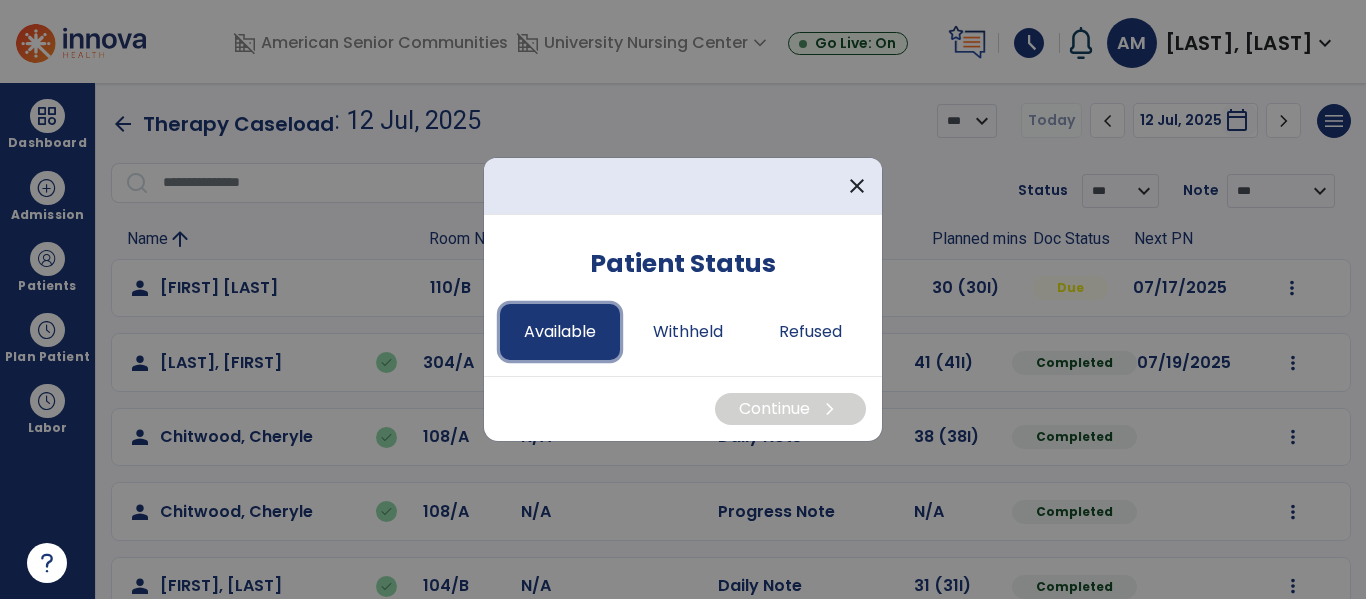 click on "Available" at bounding box center [560, 332] 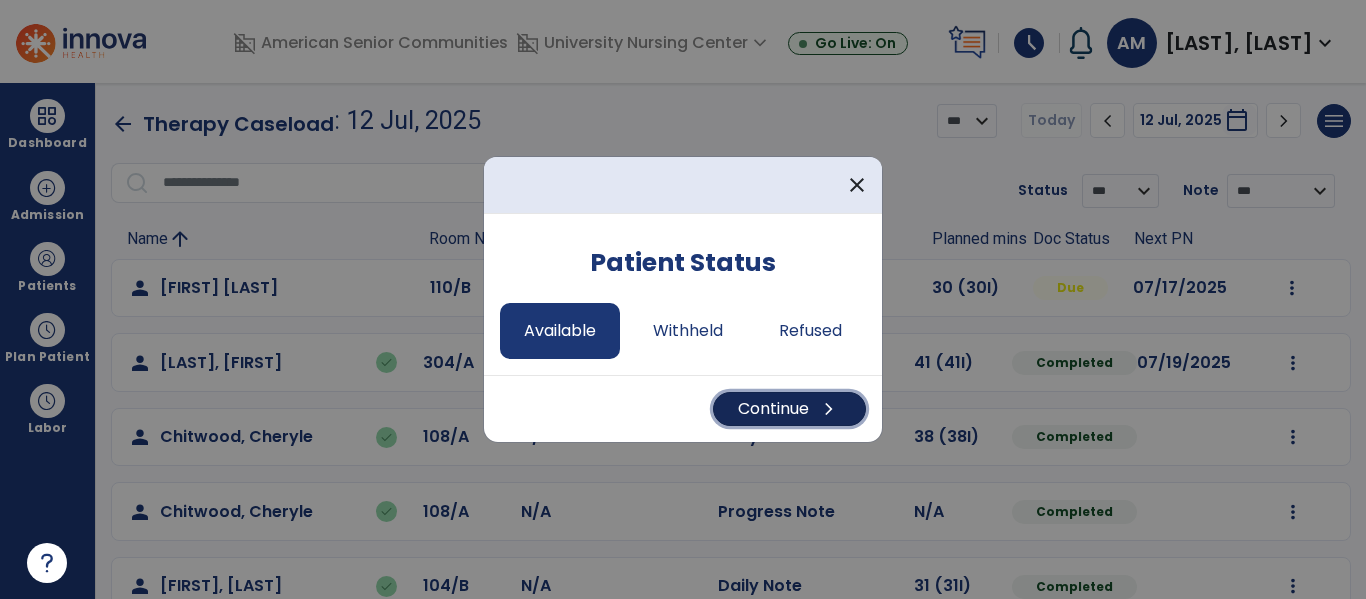 click on "Continue   chevron_right" at bounding box center [789, 409] 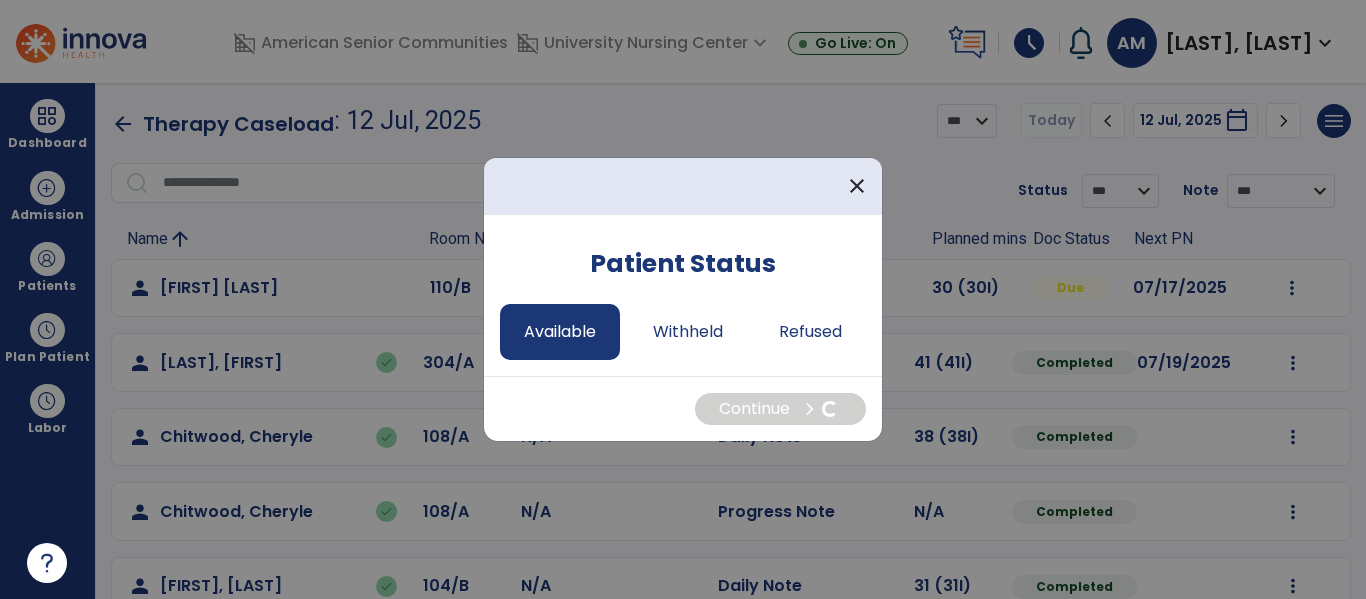 select on "*" 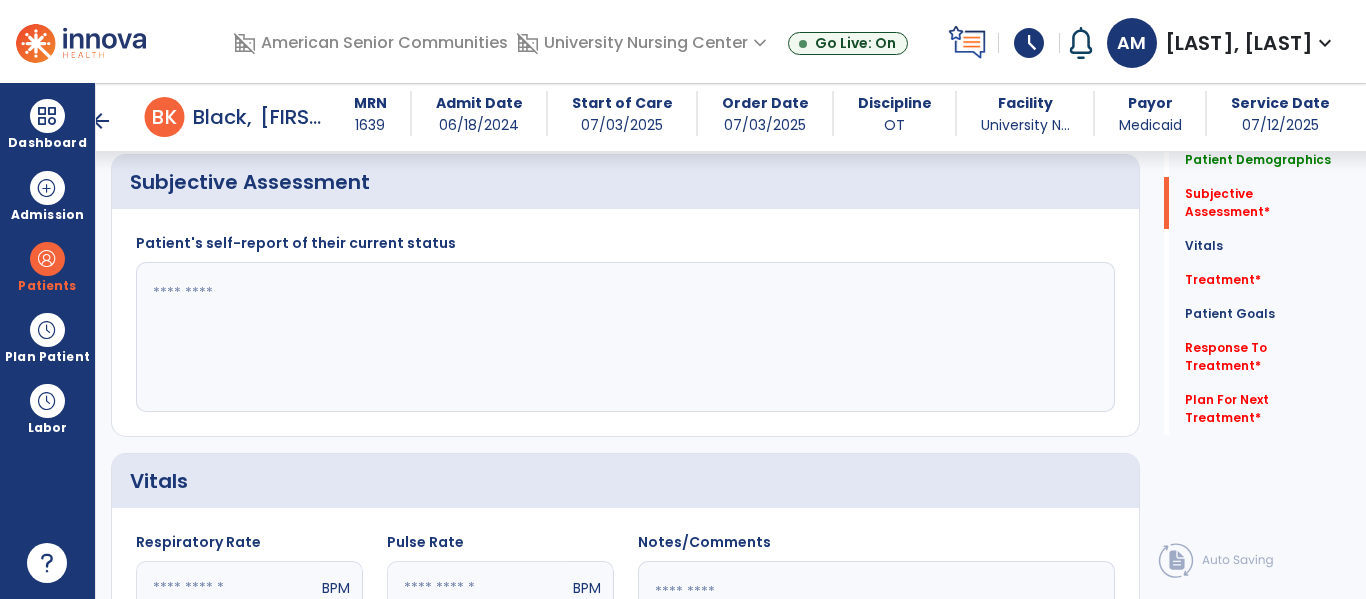 scroll, scrollTop: 380, scrollLeft: 0, axis: vertical 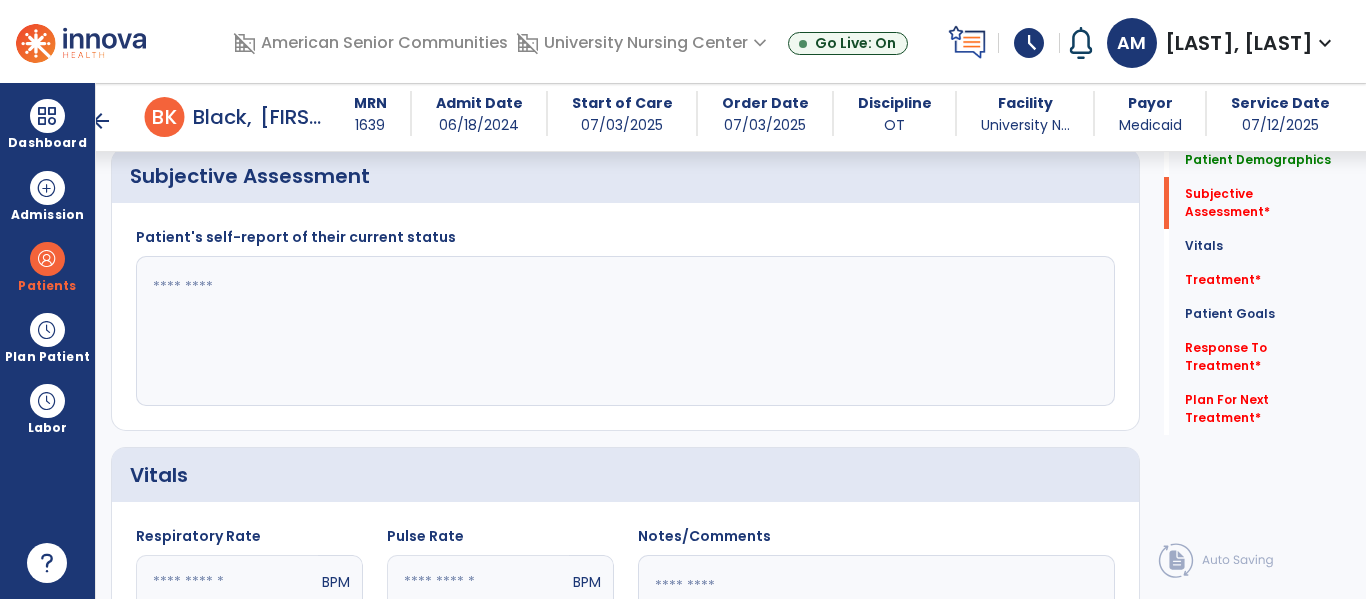 click 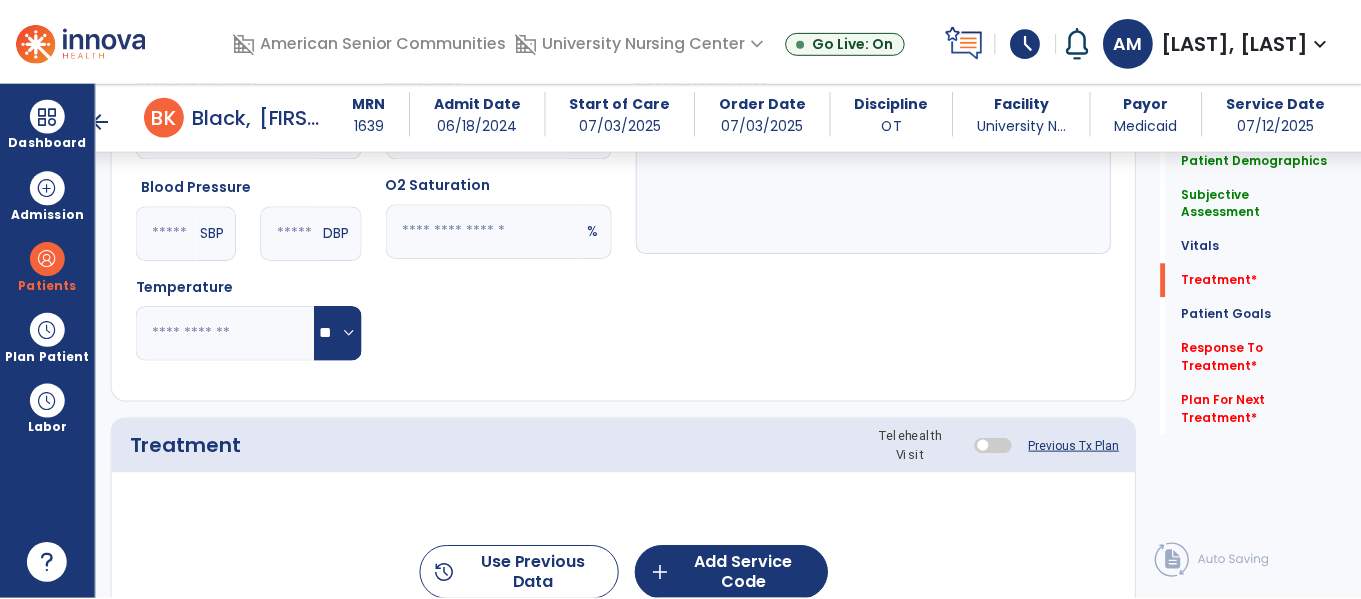 scroll, scrollTop: 1158, scrollLeft: 0, axis: vertical 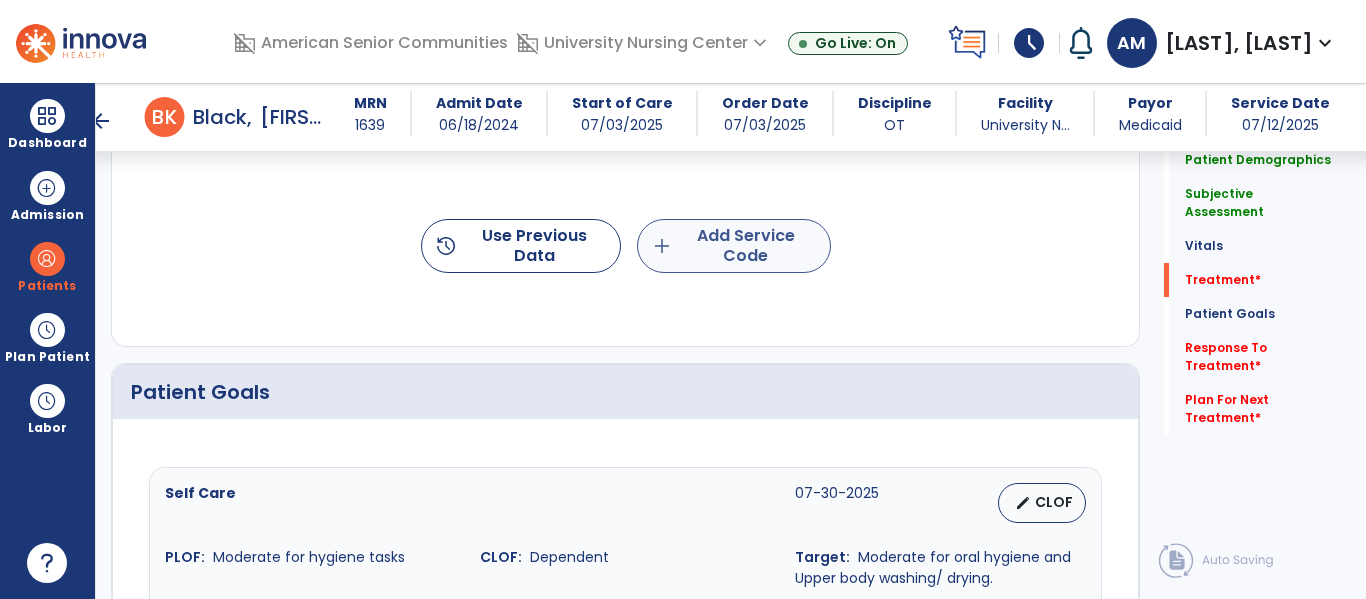 type on "**********" 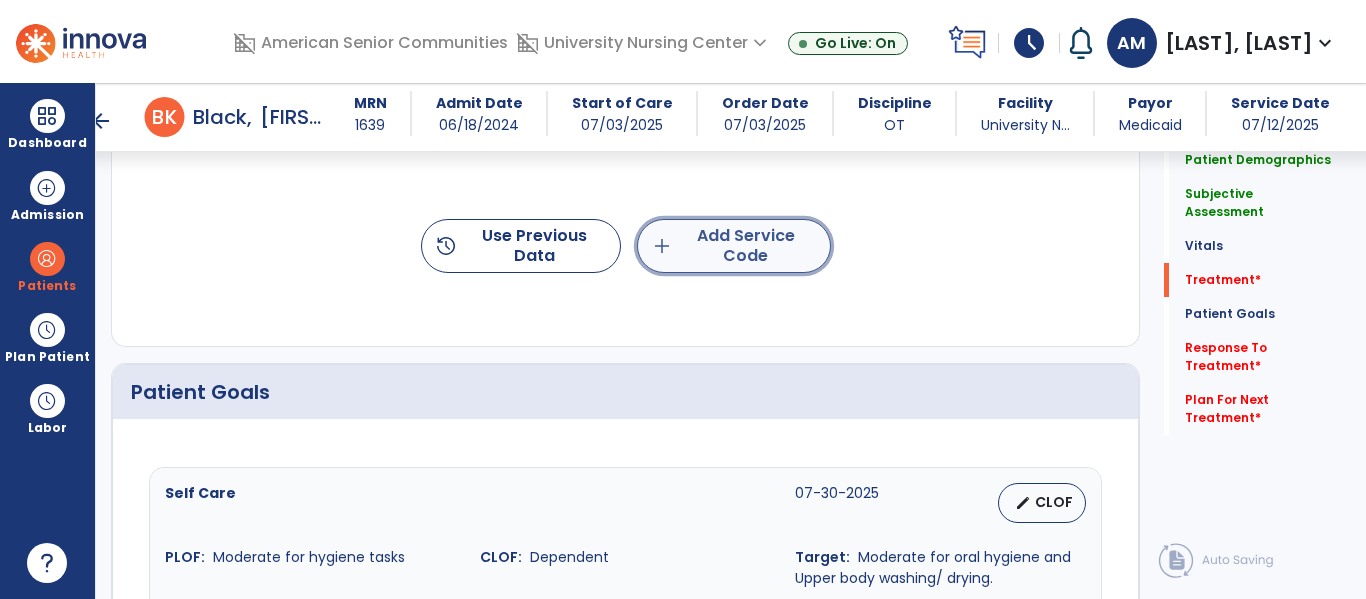 click on "add  Add Service Code" 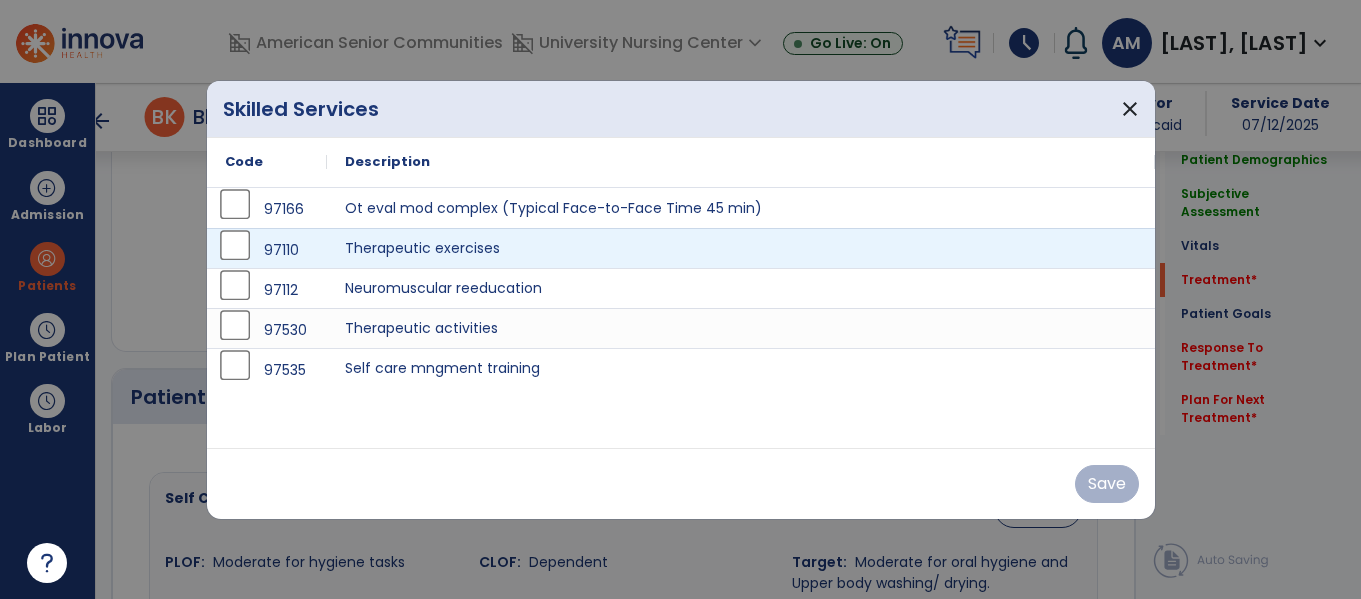 scroll, scrollTop: 1158, scrollLeft: 0, axis: vertical 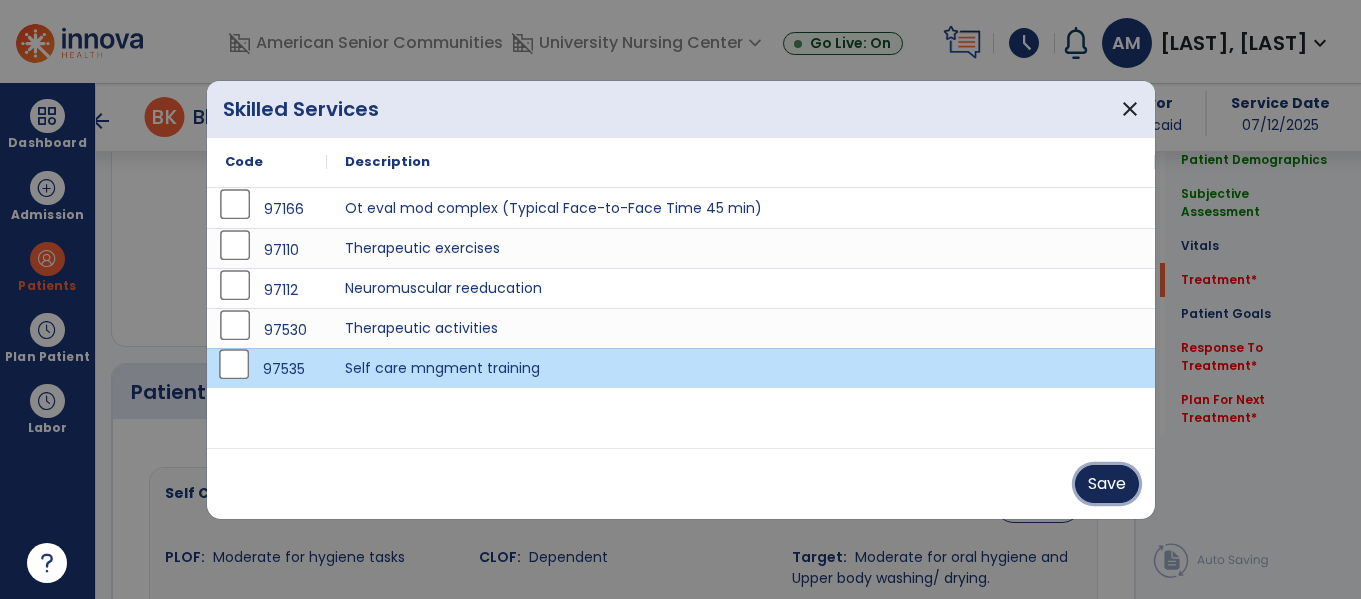 click on "Save" at bounding box center (1107, 484) 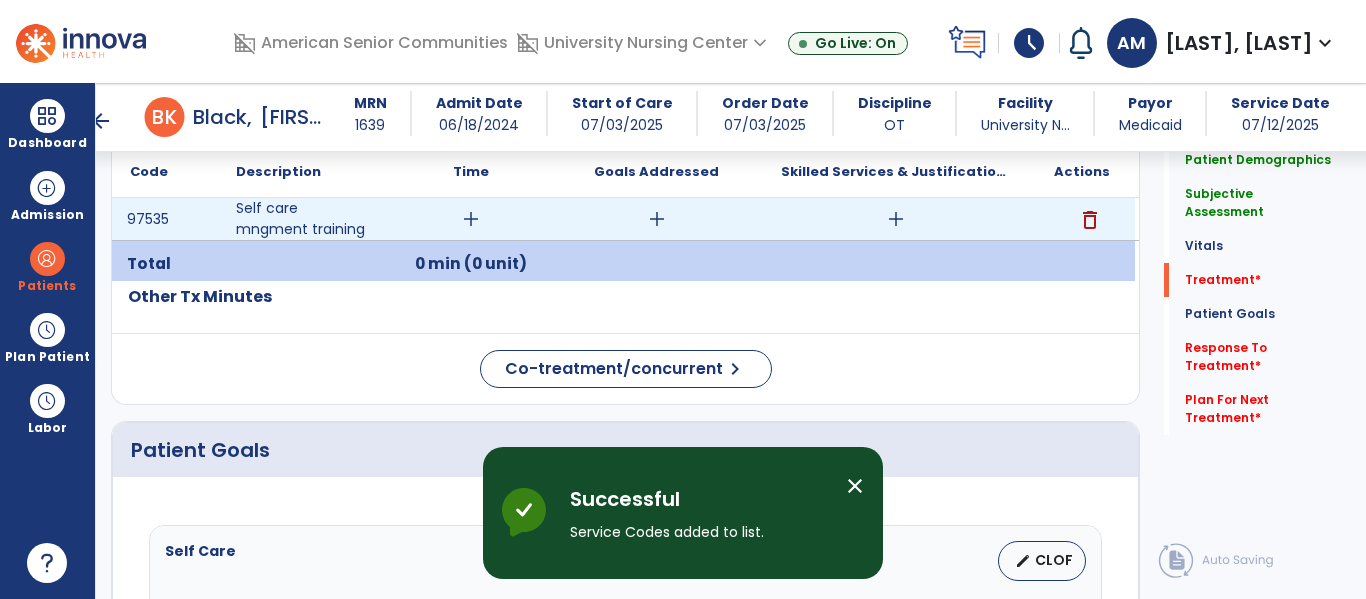 click on "add" at bounding box center [471, 219] 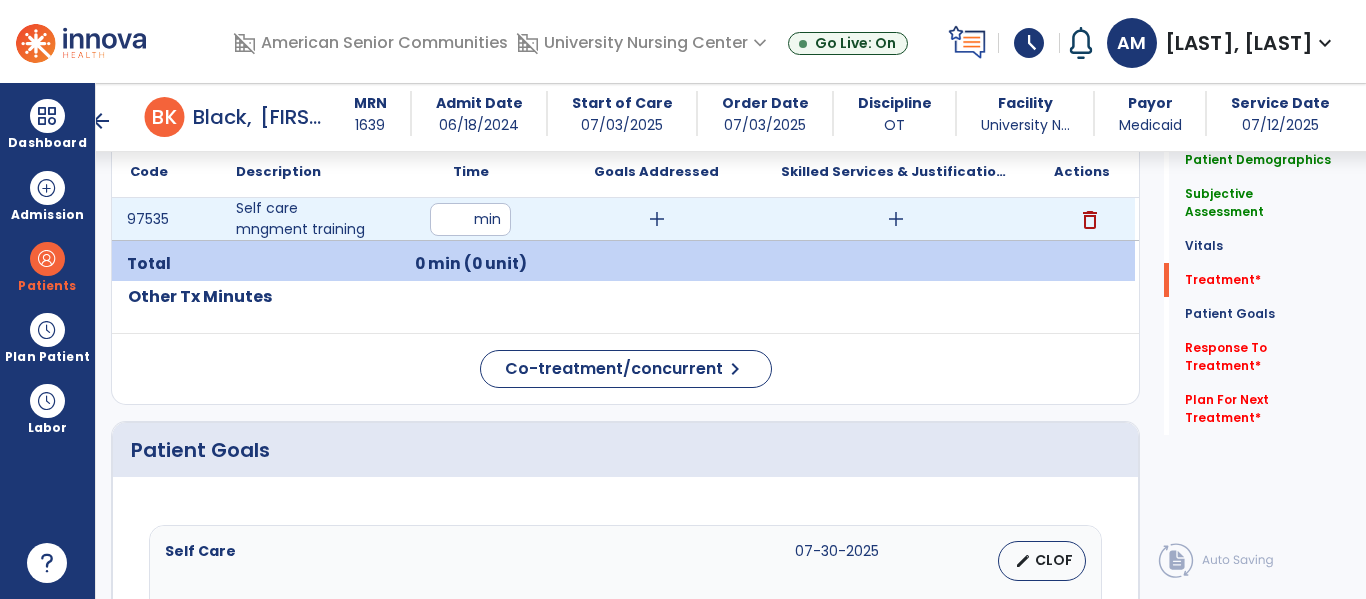 type on "**" 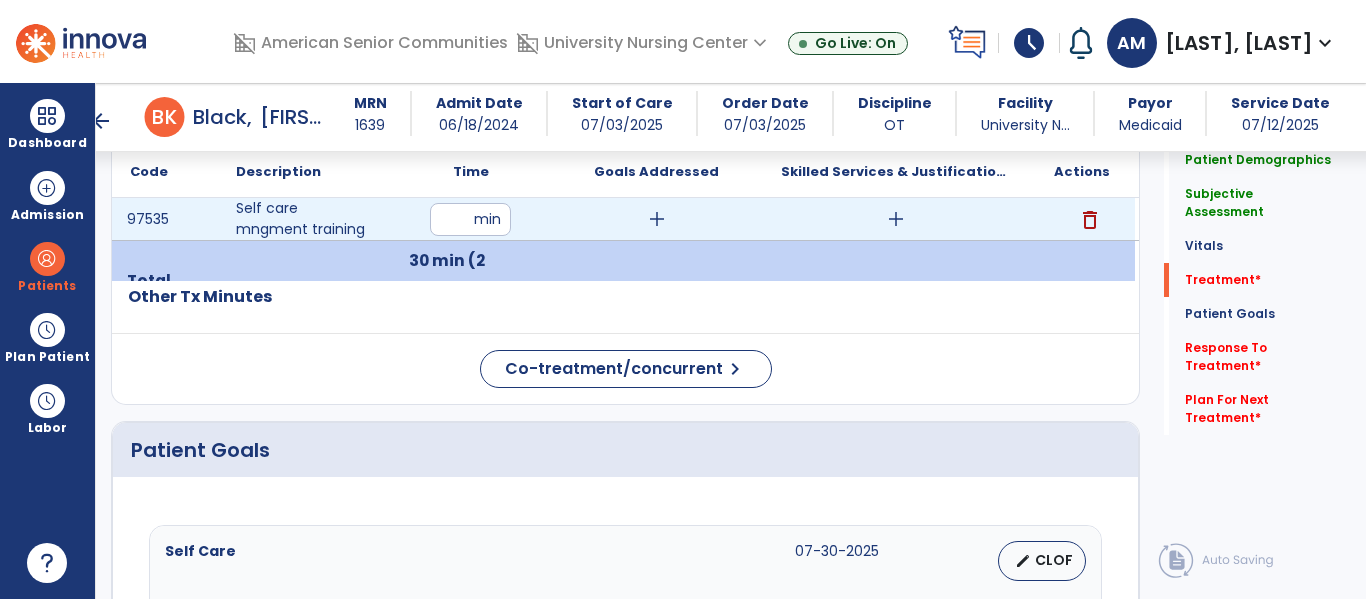 click on "add" at bounding box center (657, 219) 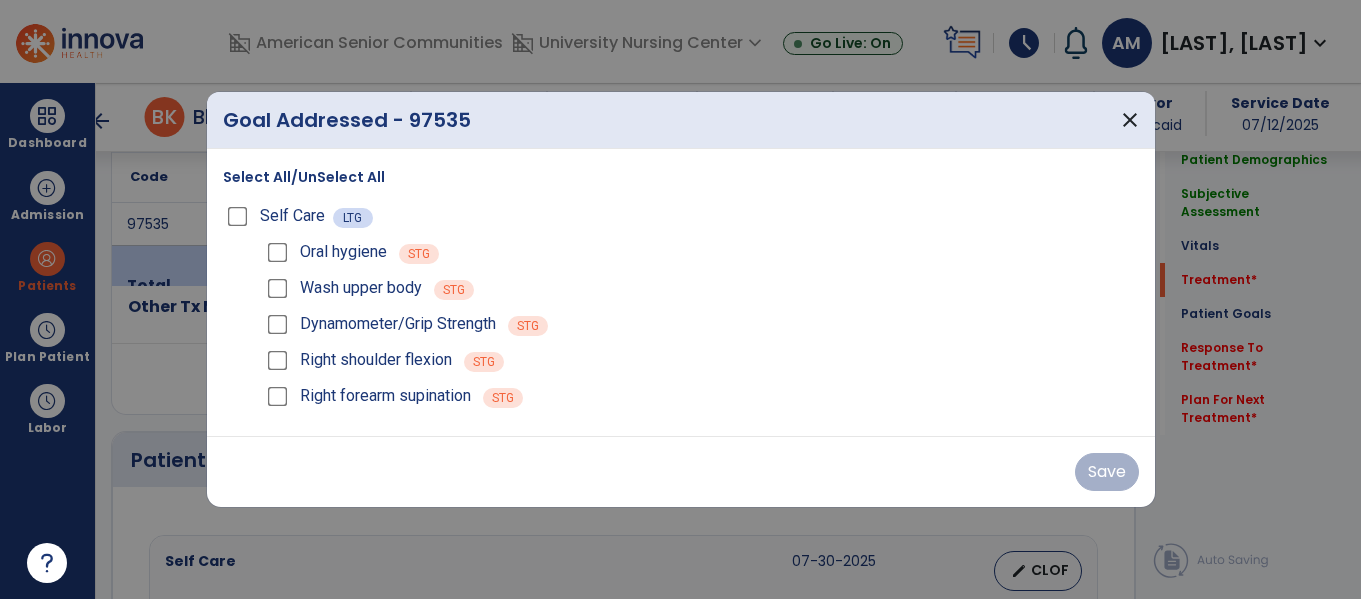 scroll, scrollTop: 1158, scrollLeft: 0, axis: vertical 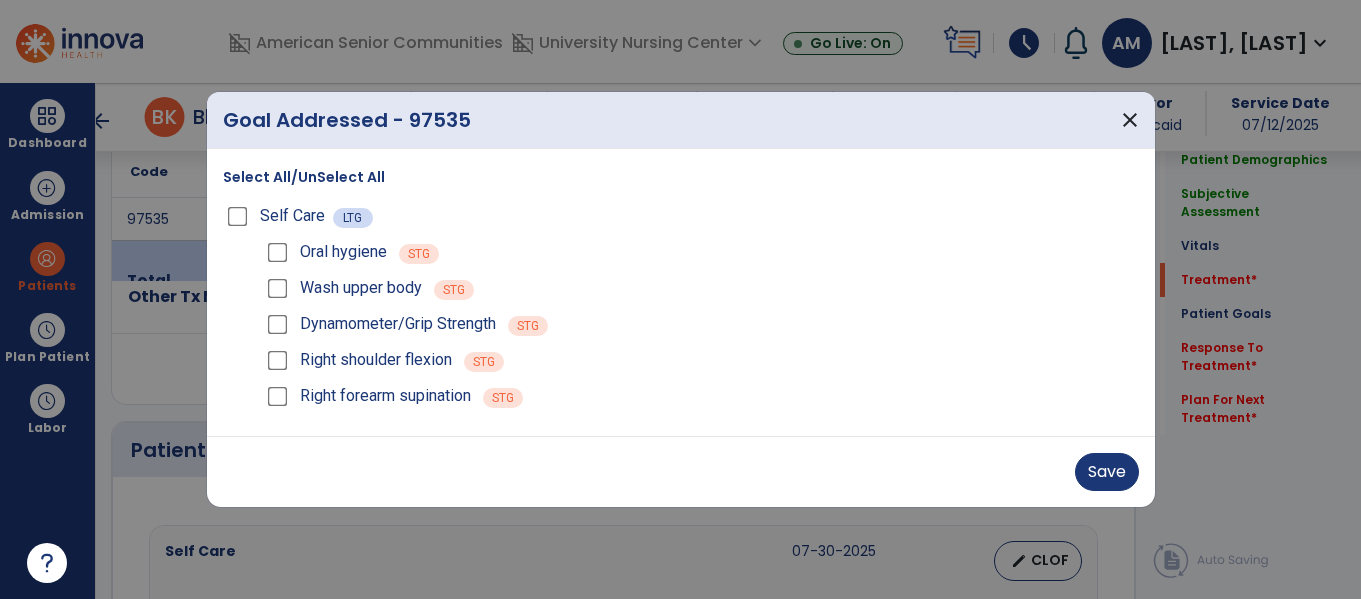 click on "Select All/UnSelect All Self Care  LTG  Oral hygiene  STG  Wash upper body  STG  Dynamometer/Grip Strength  STG  Right shoulder flexion  STG  Right forearm supination  STG" at bounding box center [681, 292] 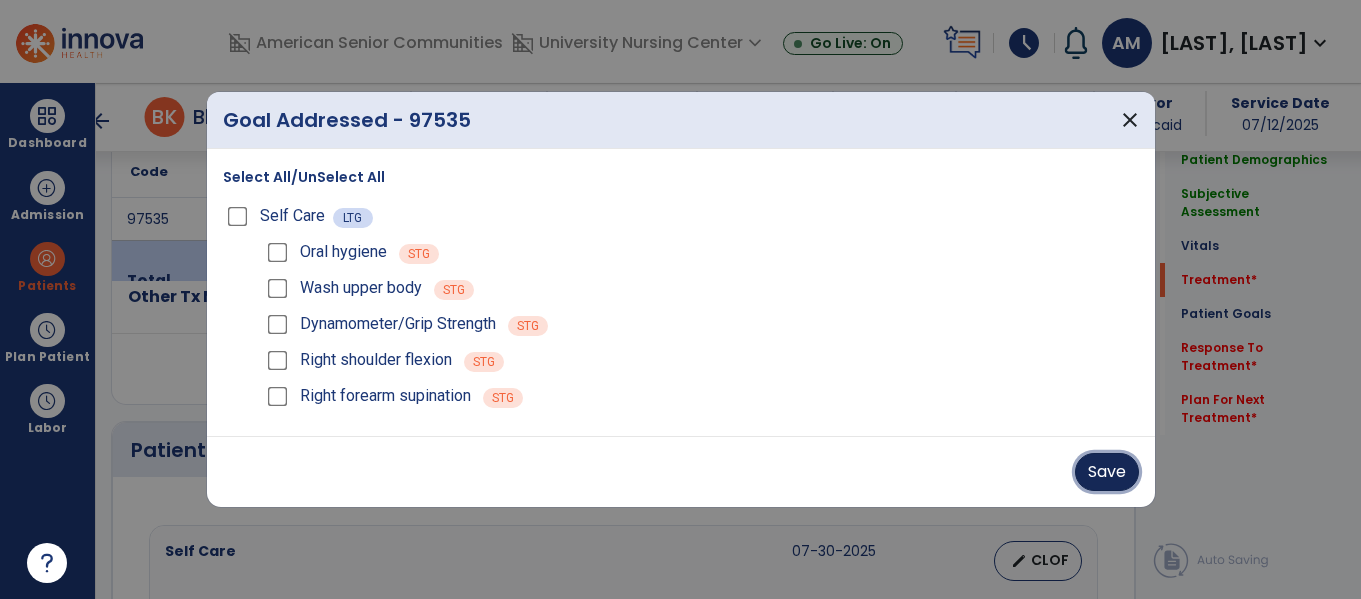 click on "Save" at bounding box center (1107, 472) 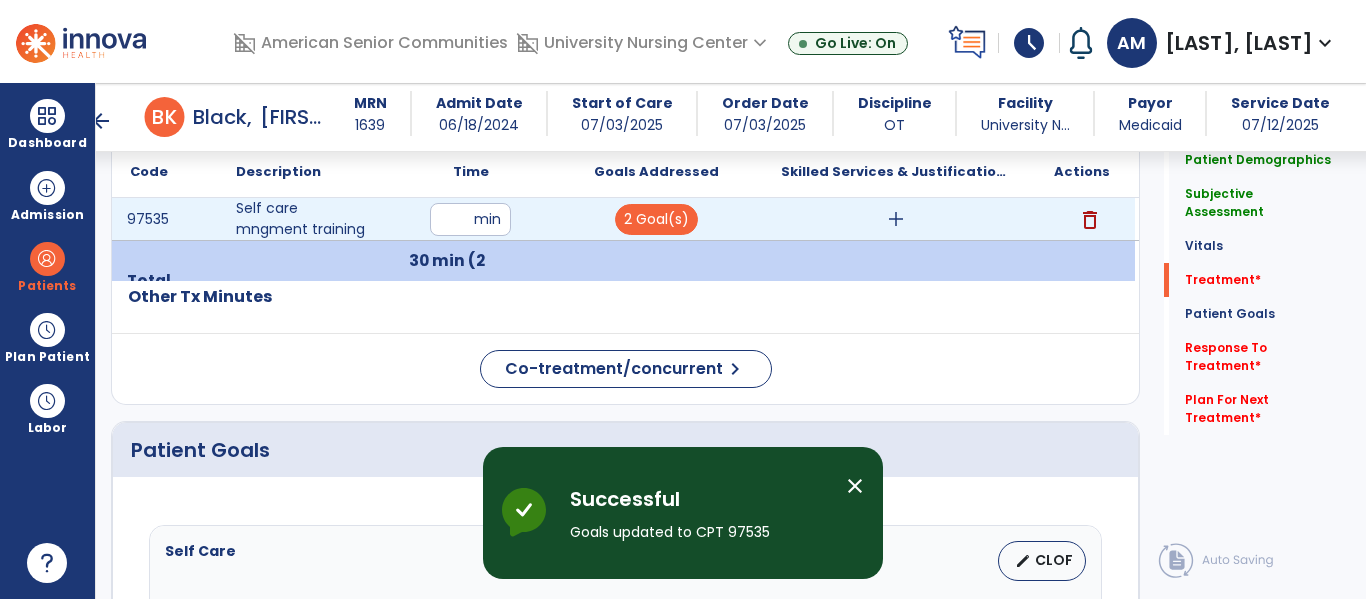 click on "add" at bounding box center (896, 219) 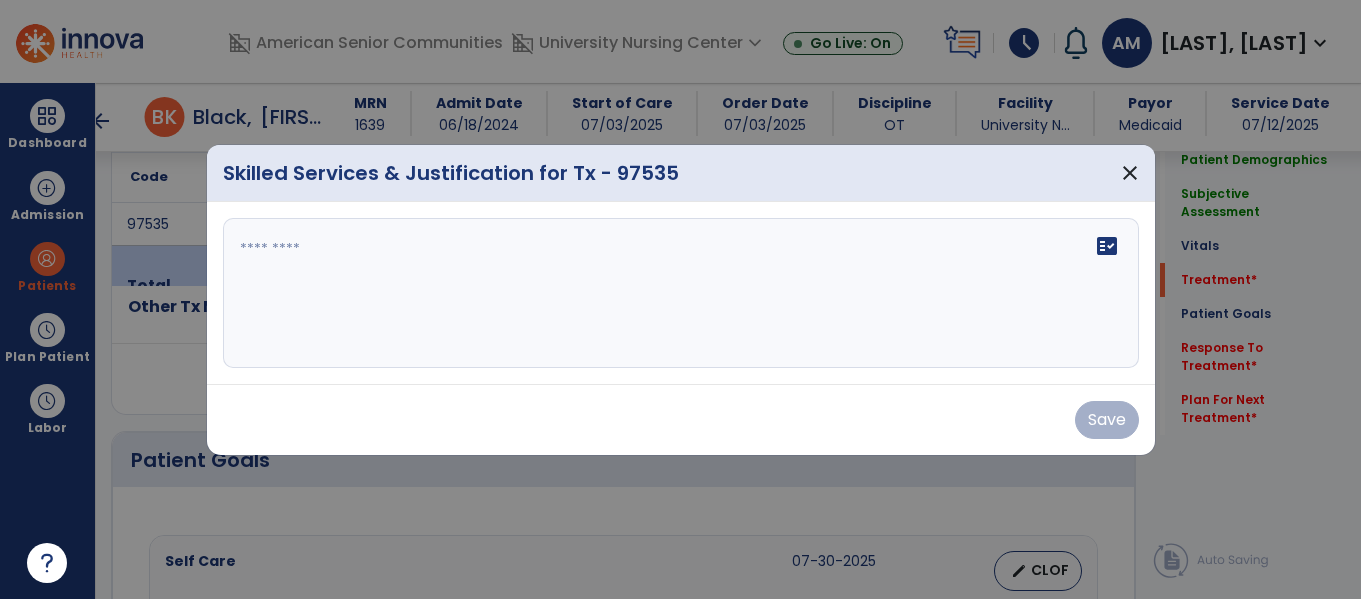 scroll, scrollTop: 1158, scrollLeft: 0, axis: vertical 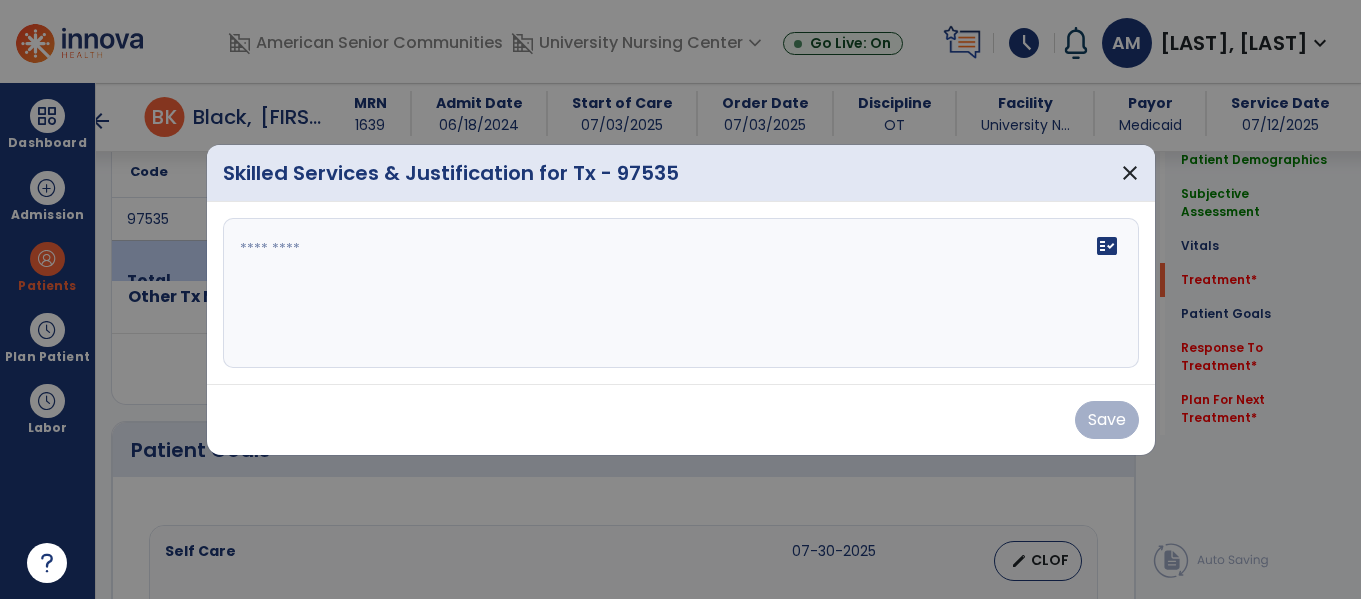 click at bounding box center [681, 293] 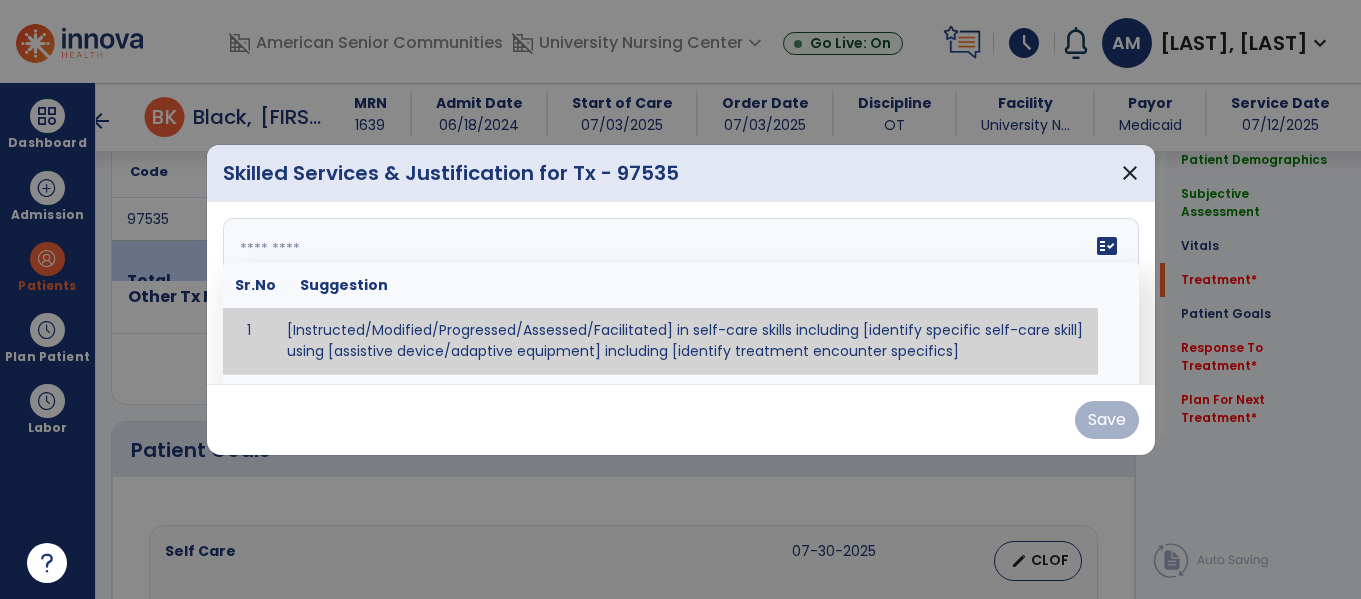 click at bounding box center [678, 293] 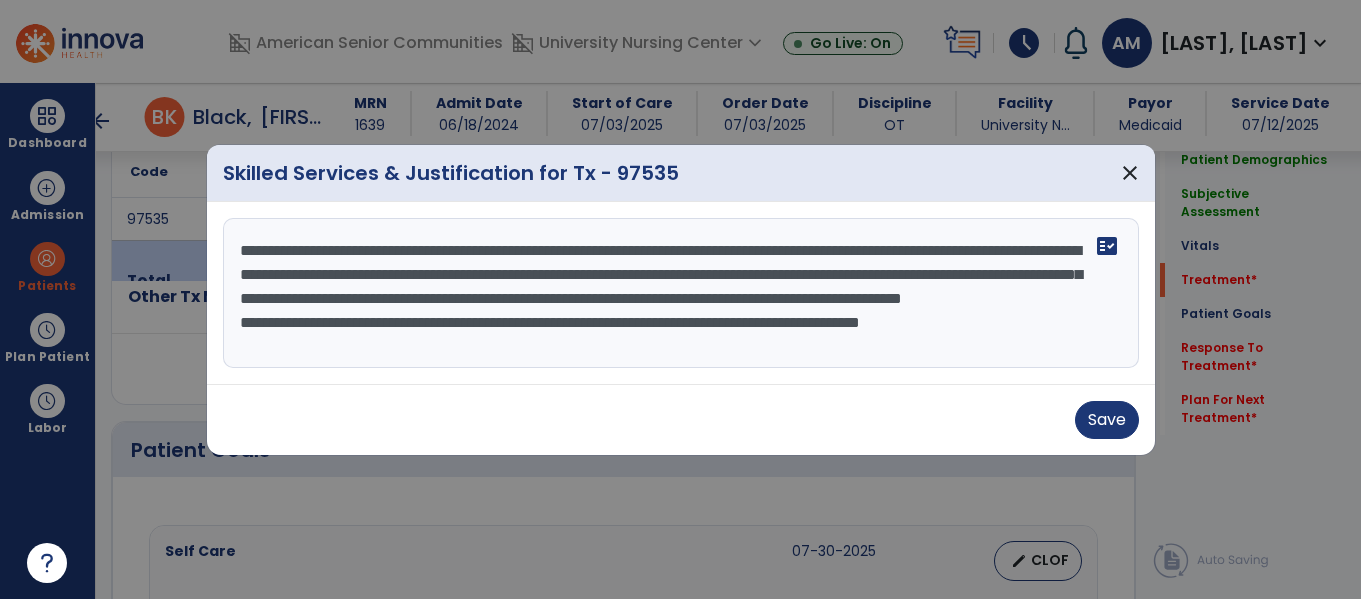 scroll, scrollTop: 16, scrollLeft: 0, axis: vertical 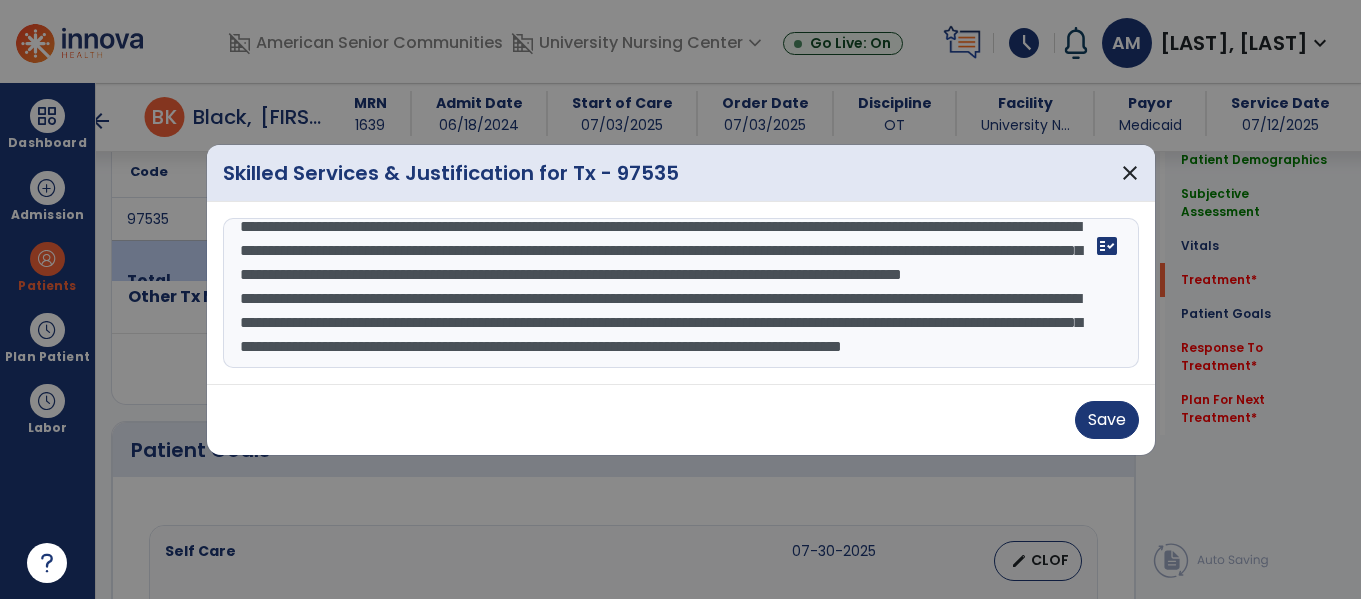 click on "**********" at bounding box center (681, 293) 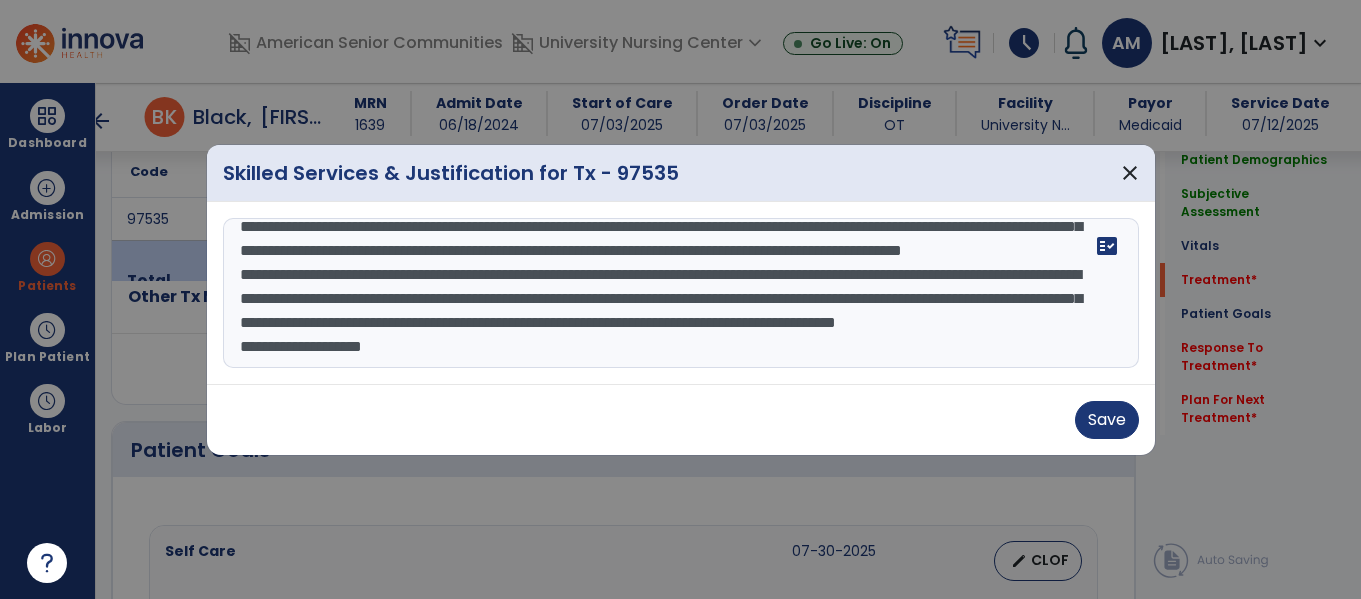 click on "**********" at bounding box center [681, 293] 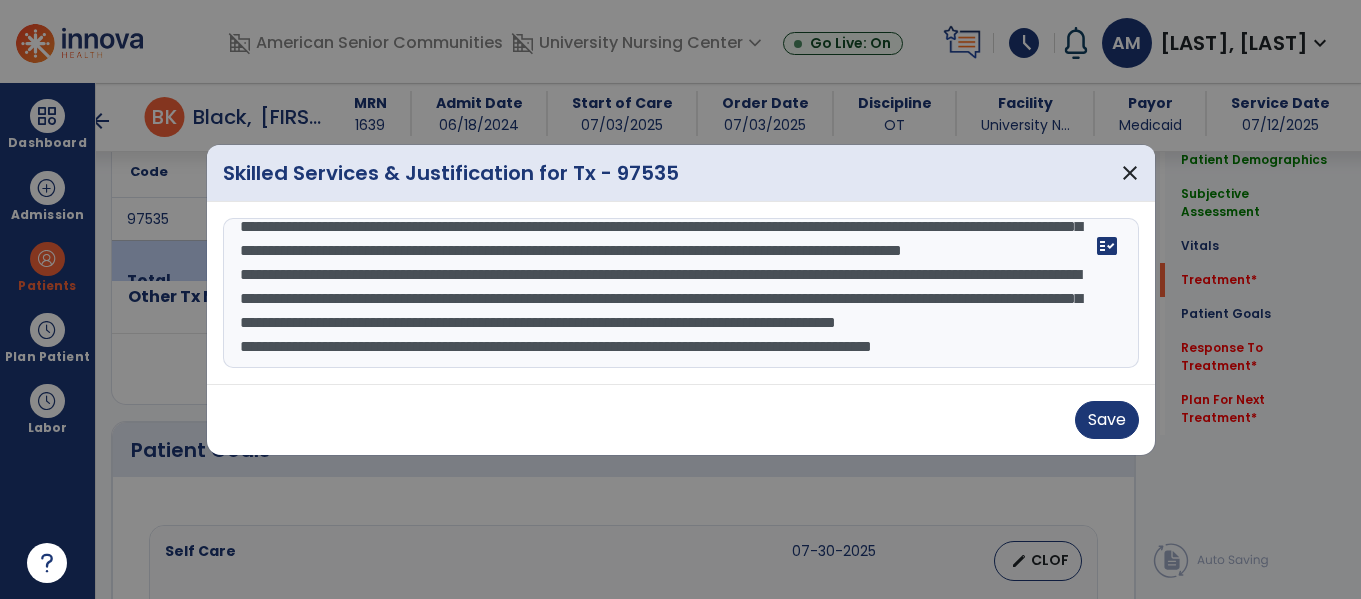 scroll, scrollTop: 112, scrollLeft: 0, axis: vertical 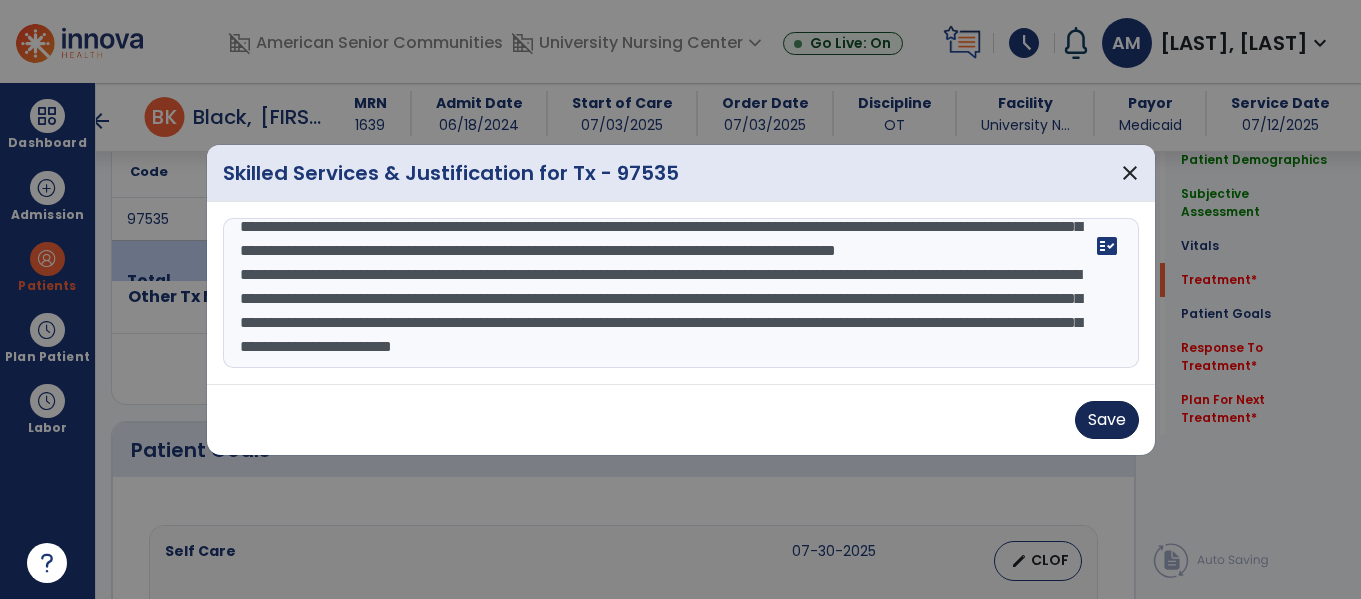 type on "**********" 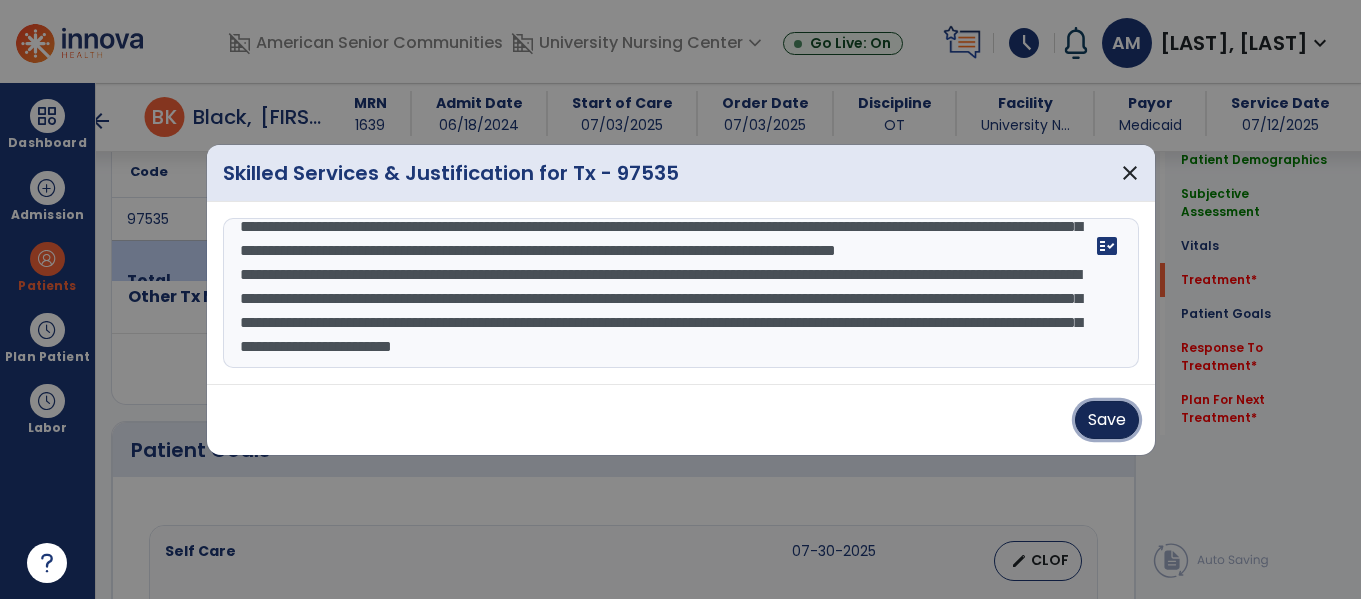 click on "Save" at bounding box center [1107, 420] 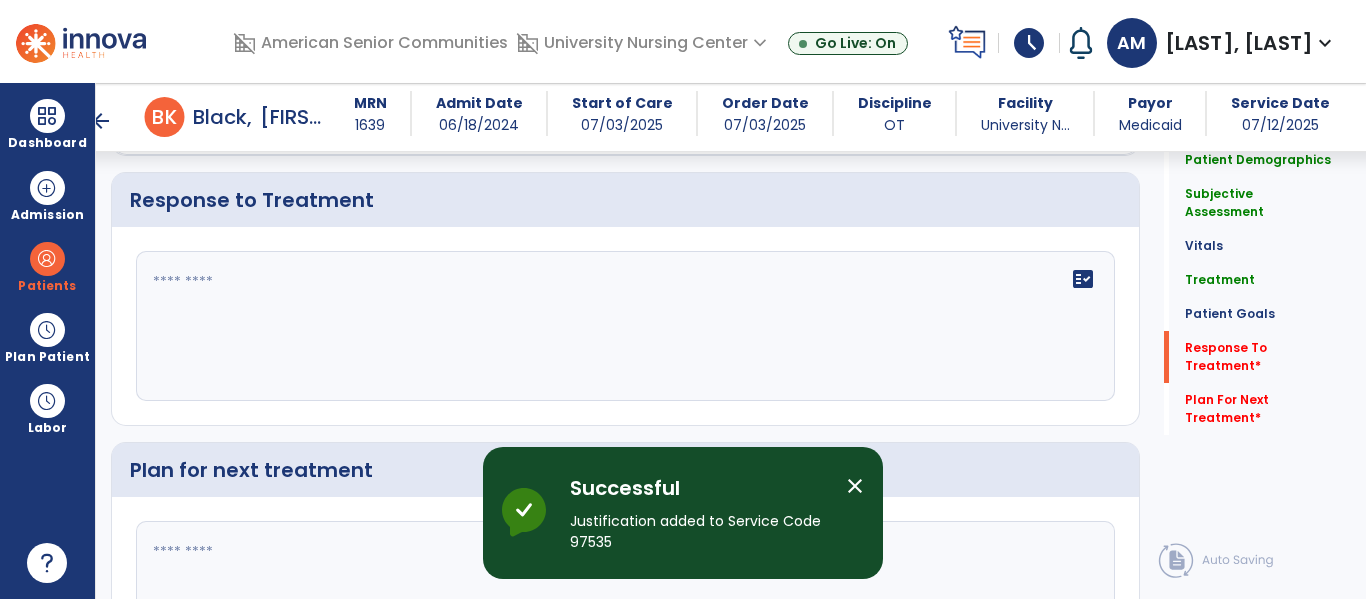 scroll, scrollTop: 2435, scrollLeft: 0, axis: vertical 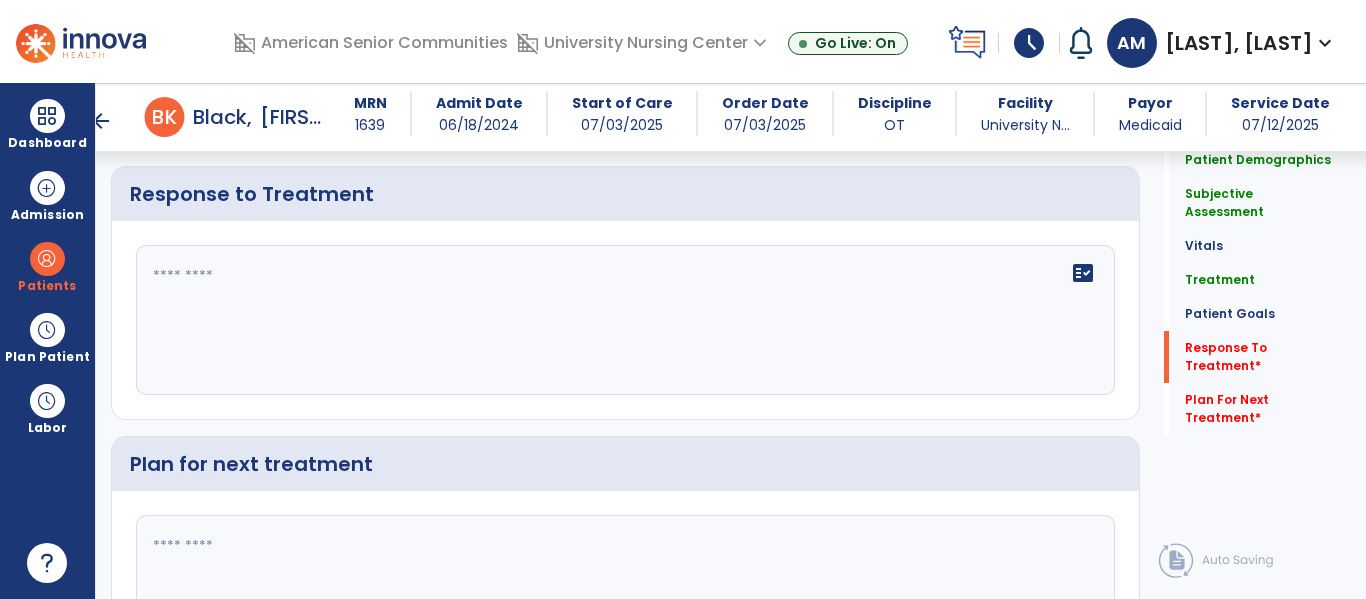 click 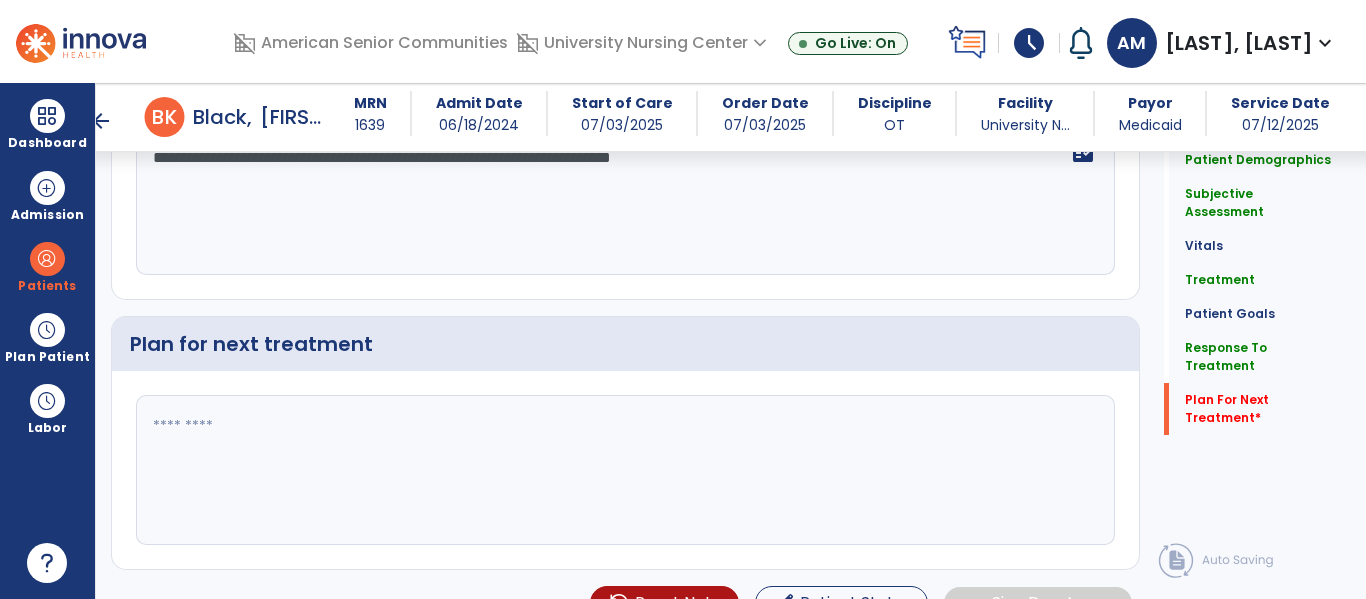 type on "**********" 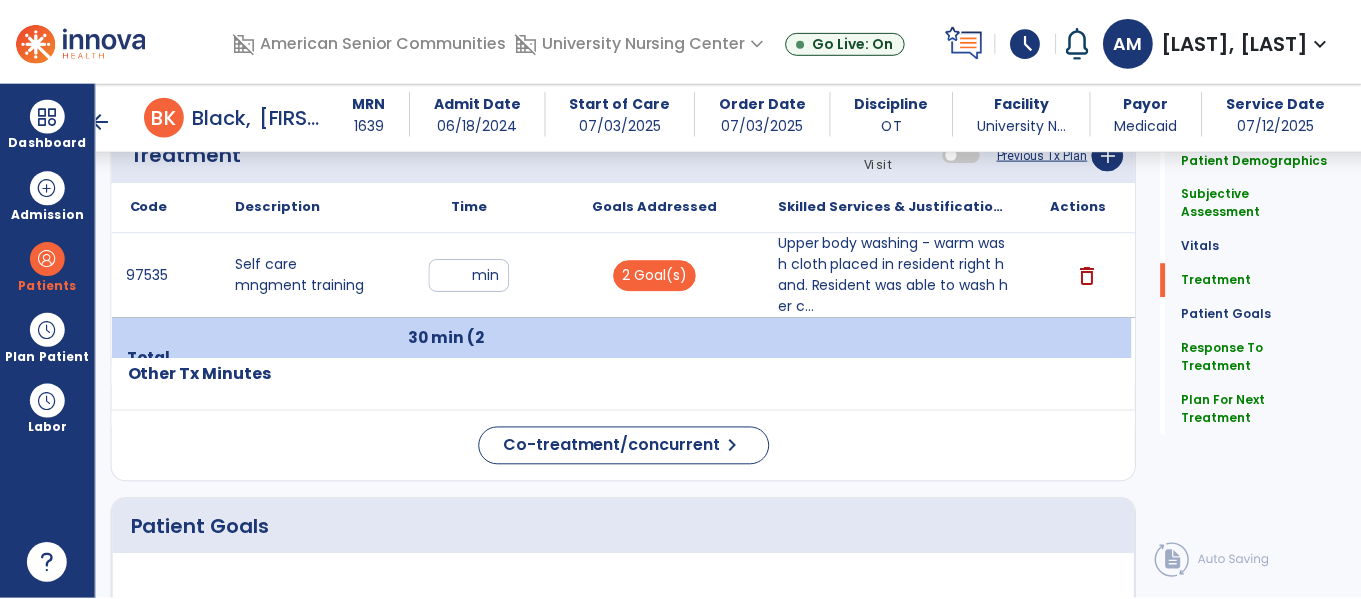 scroll, scrollTop: 2571, scrollLeft: 0, axis: vertical 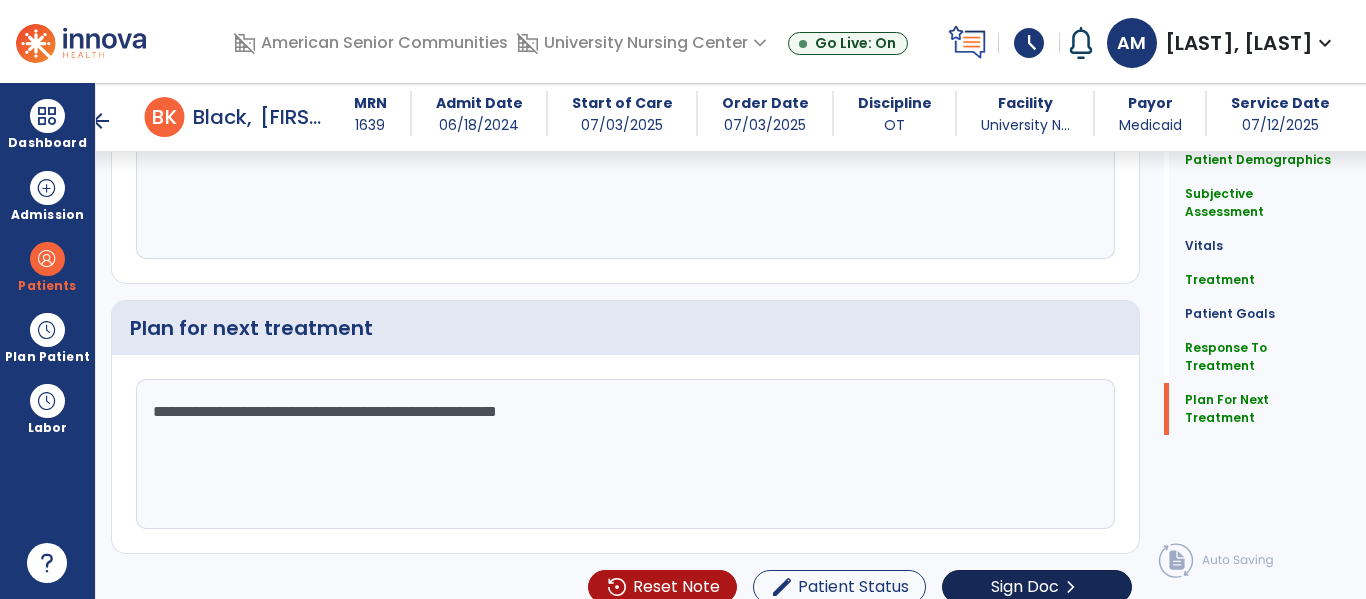 type on "**********" 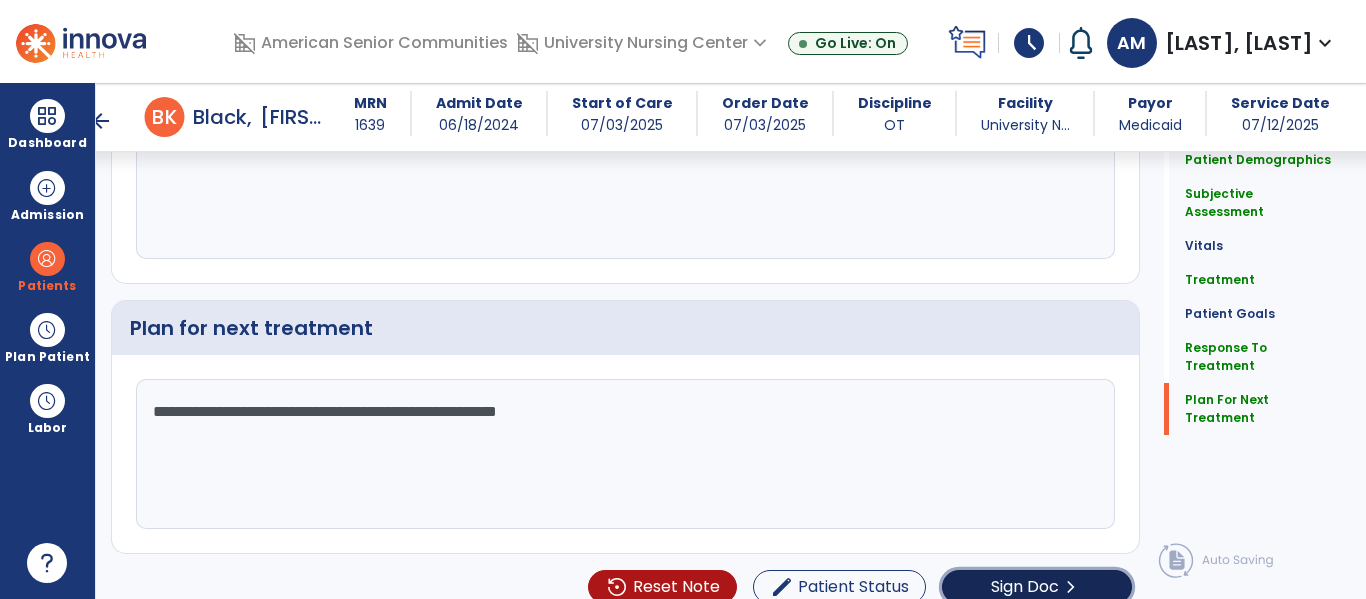 click on "Sign Doc" 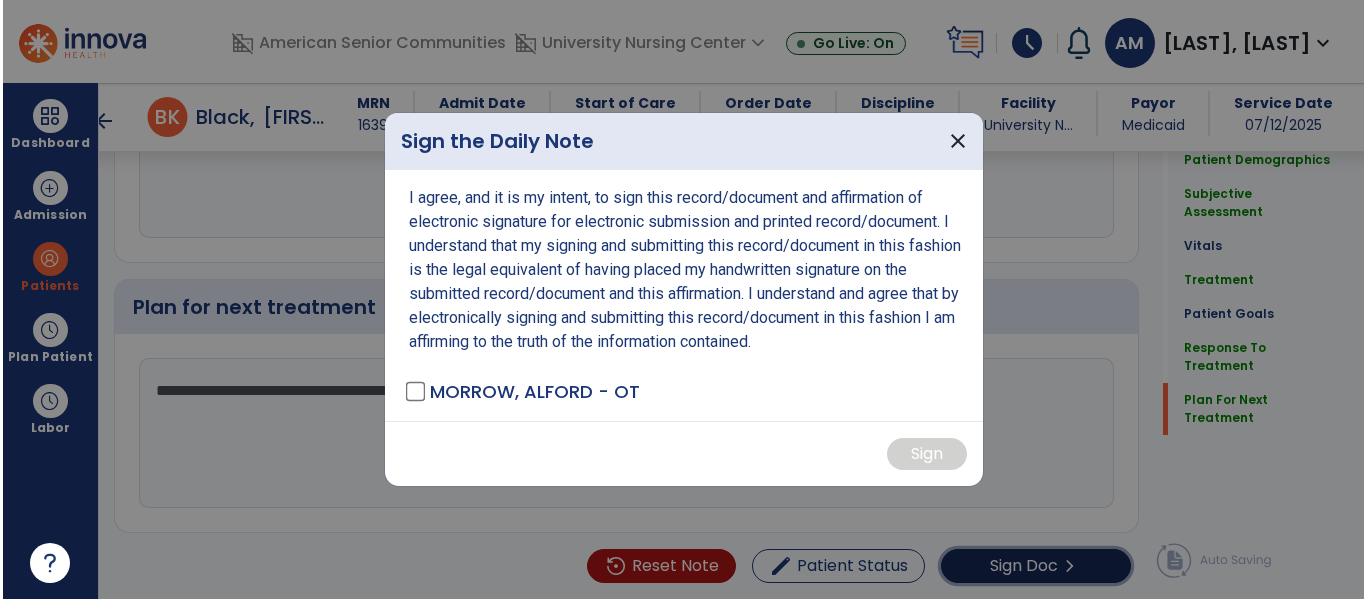 scroll, scrollTop: 2592, scrollLeft: 0, axis: vertical 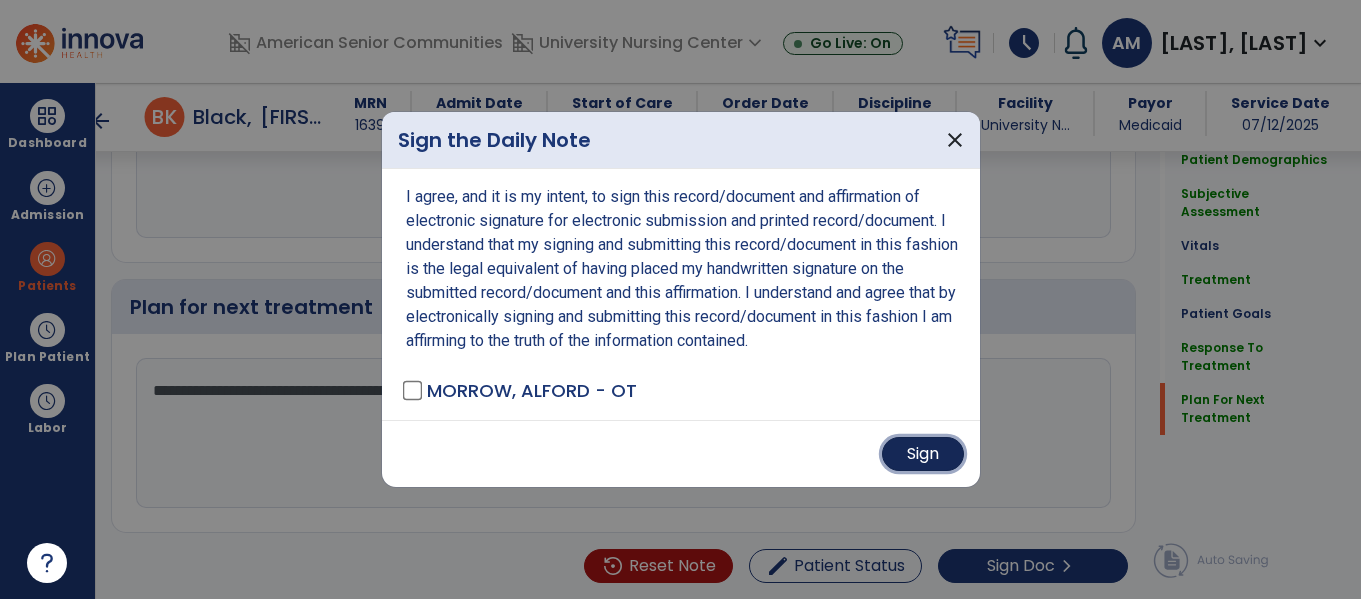 click on "Sign" at bounding box center [923, 454] 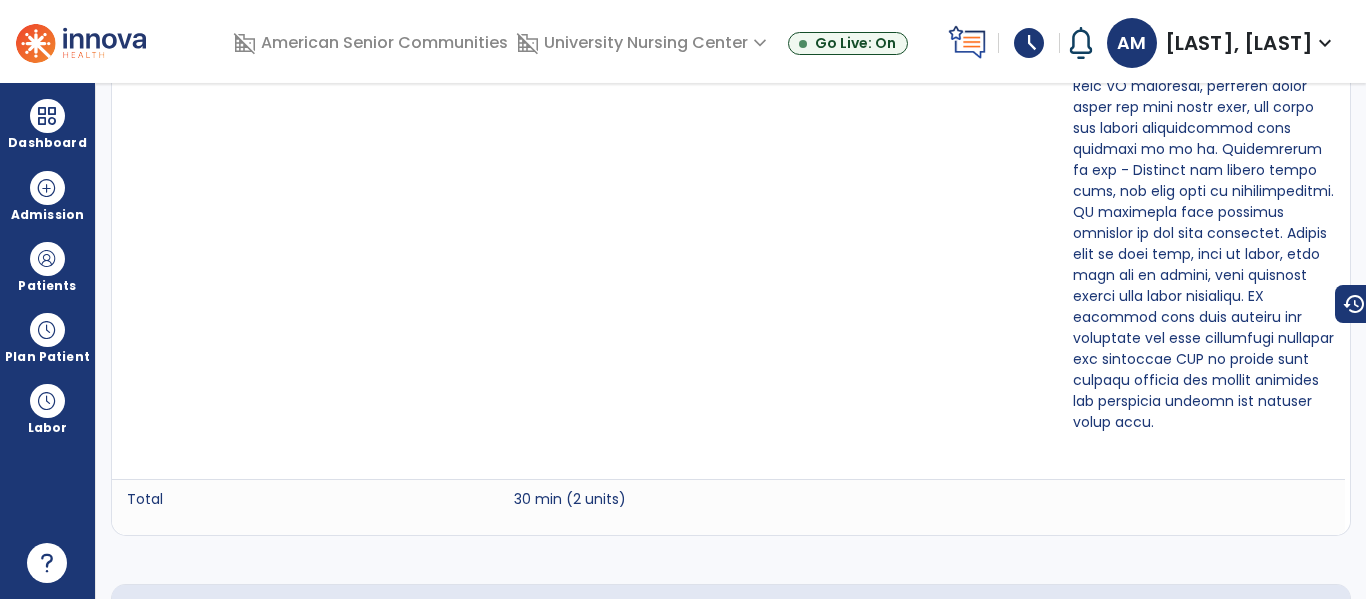 scroll, scrollTop: 0, scrollLeft: 0, axis: both 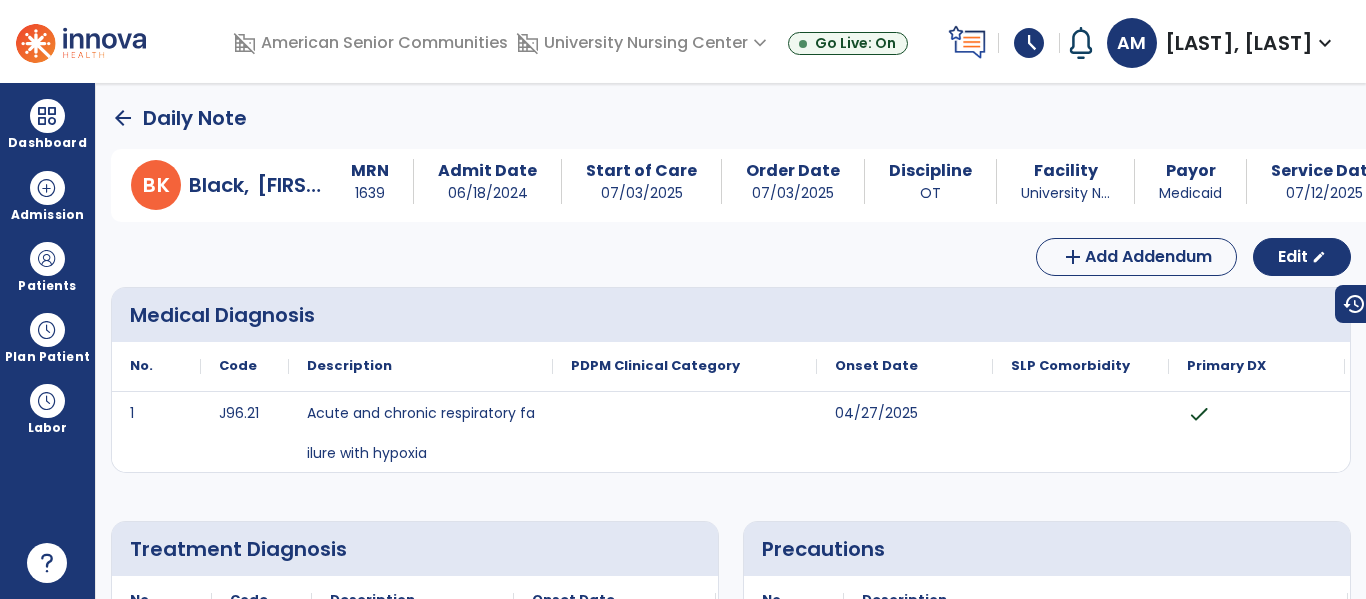 click on "arrow_back" 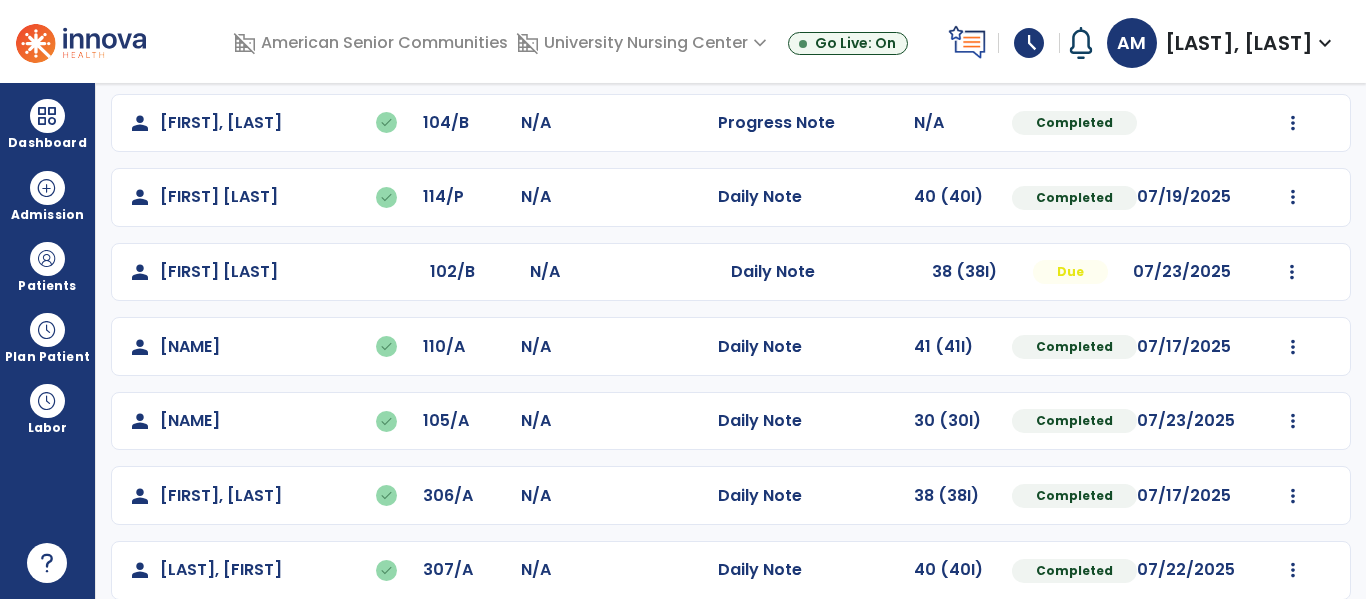 scroll, scrollTop: 563, scrollLeft: 0, axis: vertical 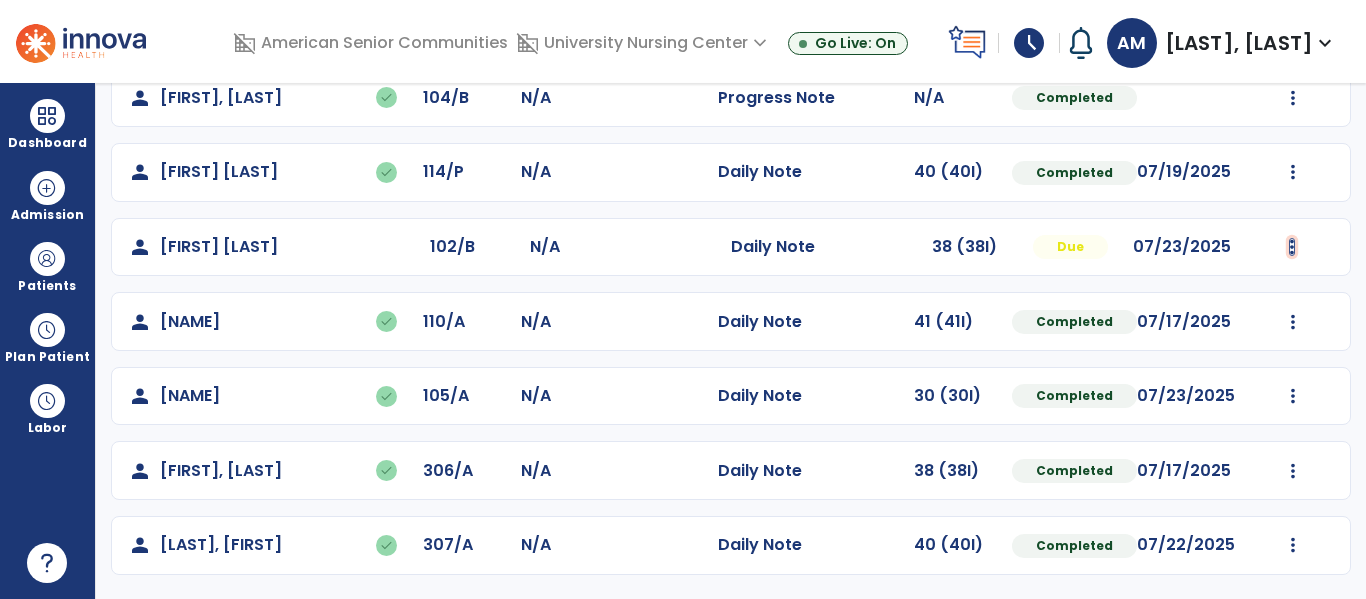 click at bounding box center (1293, -275) 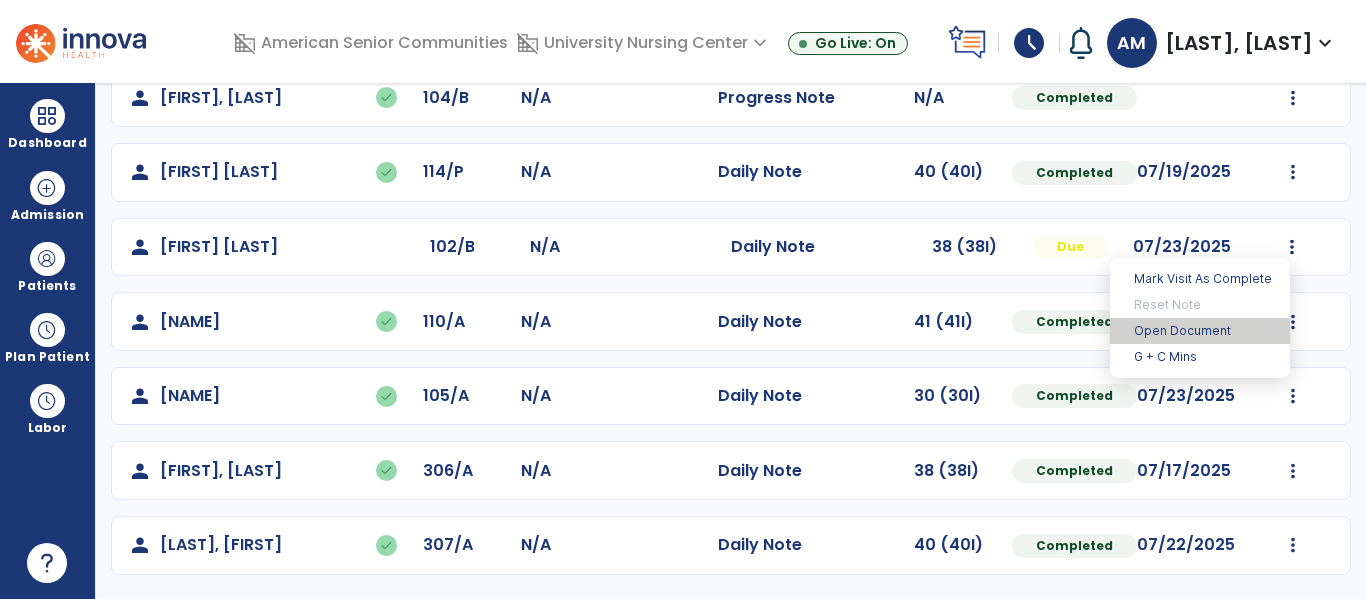 click on "Open Document" at bounding box center [1200, 331] 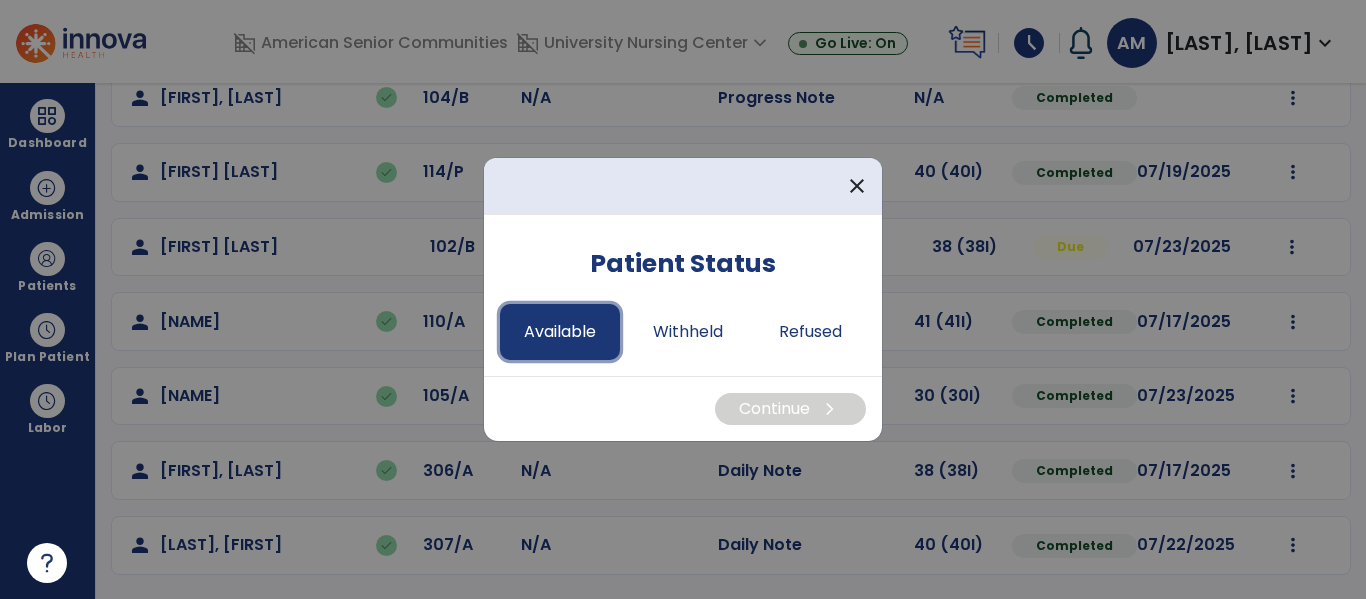 click on "Available" at bounding box center [560, 332] 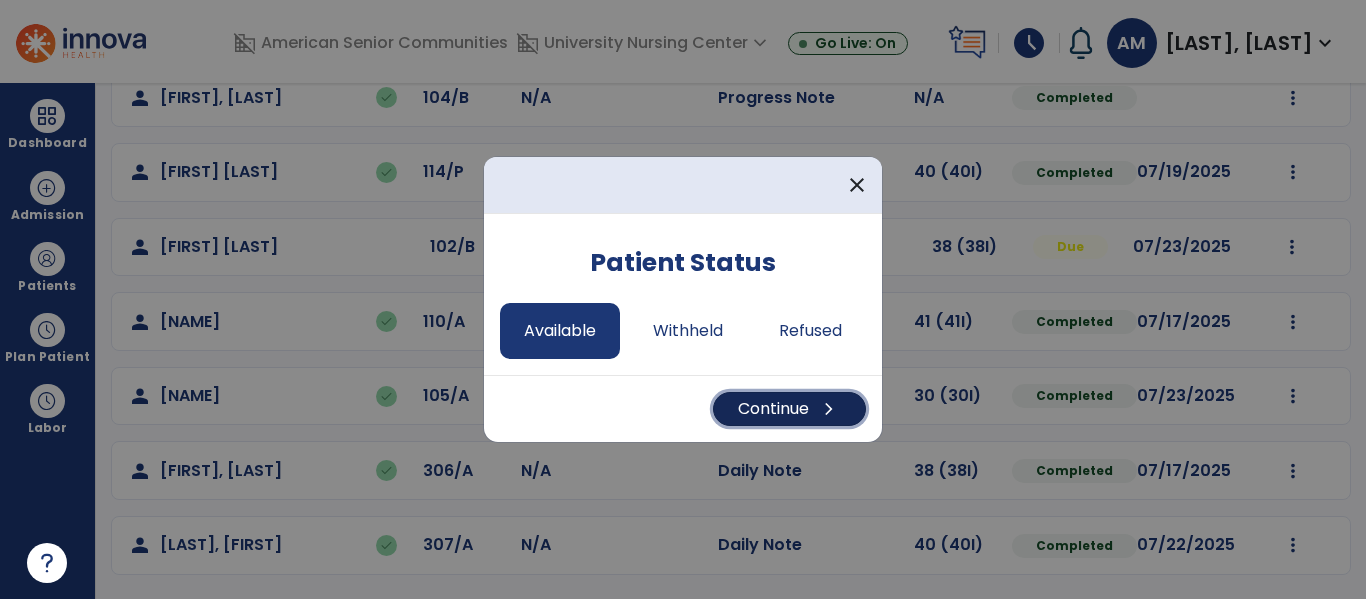 click on "Continue   chevron_right" at bounding box center [789, 409] 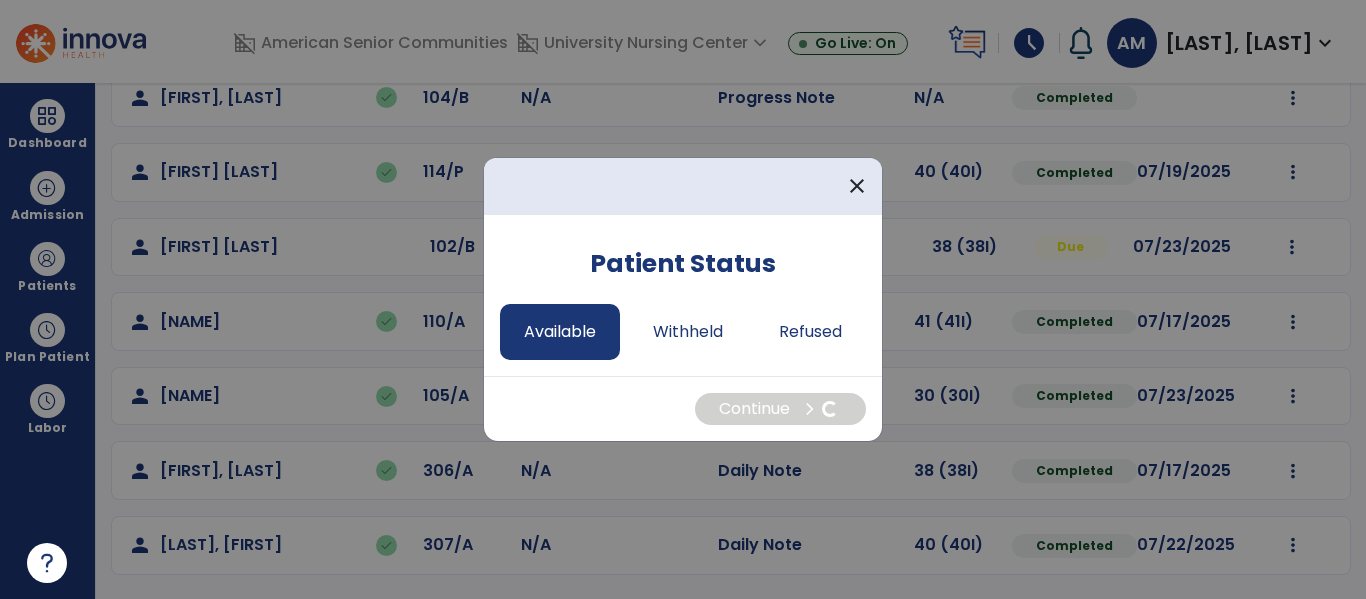 select on "*" 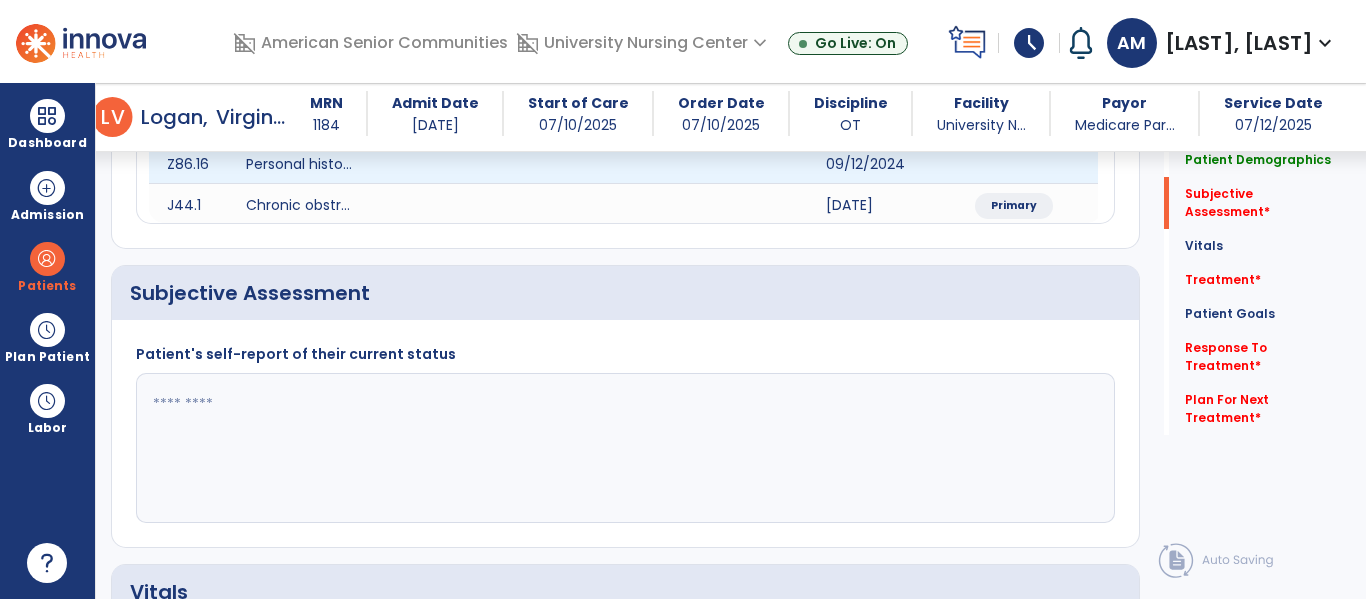 scroll, scrollTop: 318, scrollLeft: 0, axis: vertical 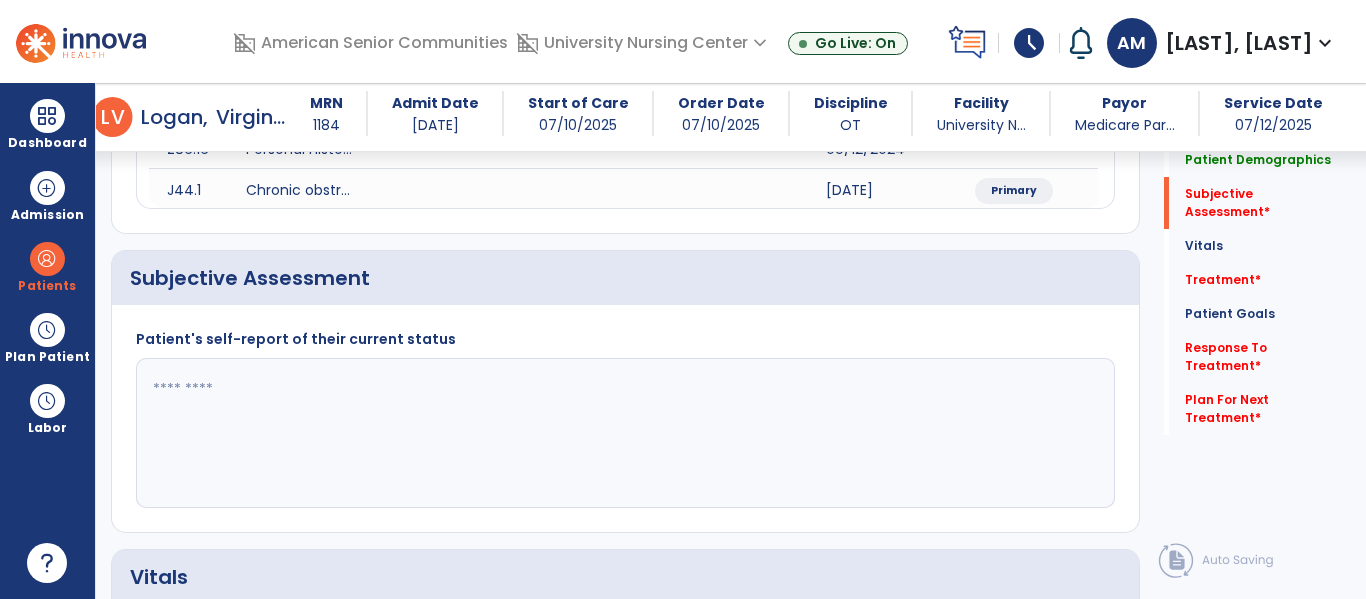 click 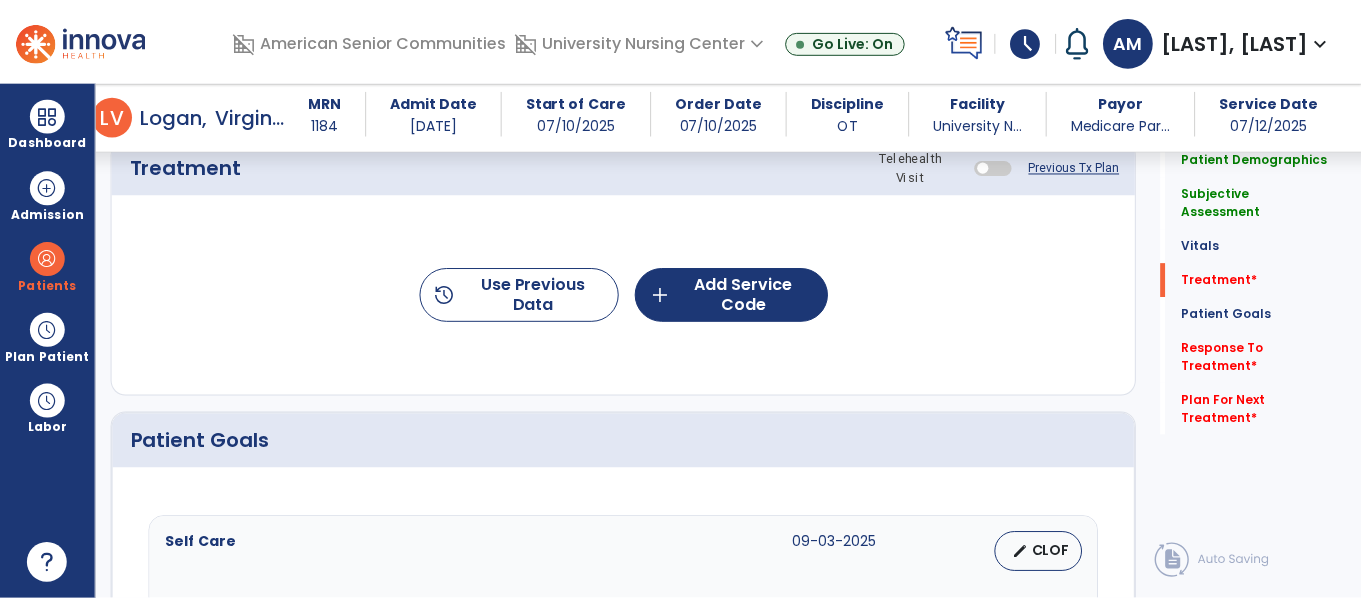 scroll, scrollTop: 1170, scrollLeft: 0, axis: vertical 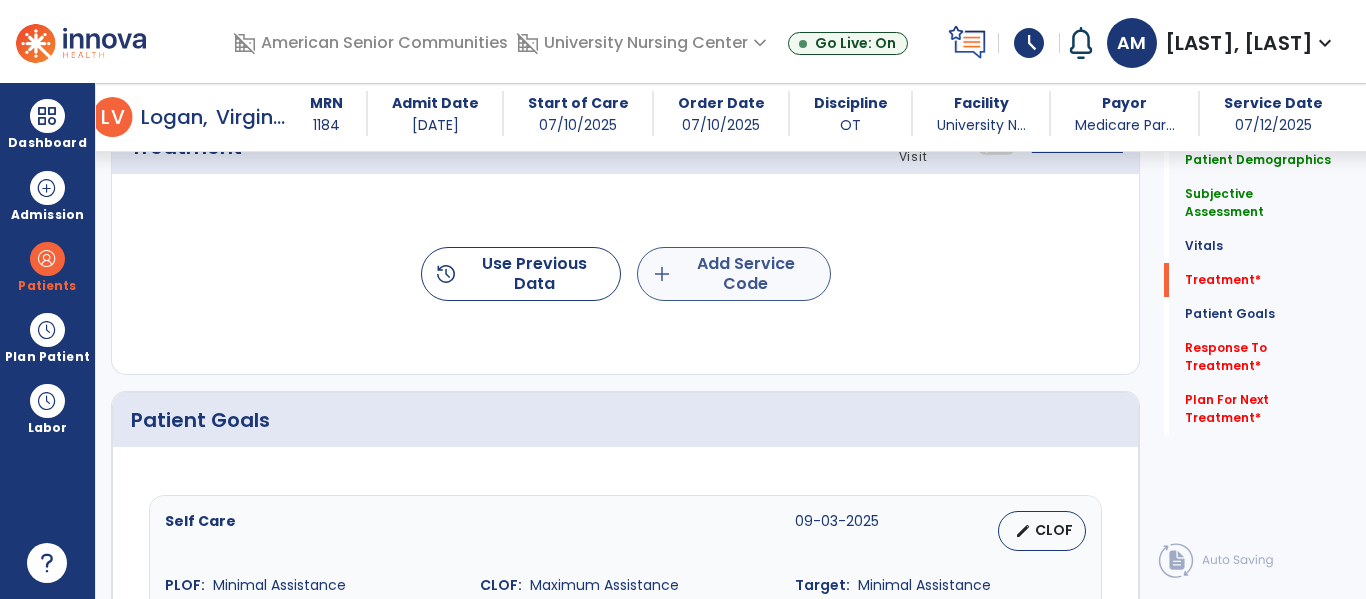 type on "**********" 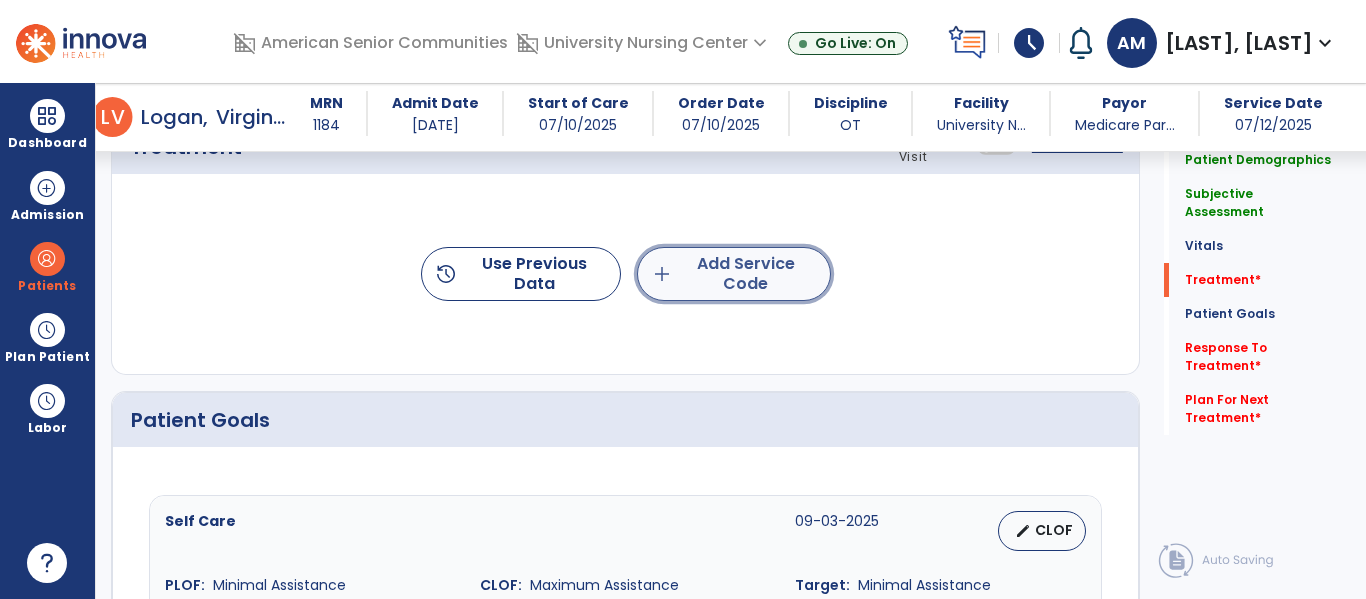 click on "add  Add Service Code" 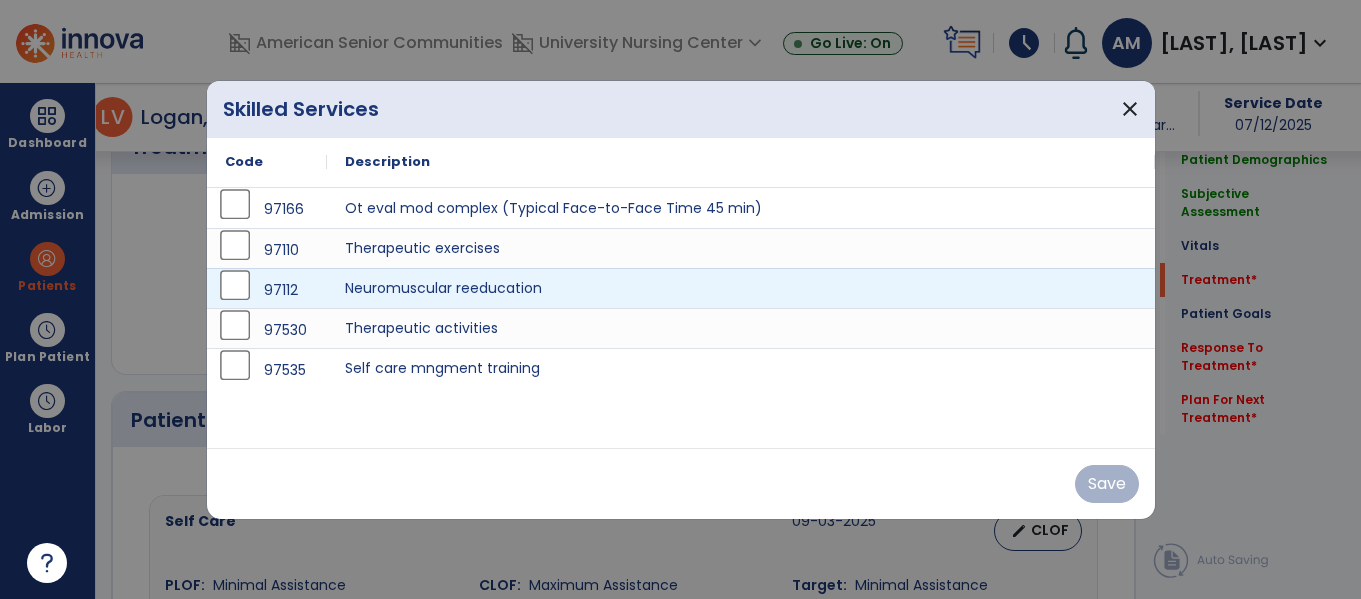 scroll, scrollTop: 1170, scrollLeft: 0, axis: vertical 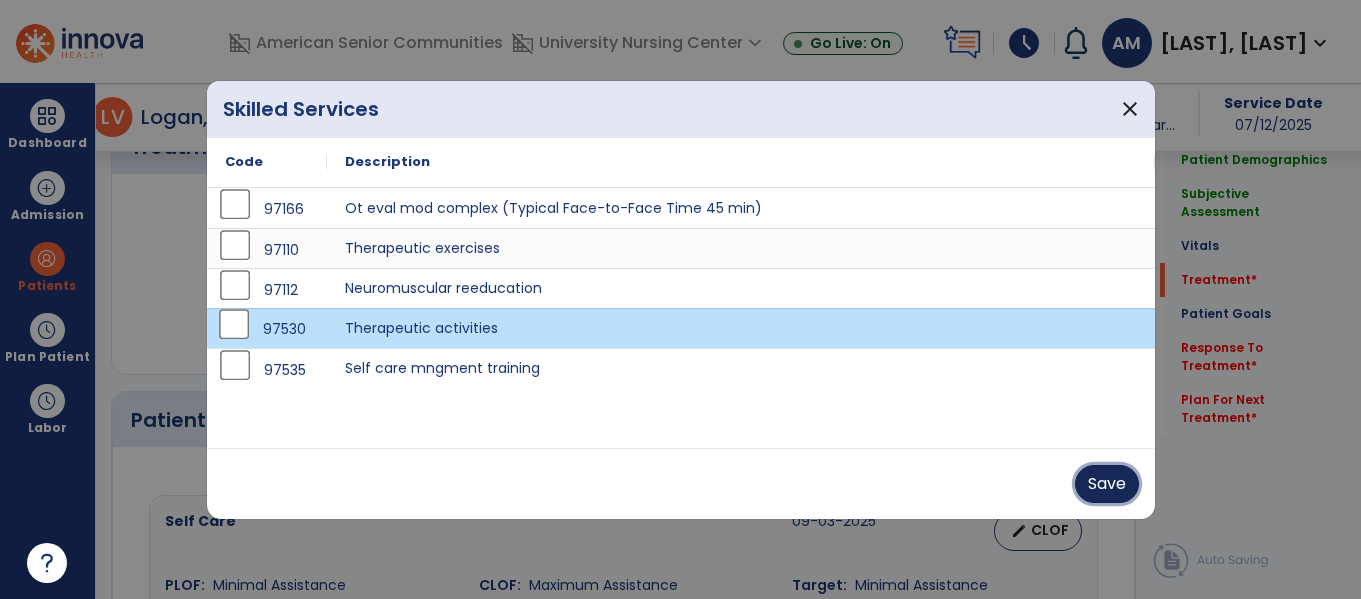 click on "Save" at bounding box center (1107, 484) 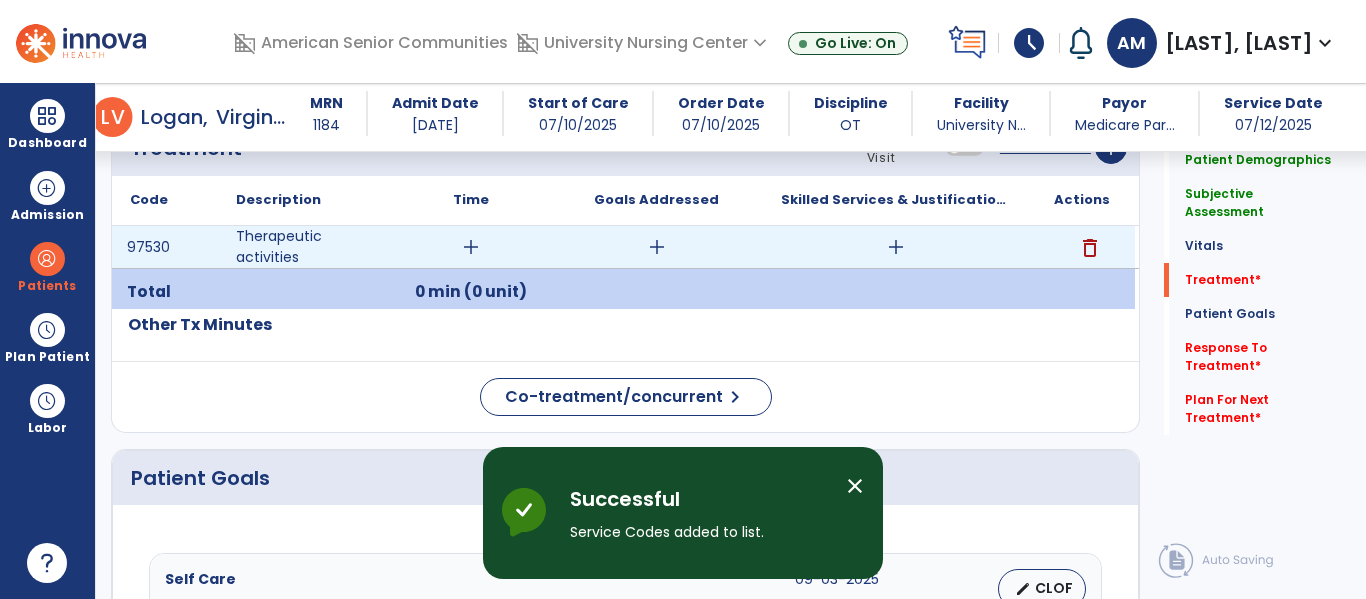click on "add" at bounding box center [471, 247] 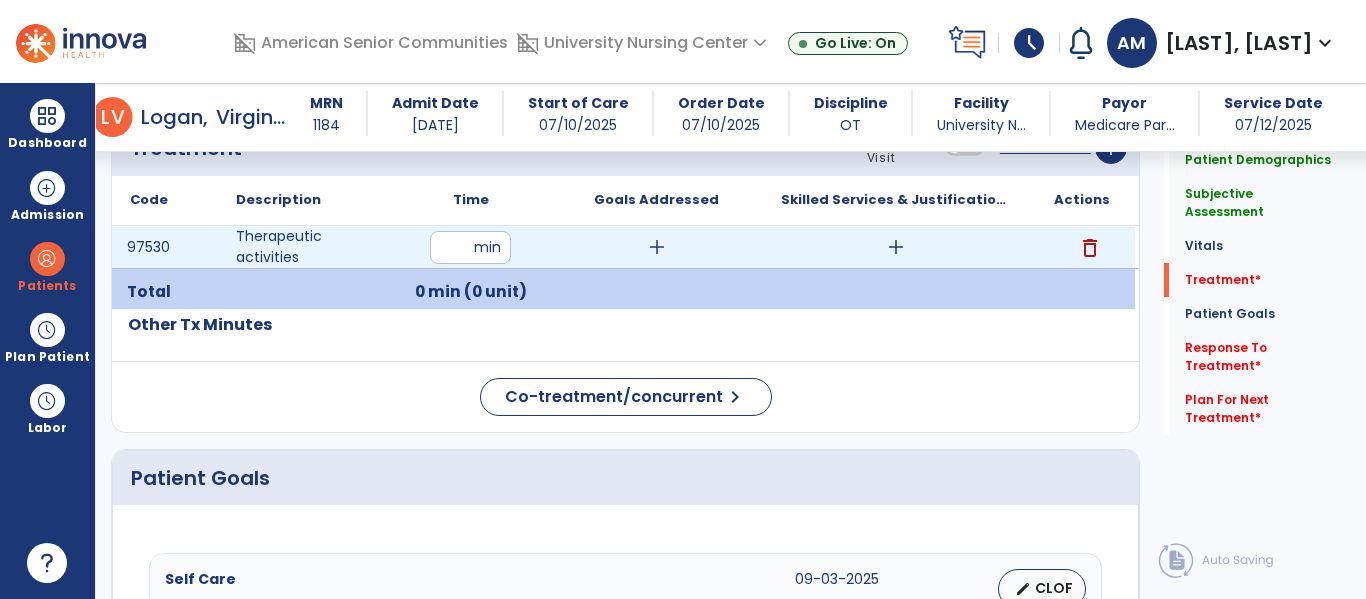 type on "**" 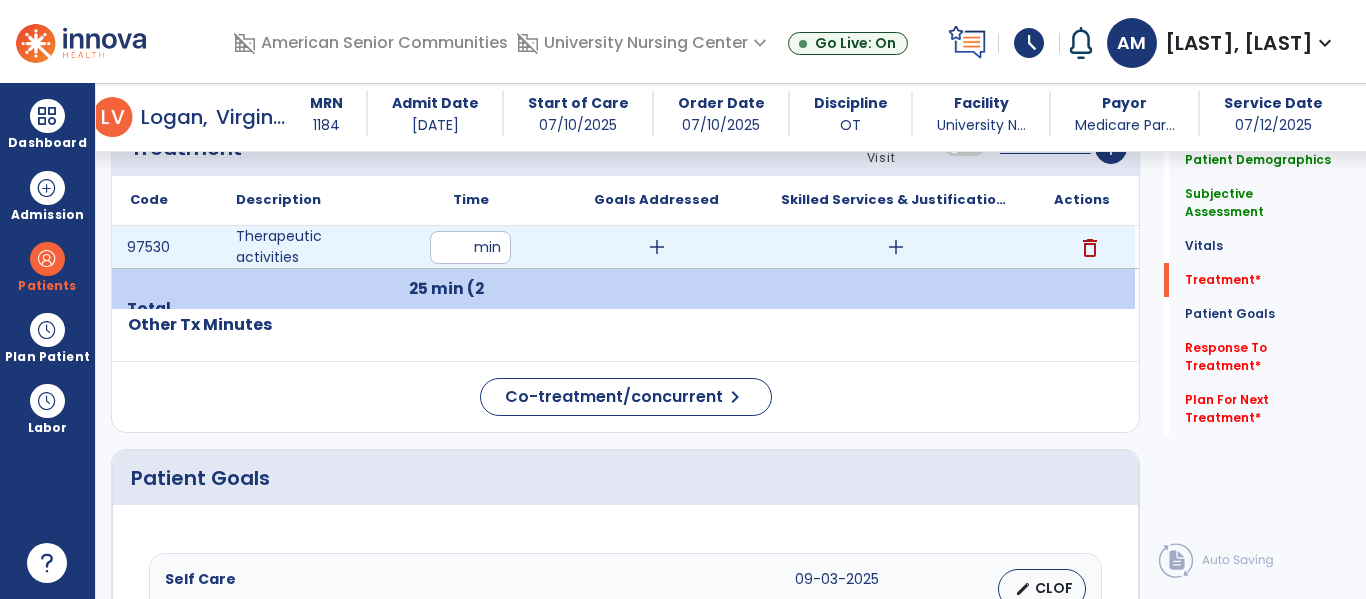 click on "add" at bounding box center [657, 247] 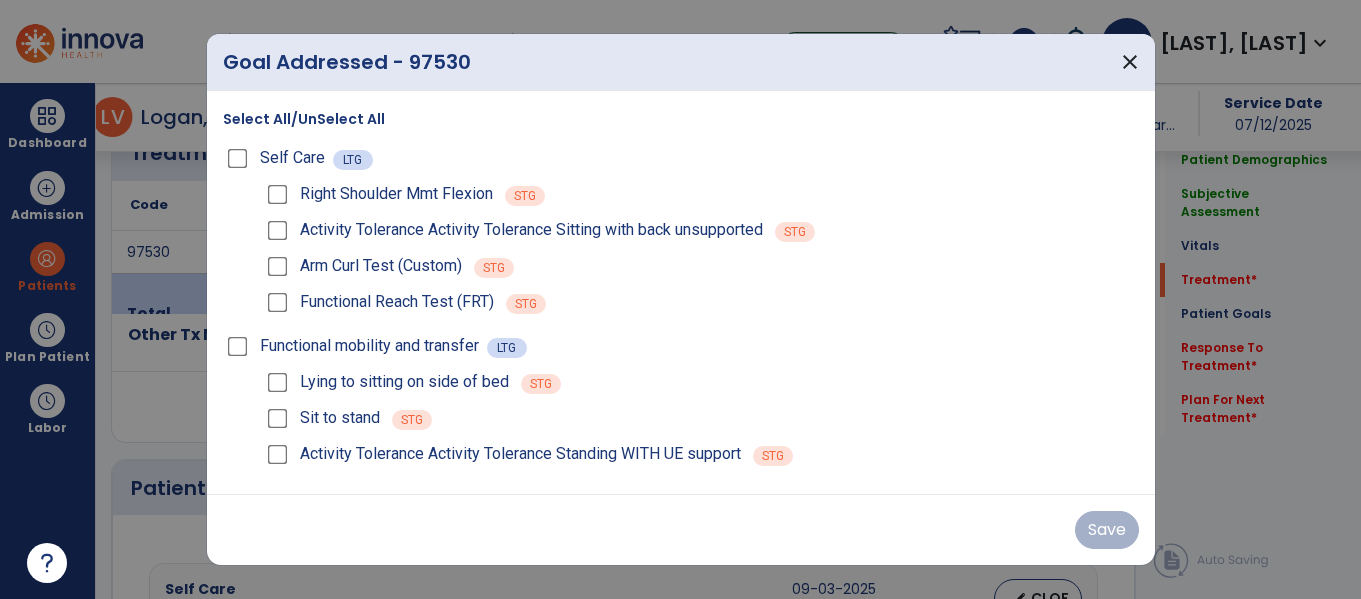 scroll, scrollTop: 1170, scrollLeft: 0, axis: vertical 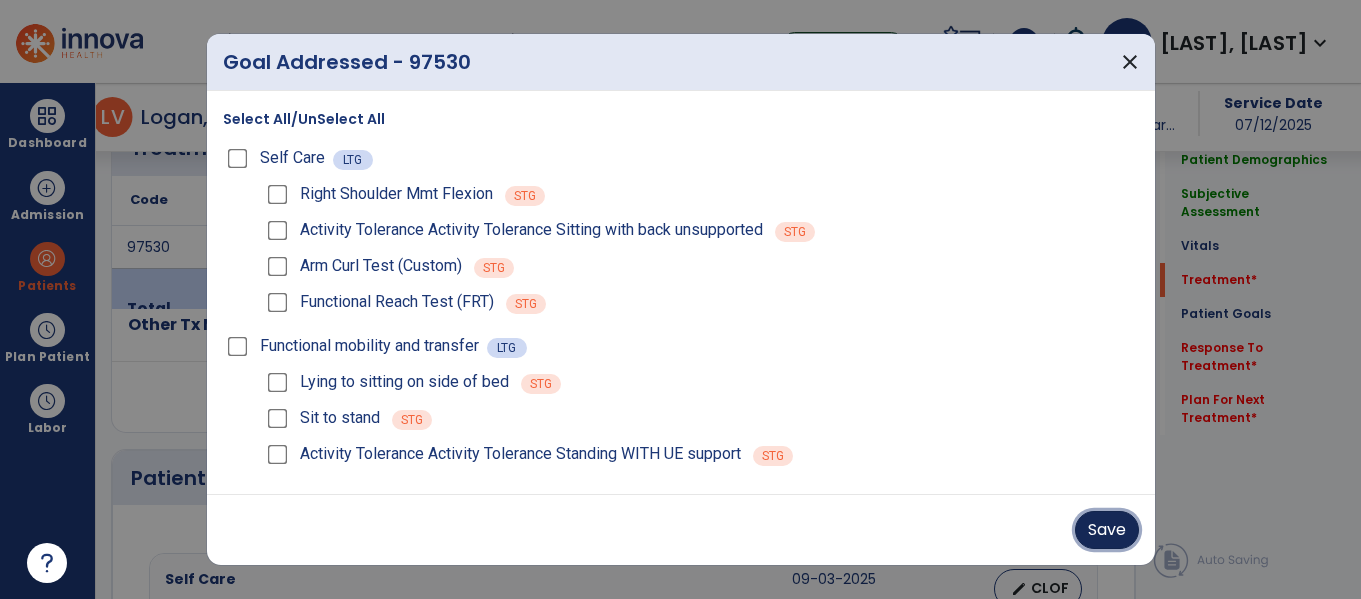 click on "Save" at bounding box center (1107, 530) 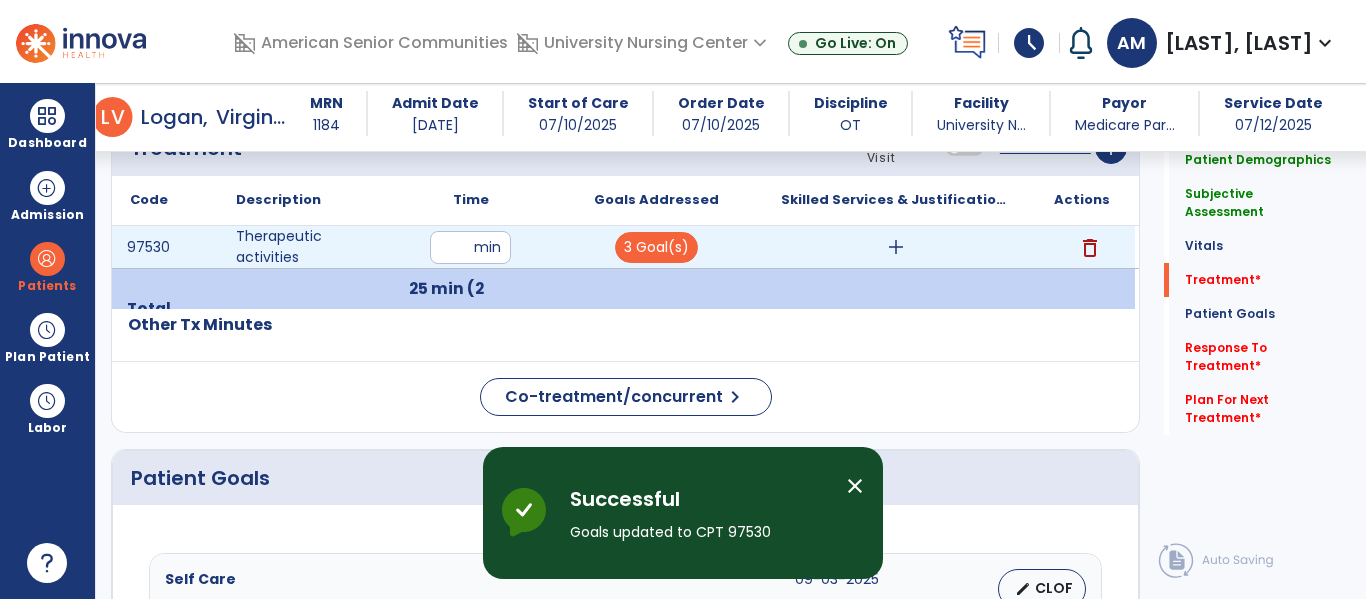 click on "add" at bounding box center (896, 247) 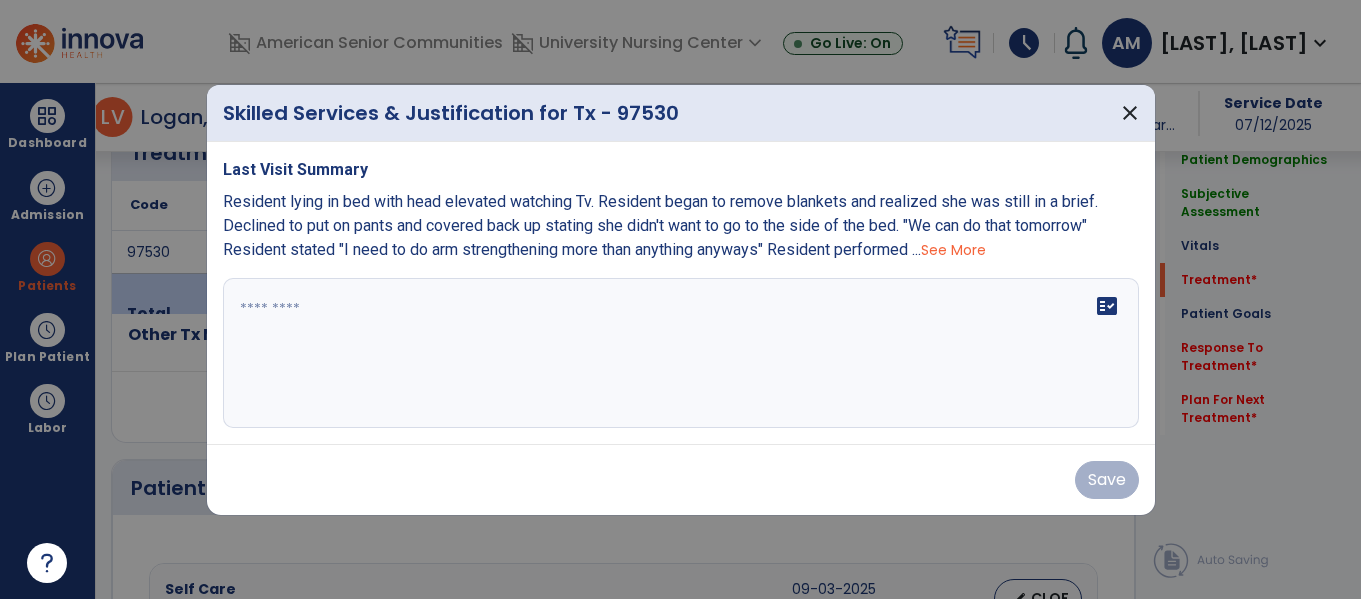 scroll, scrollTop: 1170, scrollLeft: 0, axis: vertical 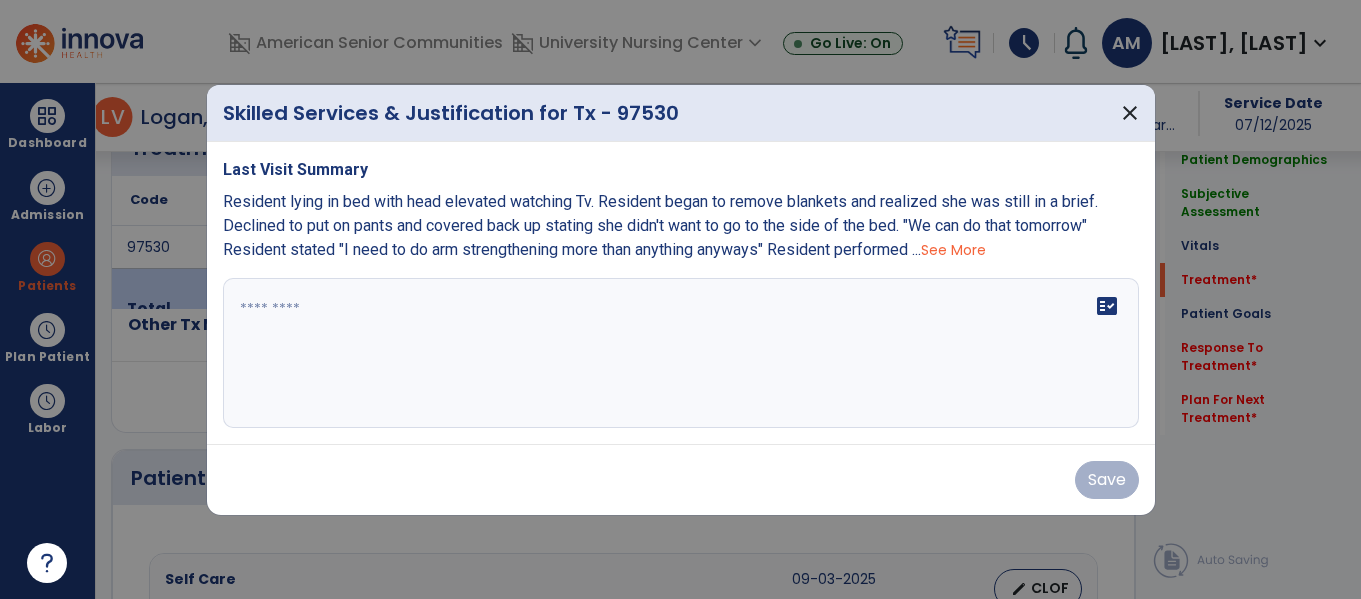 click at bounding box center [681, 353] 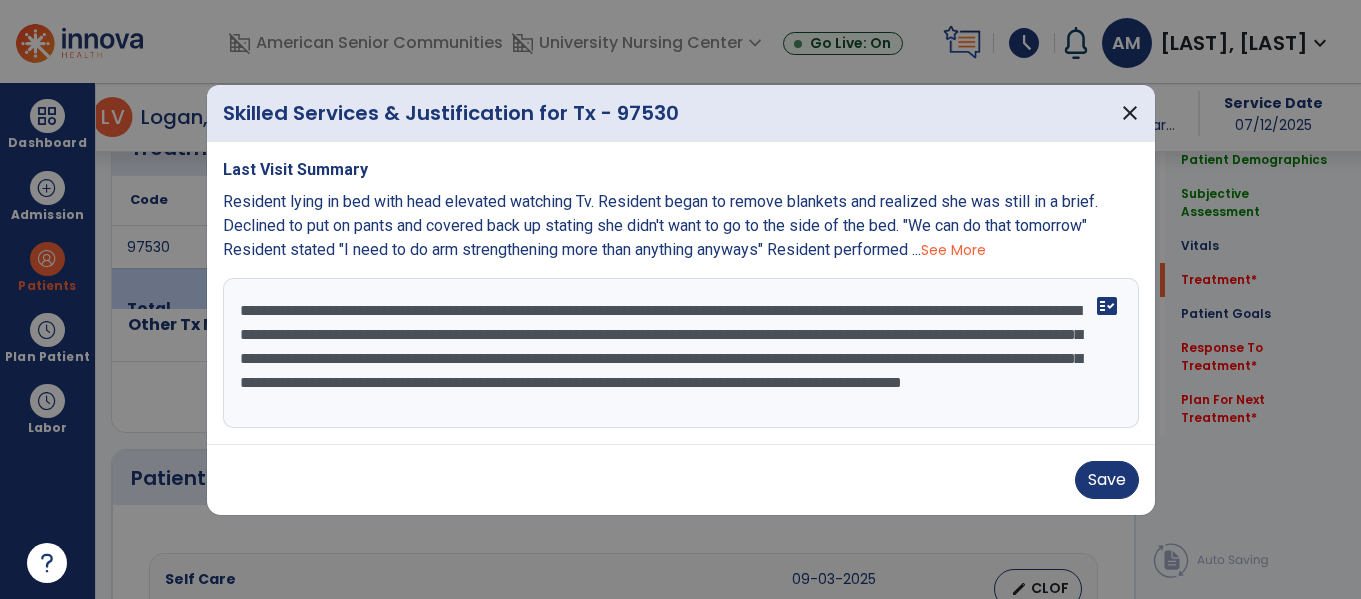 scroll, scrollTop: 16, scrollLeft: 0, axis: vertical 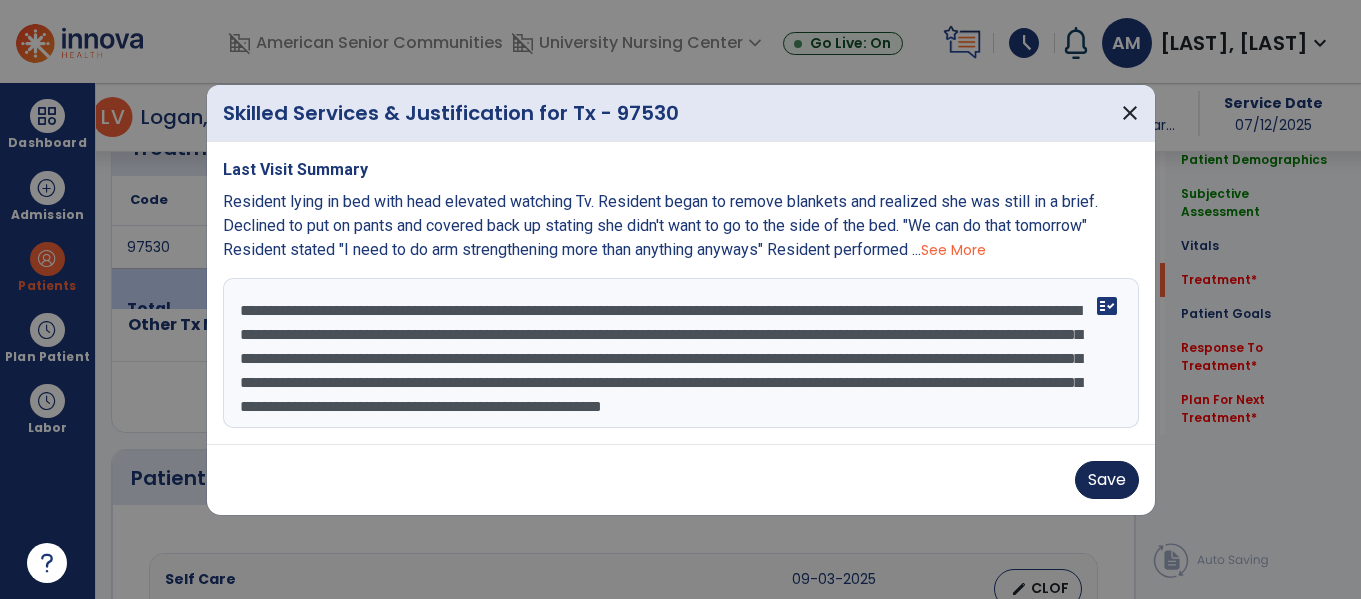 type on "**********" 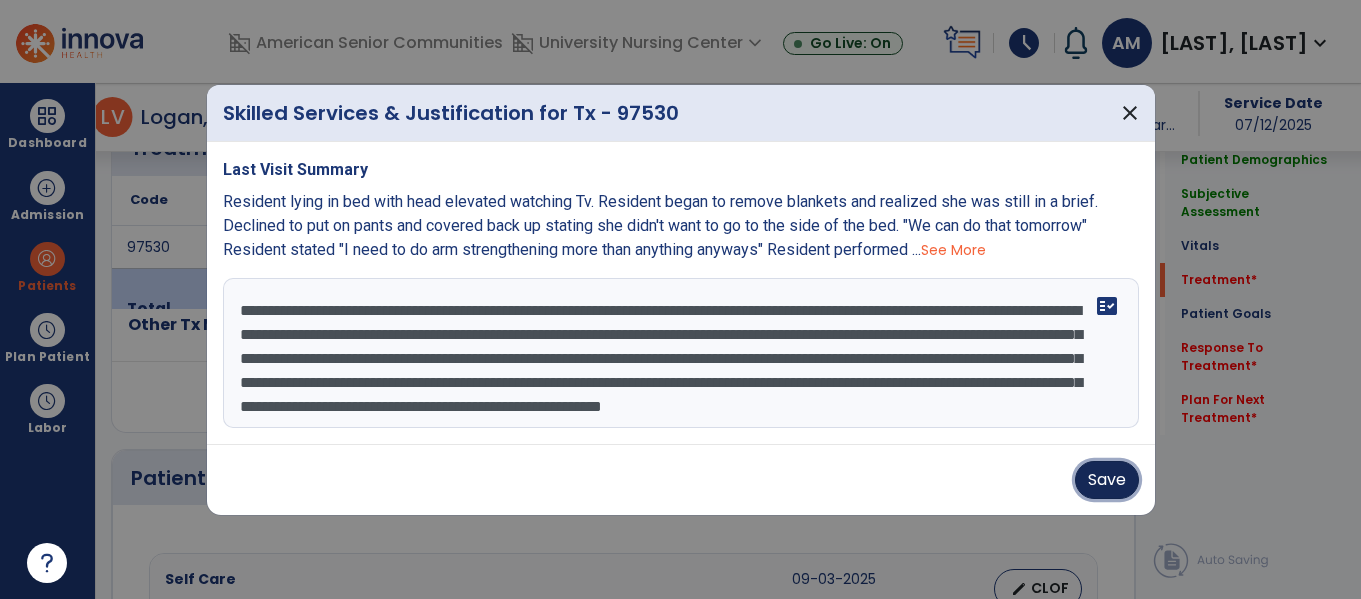 click on "Save" at bounding box center [1107, 480] 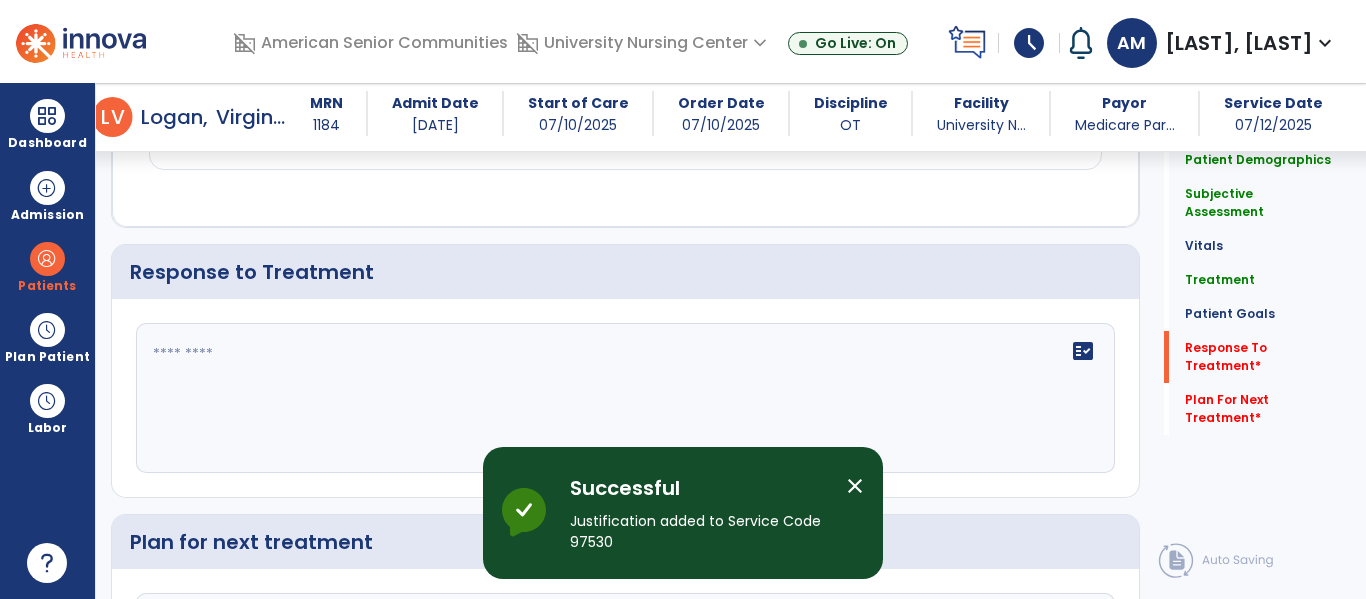 scroll, scrollTop: 2734, scrollLeft: 0, axis: vertical 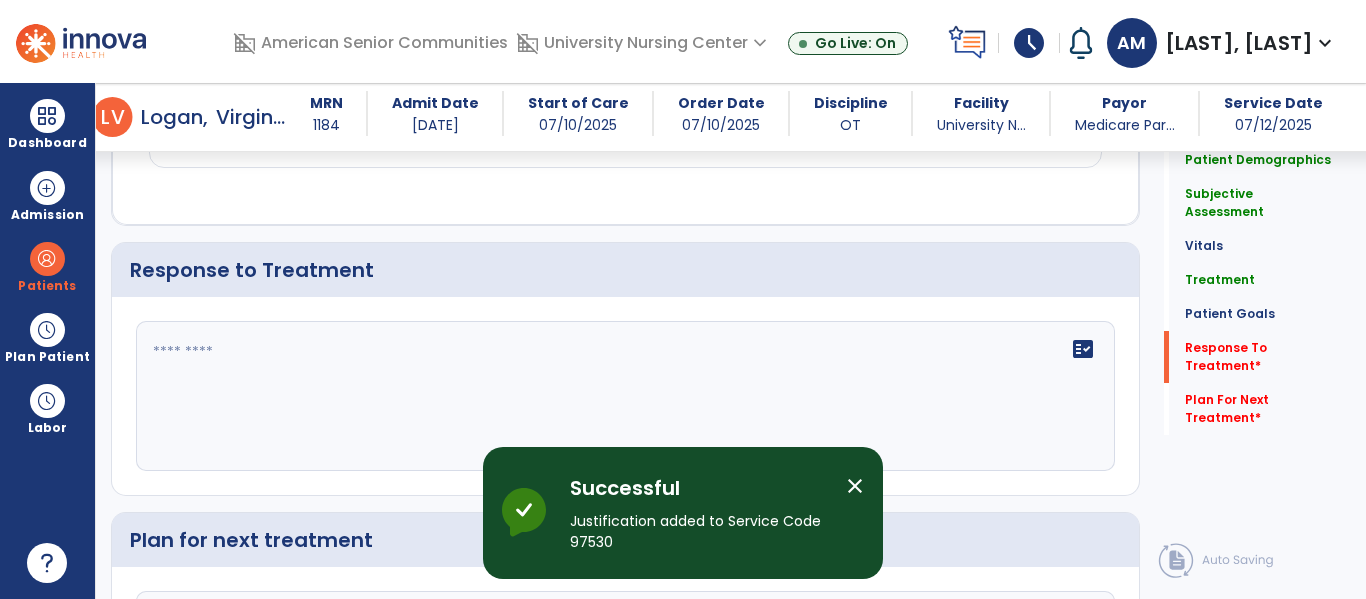 click 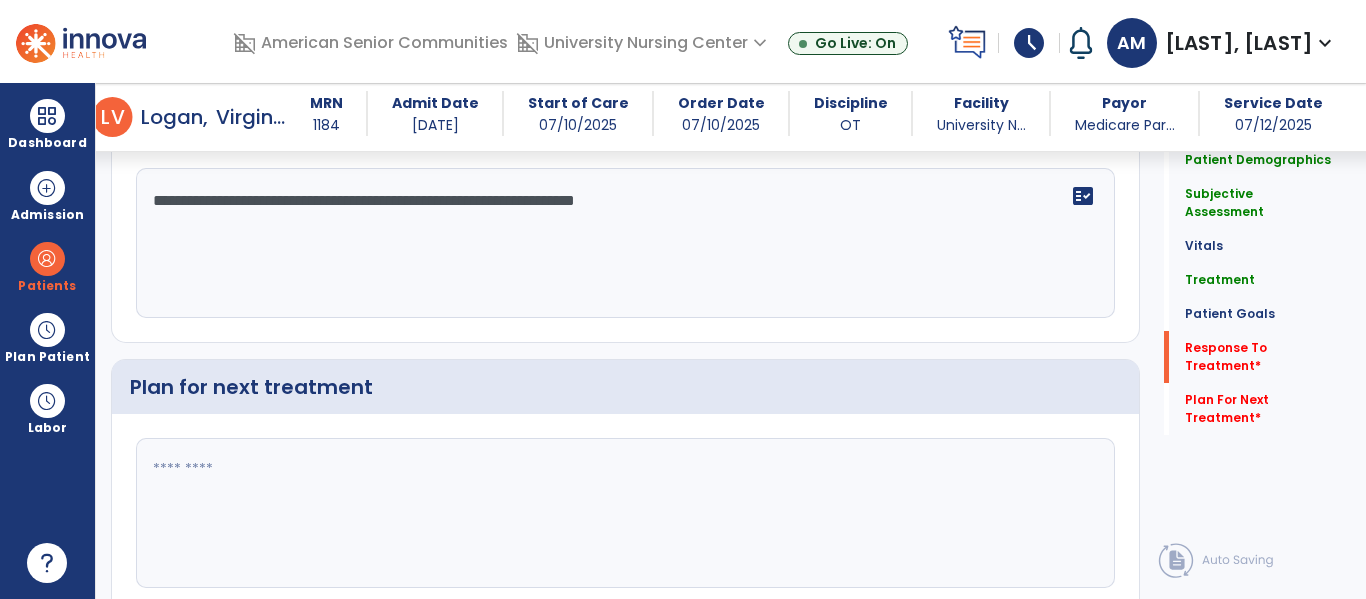 scroll, scrollTop: 2893, scrollLeft: 0, axis: vertical 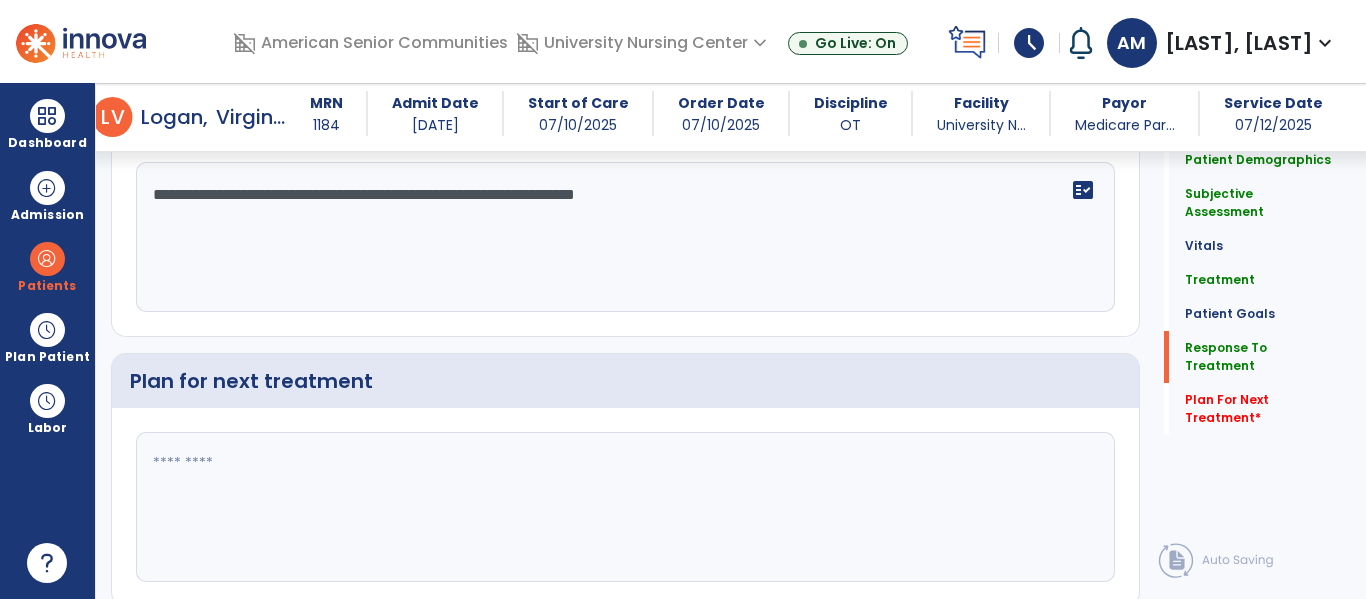 type on "**********" 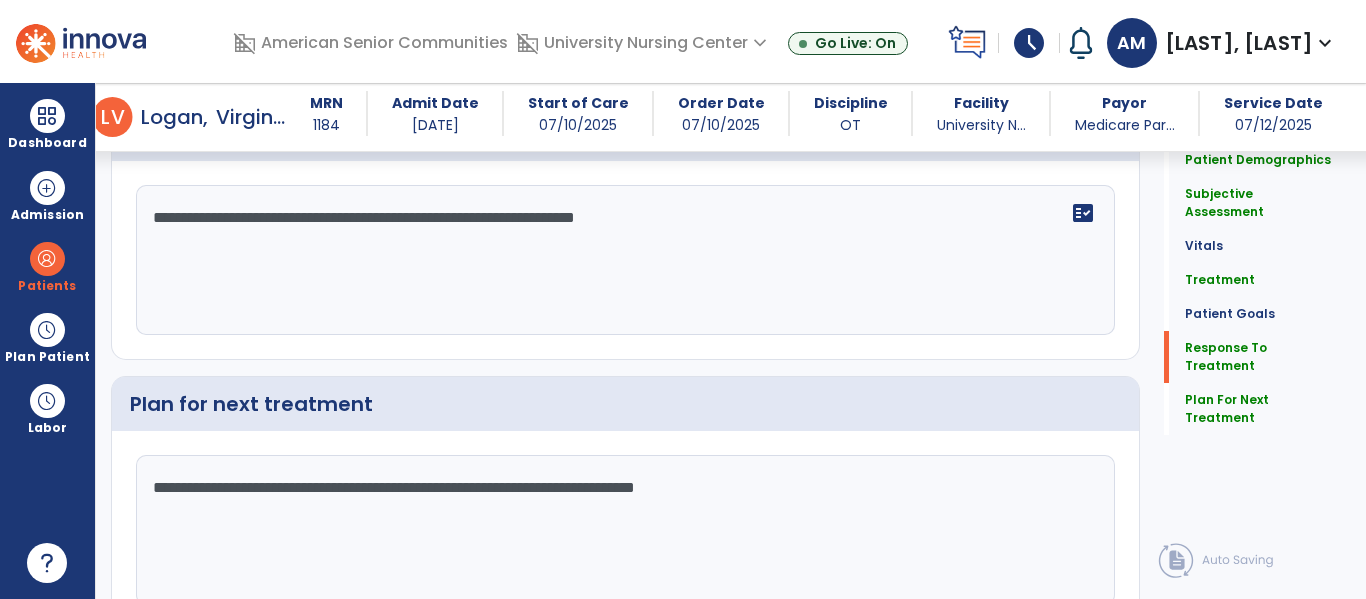 scroll, scrollTop: 2893, scrollLeft: 0, axis: vertical 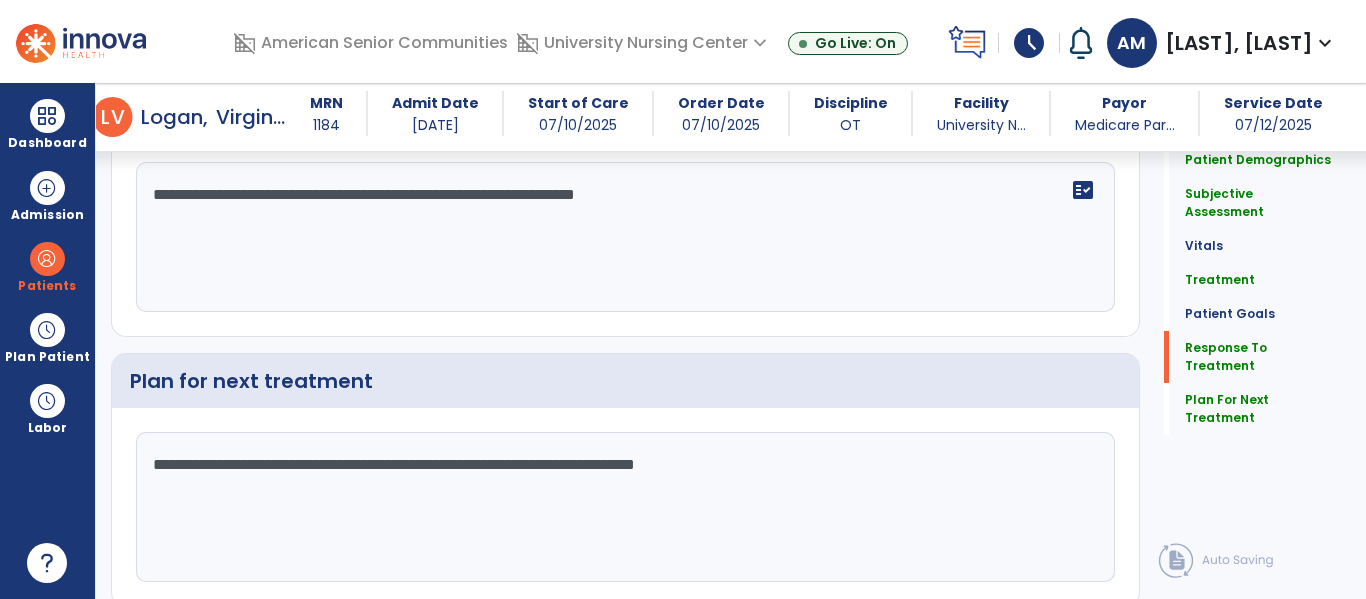 click on "**********" 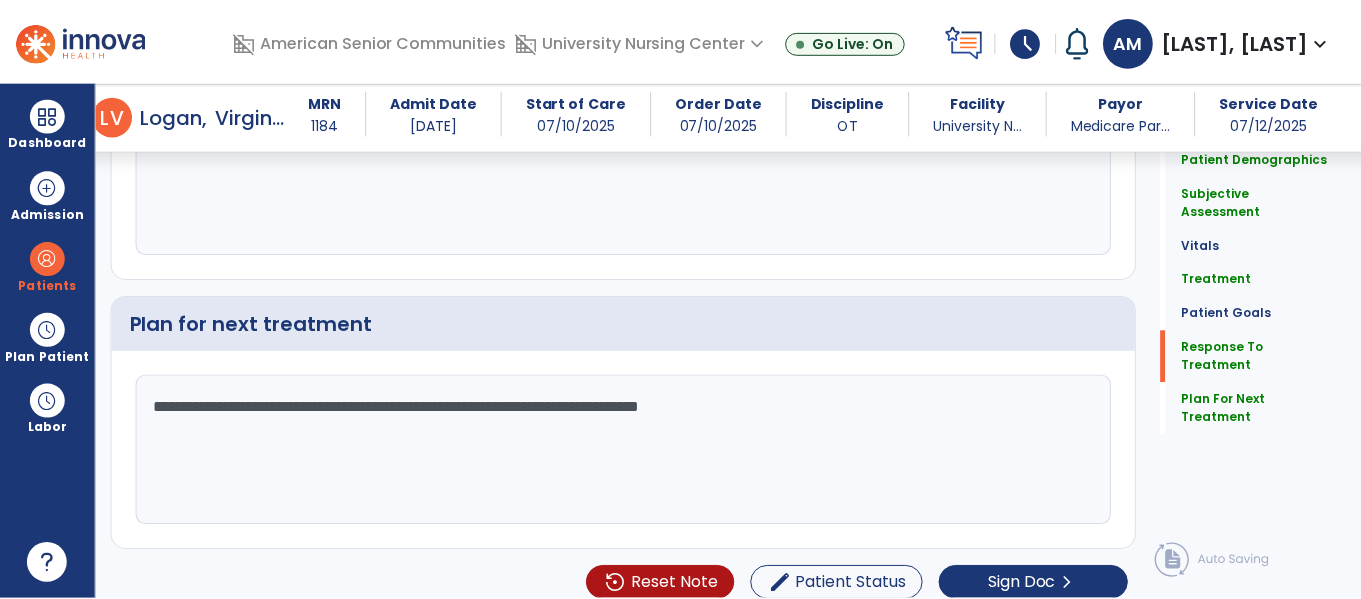 scroll, scrollTop: 2965, scrollLeft: 0, axis: vertical 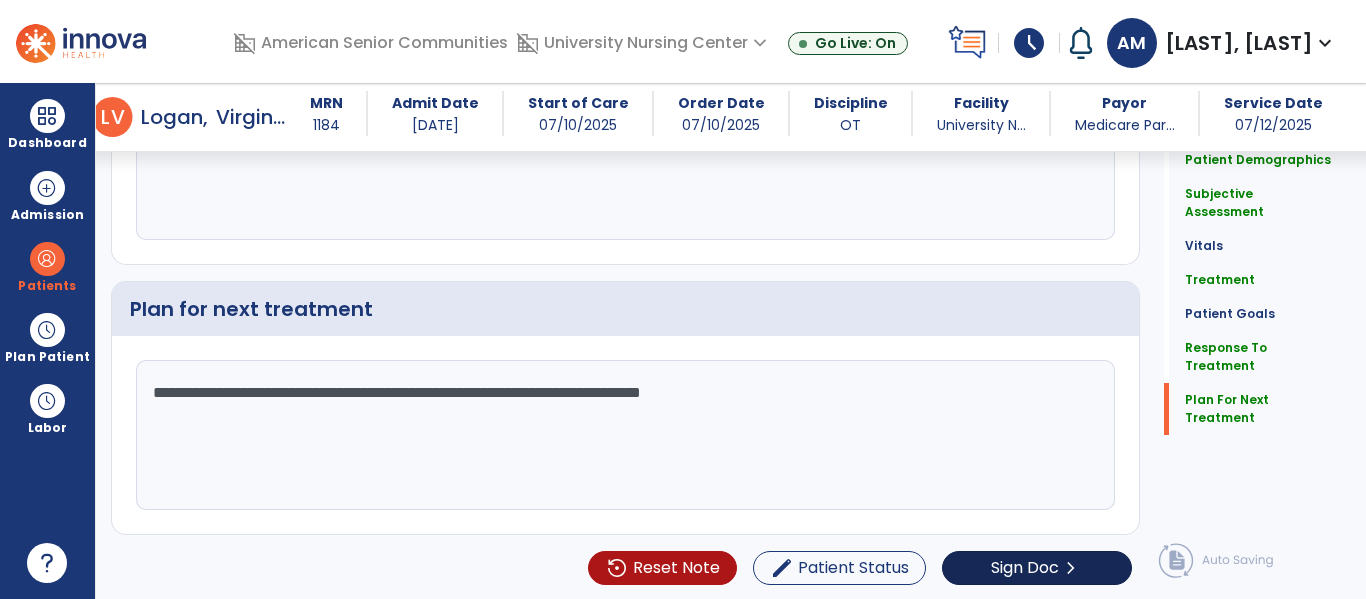 type on "**********" 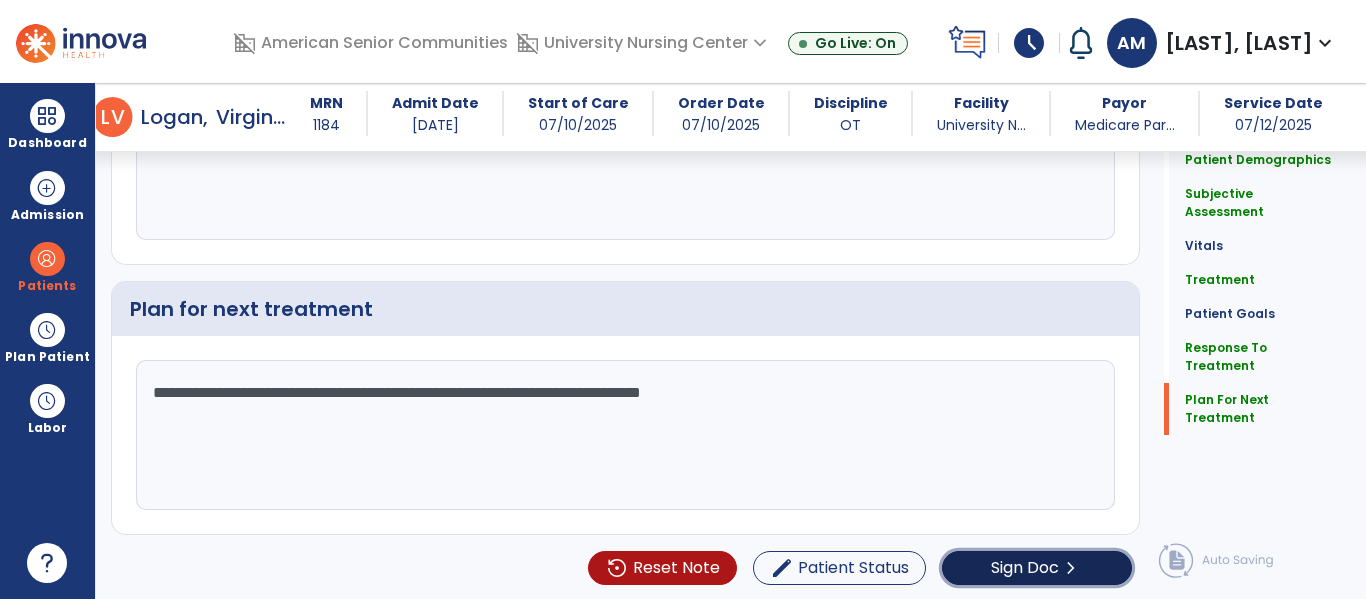 click on "Sign Doc" 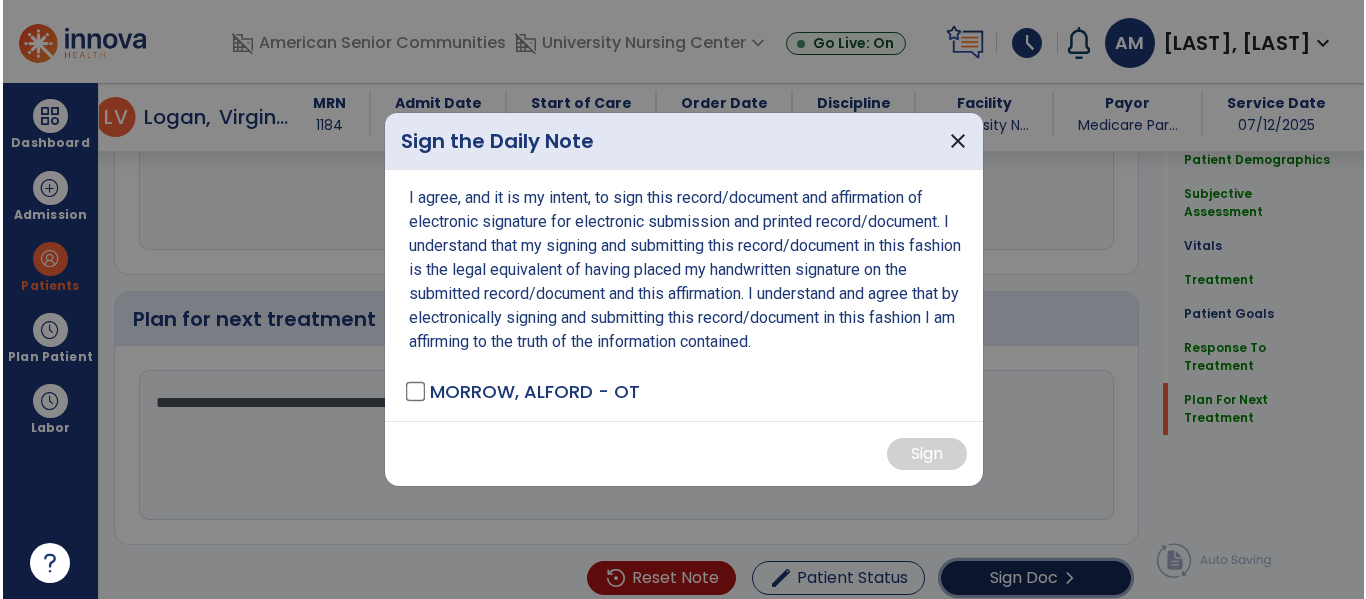 scroll, scrollTop: 2965, scrollLeft: 0, axis: vertical 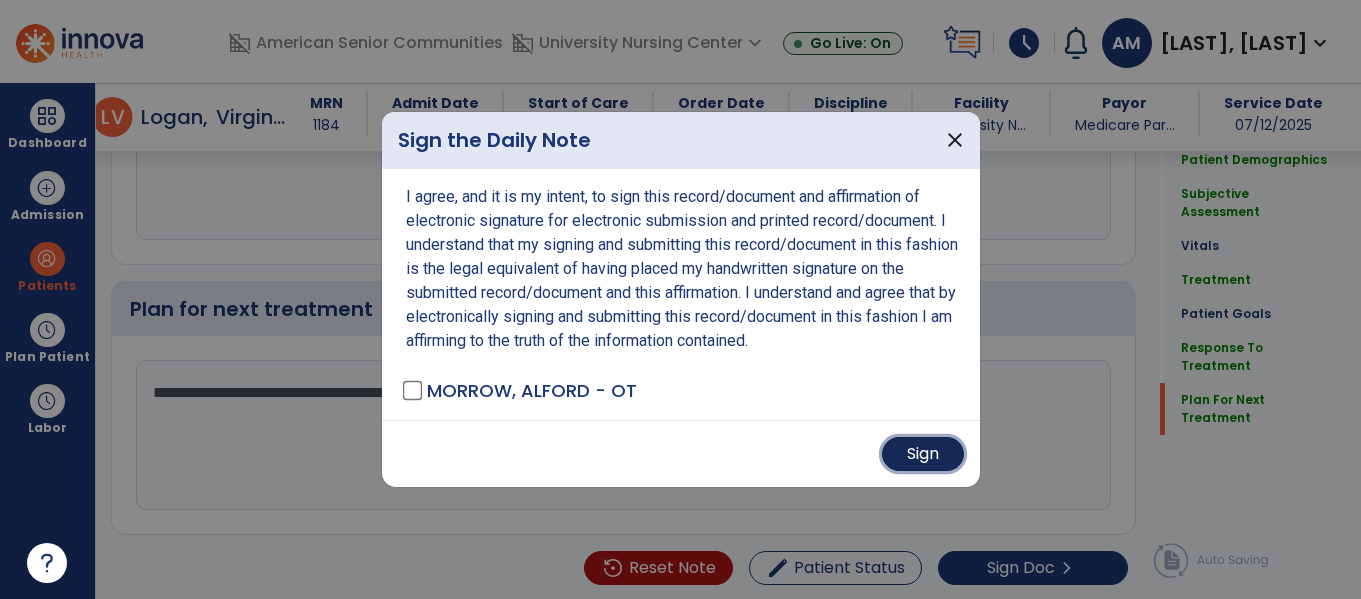 click on "Sign" at bounding box center [923, 454] 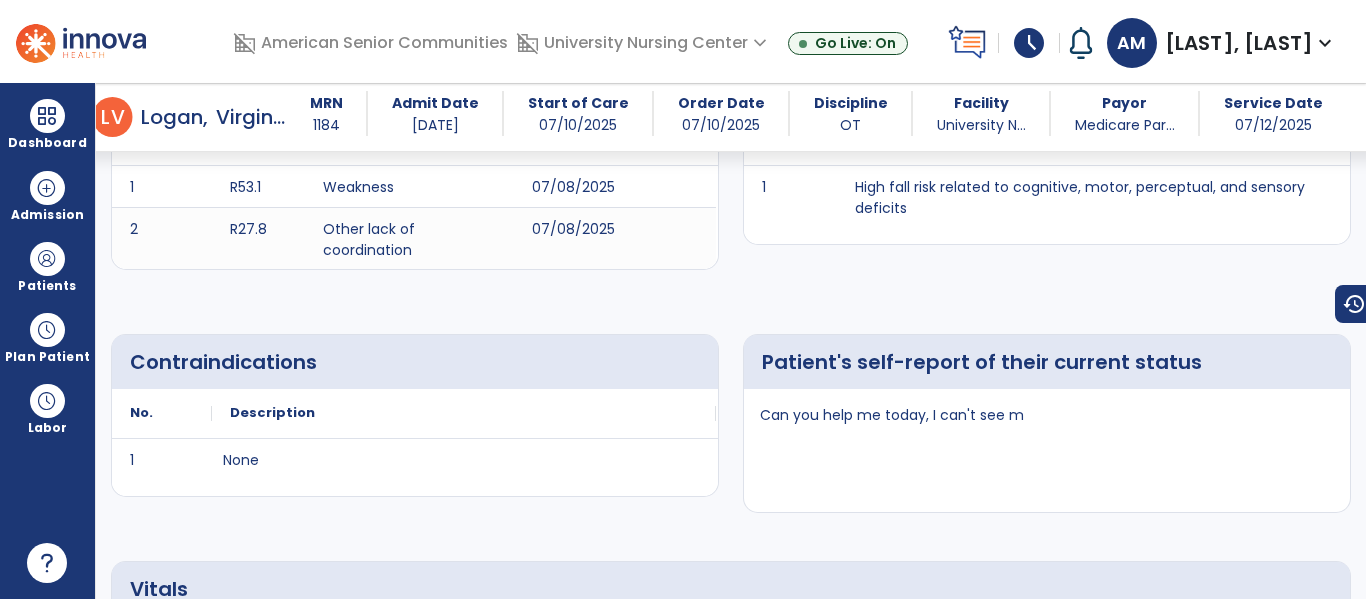 scroll, scrollTop: 0, scrollLeft: 0, axis: both 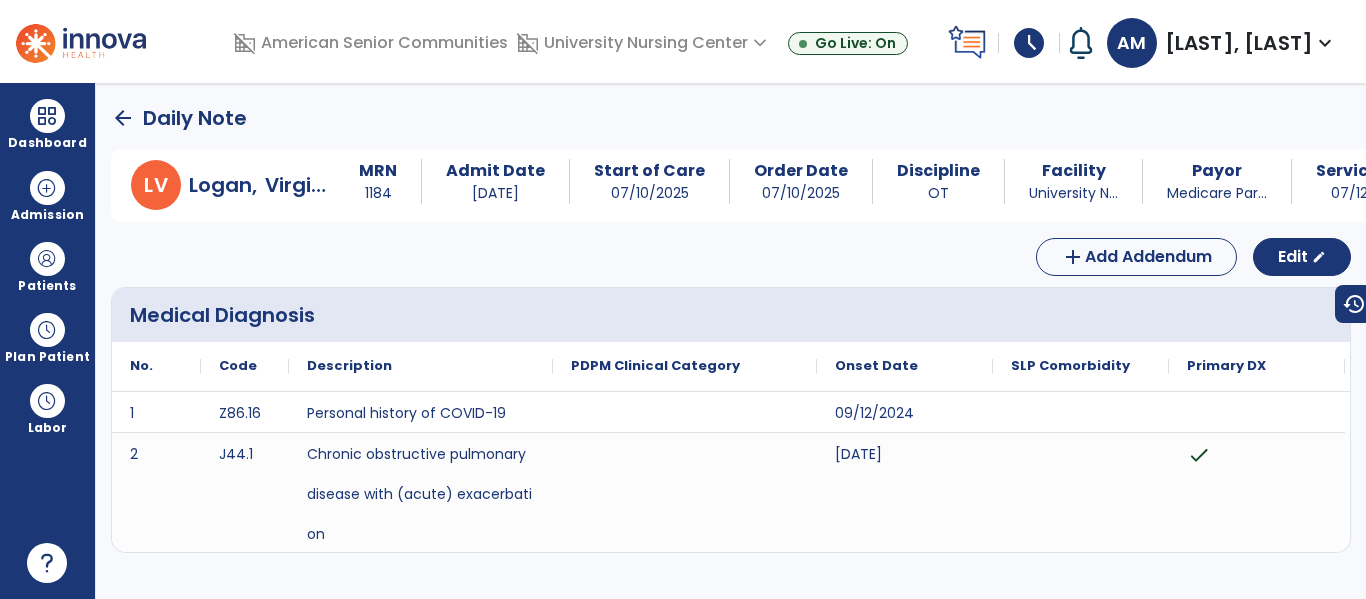 click on "arrow_back" 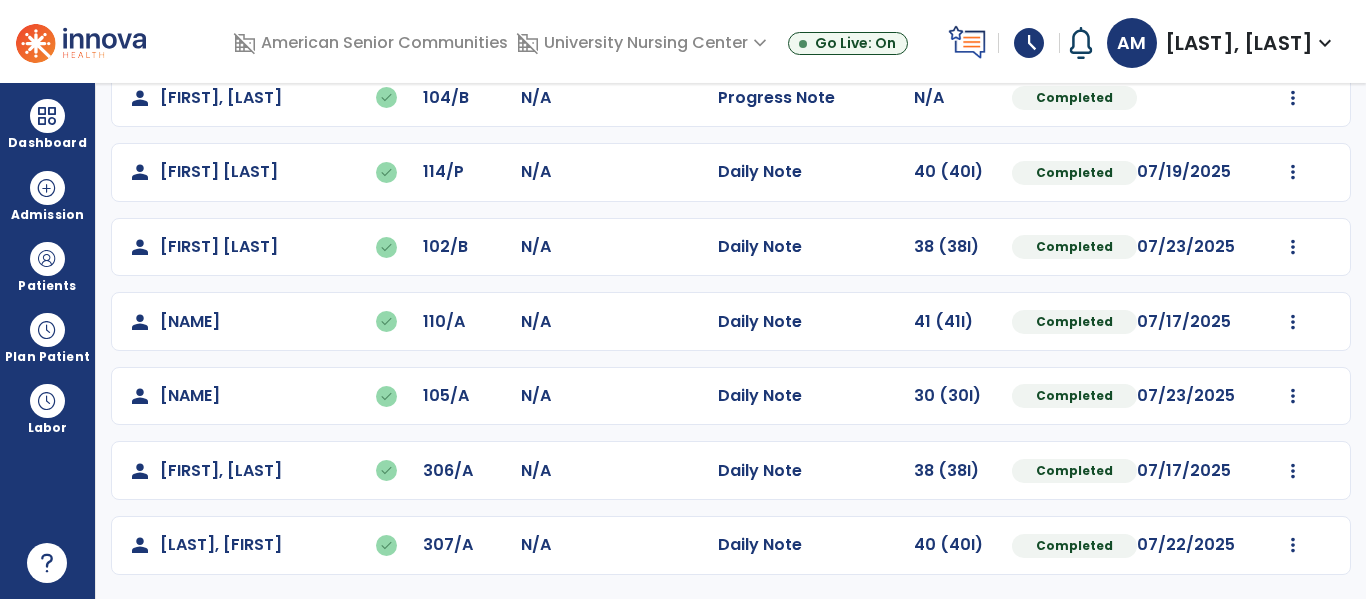 scroll, scrollTop: 0, scrollLeft: 0, axis: both 